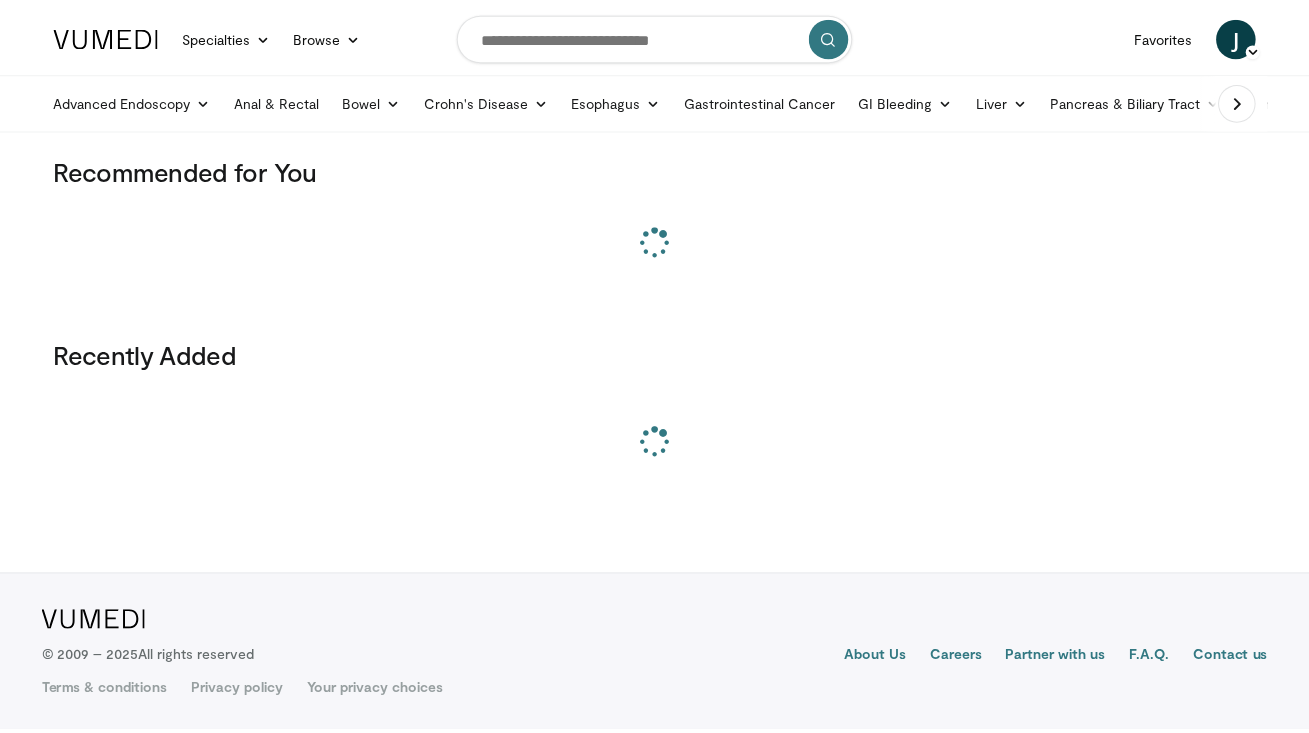 scroll, scrollTop: 0, scrollLeft: 0, axis: both 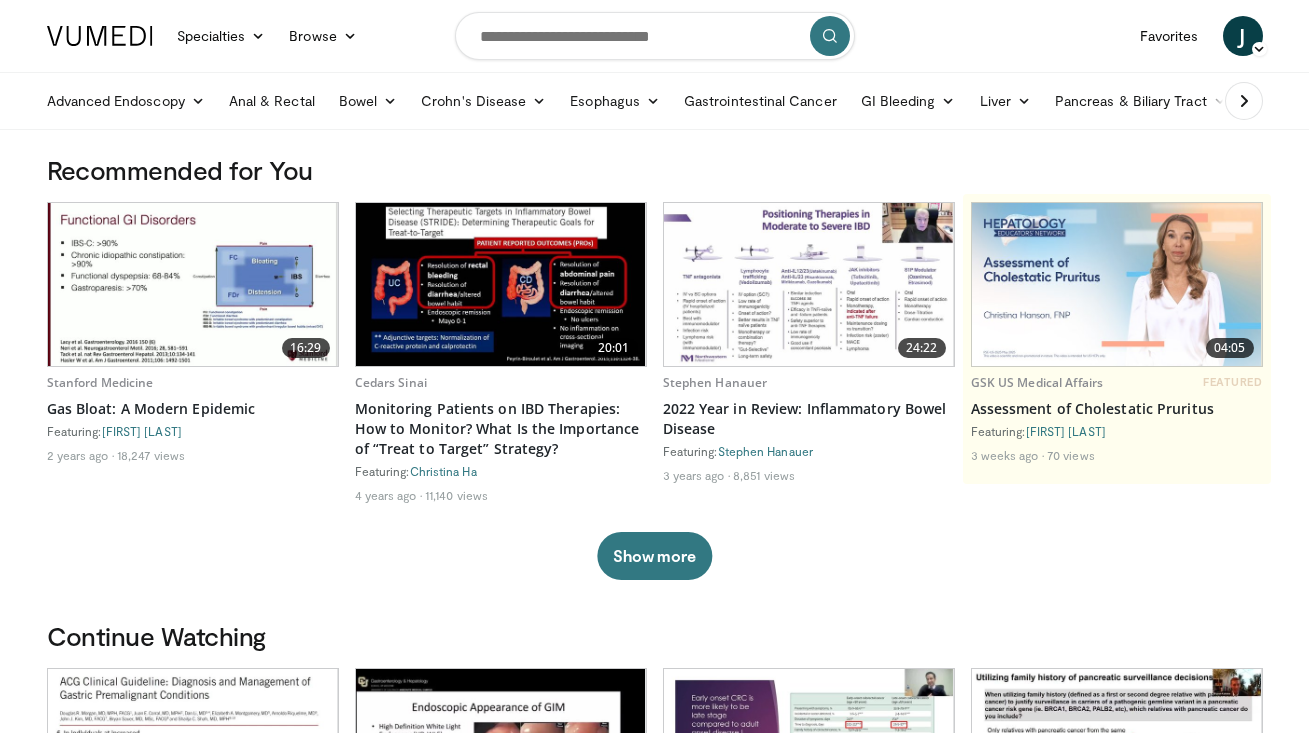 drag, startPoint x: 283, startPoint y: 635, endPoint x: 281, endPoint y: 622, distance: 13.152946 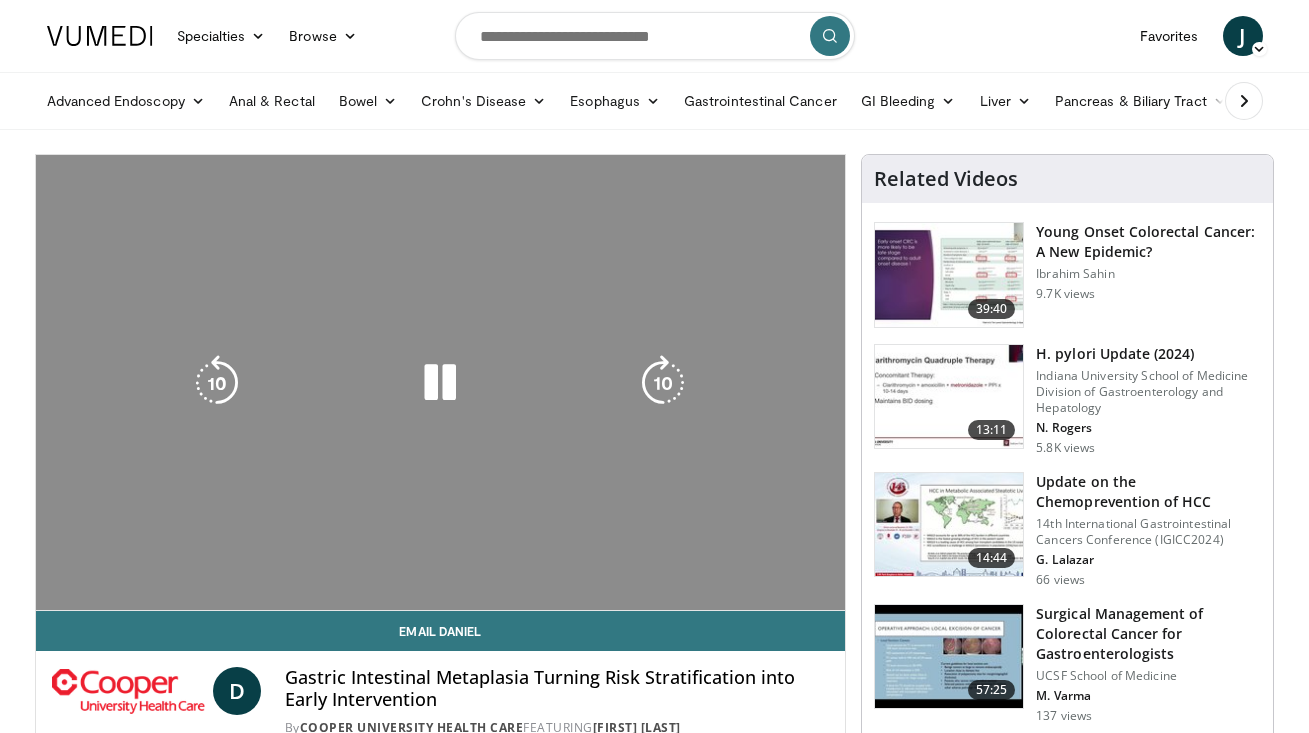 scroll, scrollTop: 0, scrollLeft: 0, axis: both 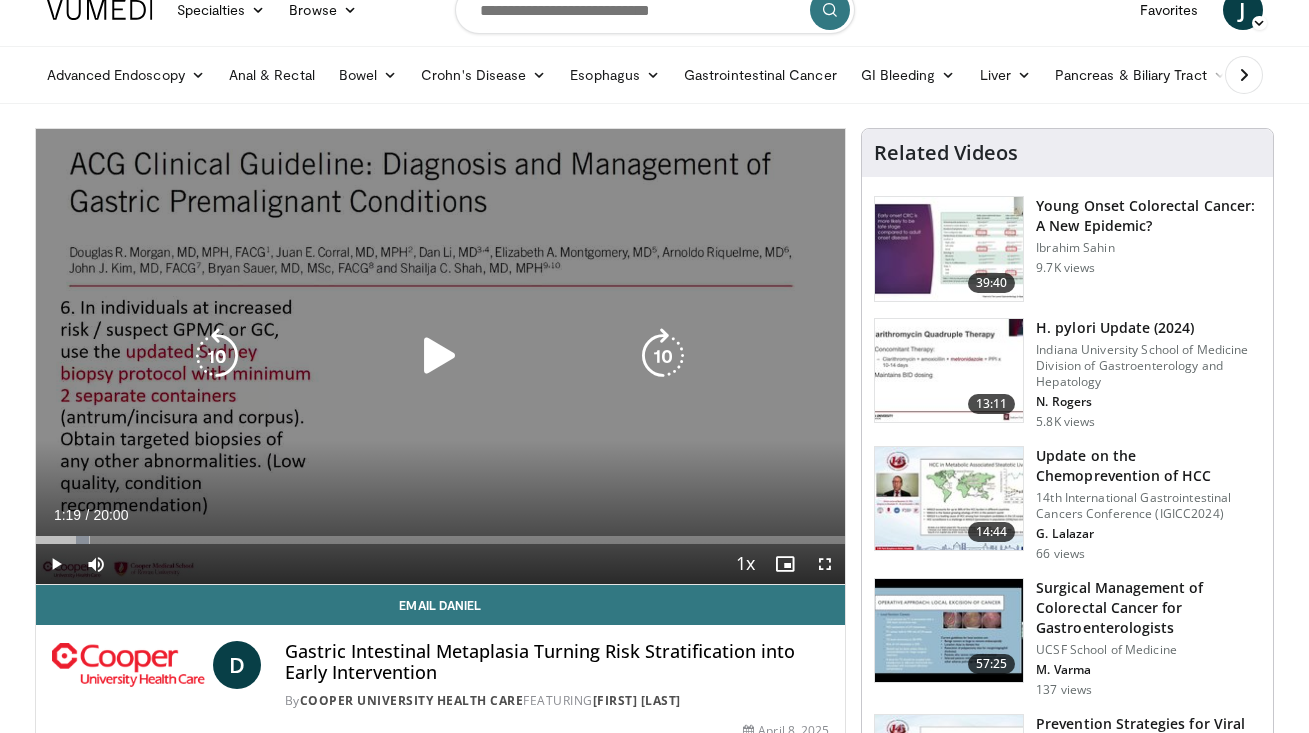click at bounding box center [440, 356] 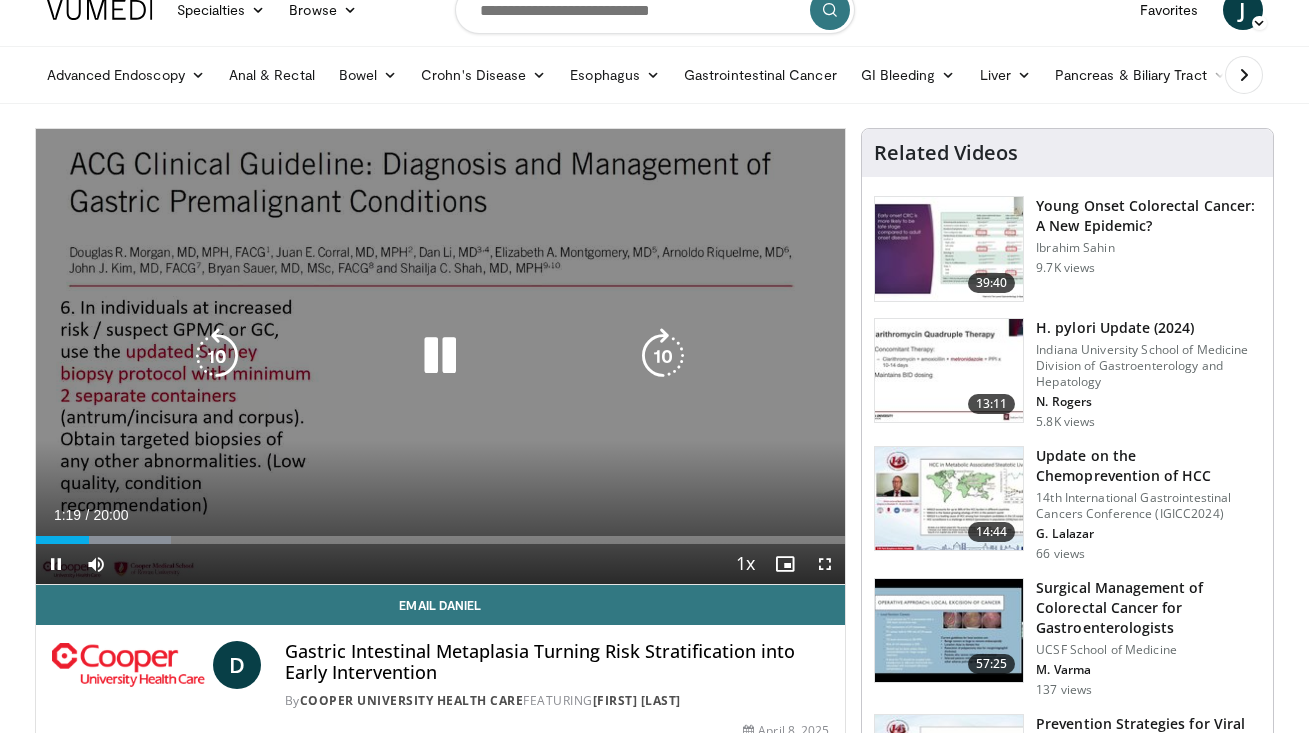 click at bounding box center (217, 356) 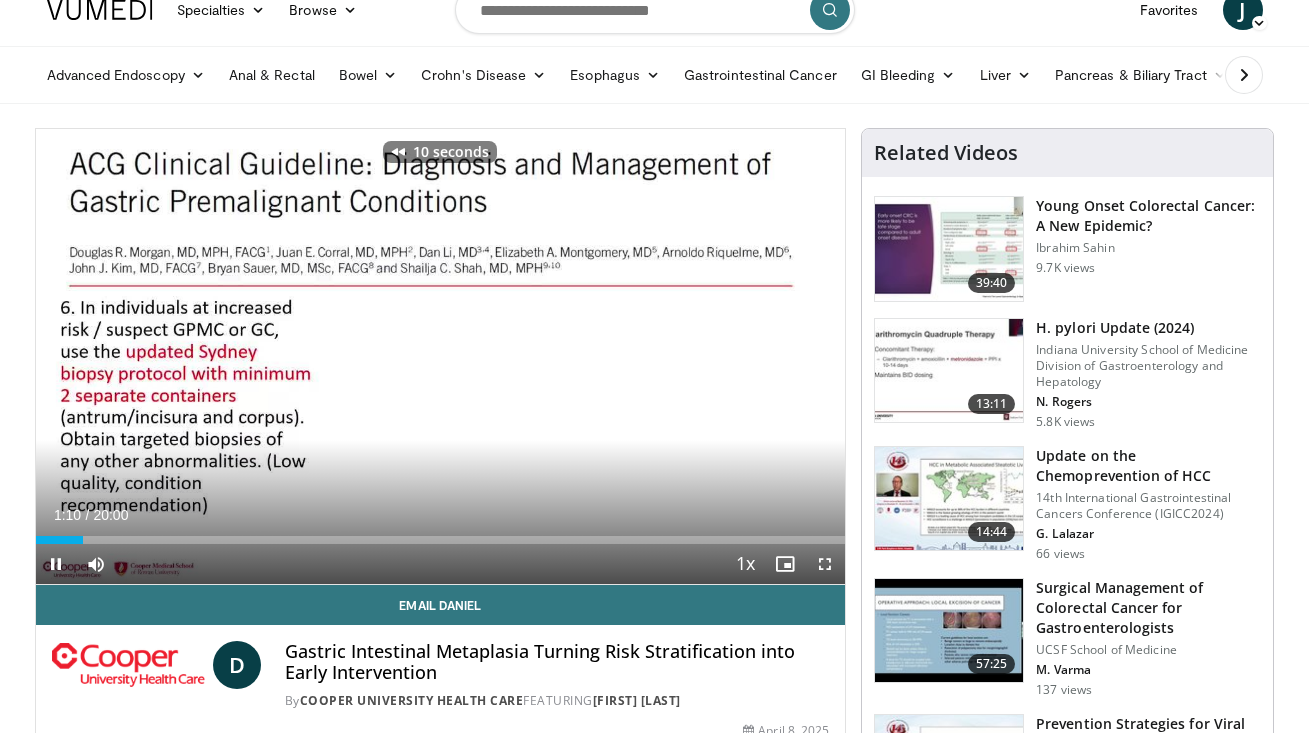 click at bounding box center (825, 564) 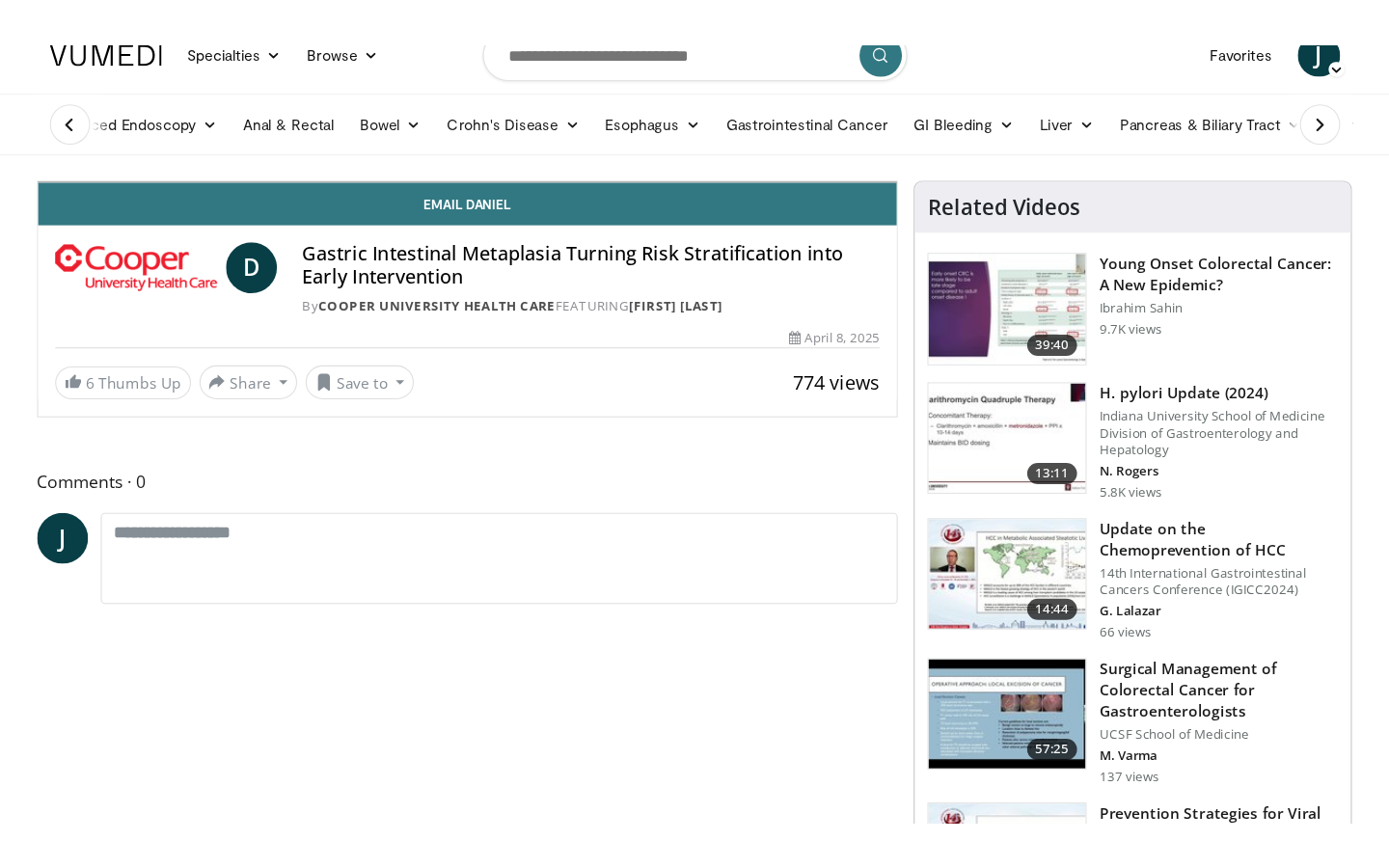 scroll, scrollTop: 0, scrollLeft: 0, axis: both 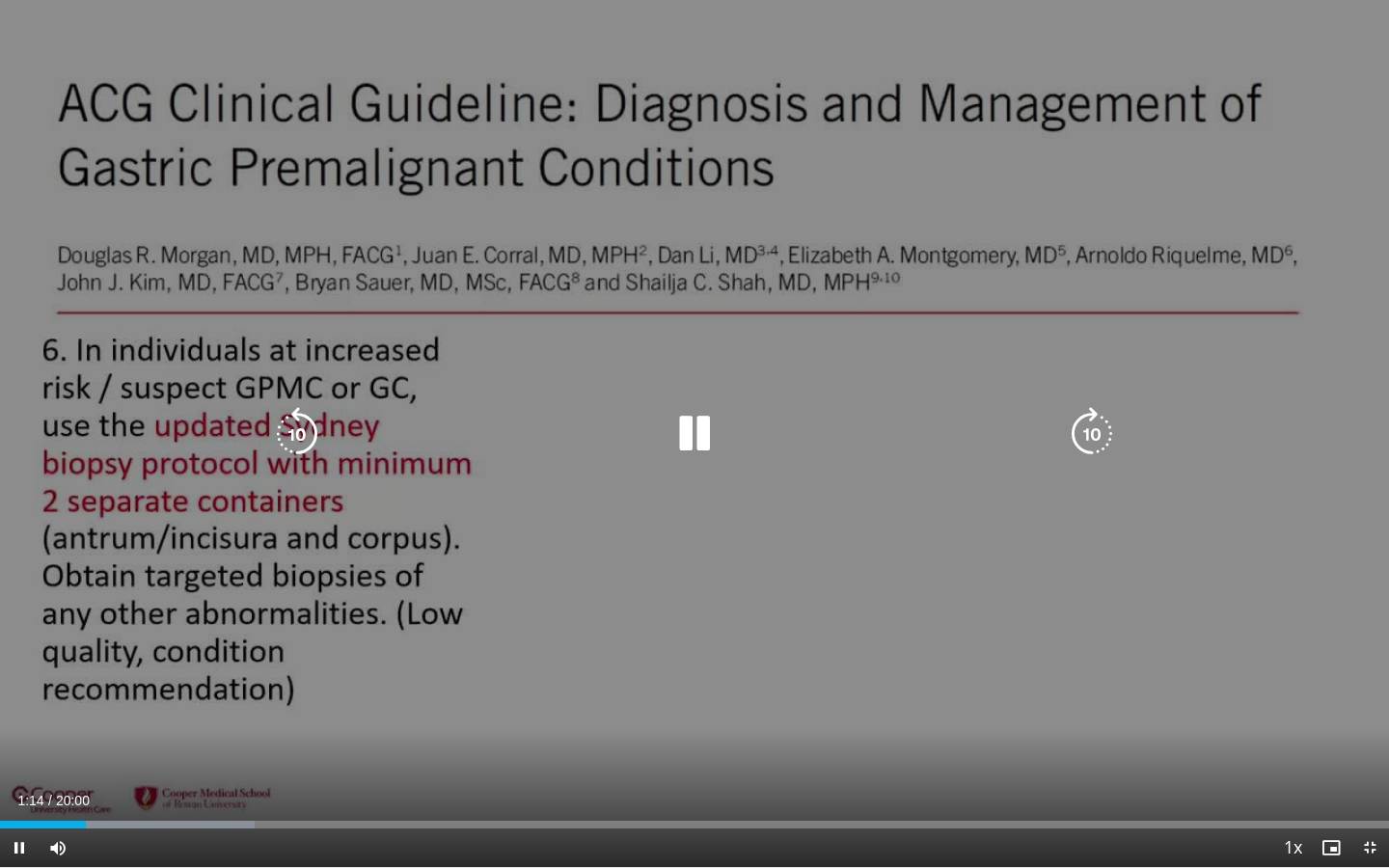 click at bounding box center [297, 434] 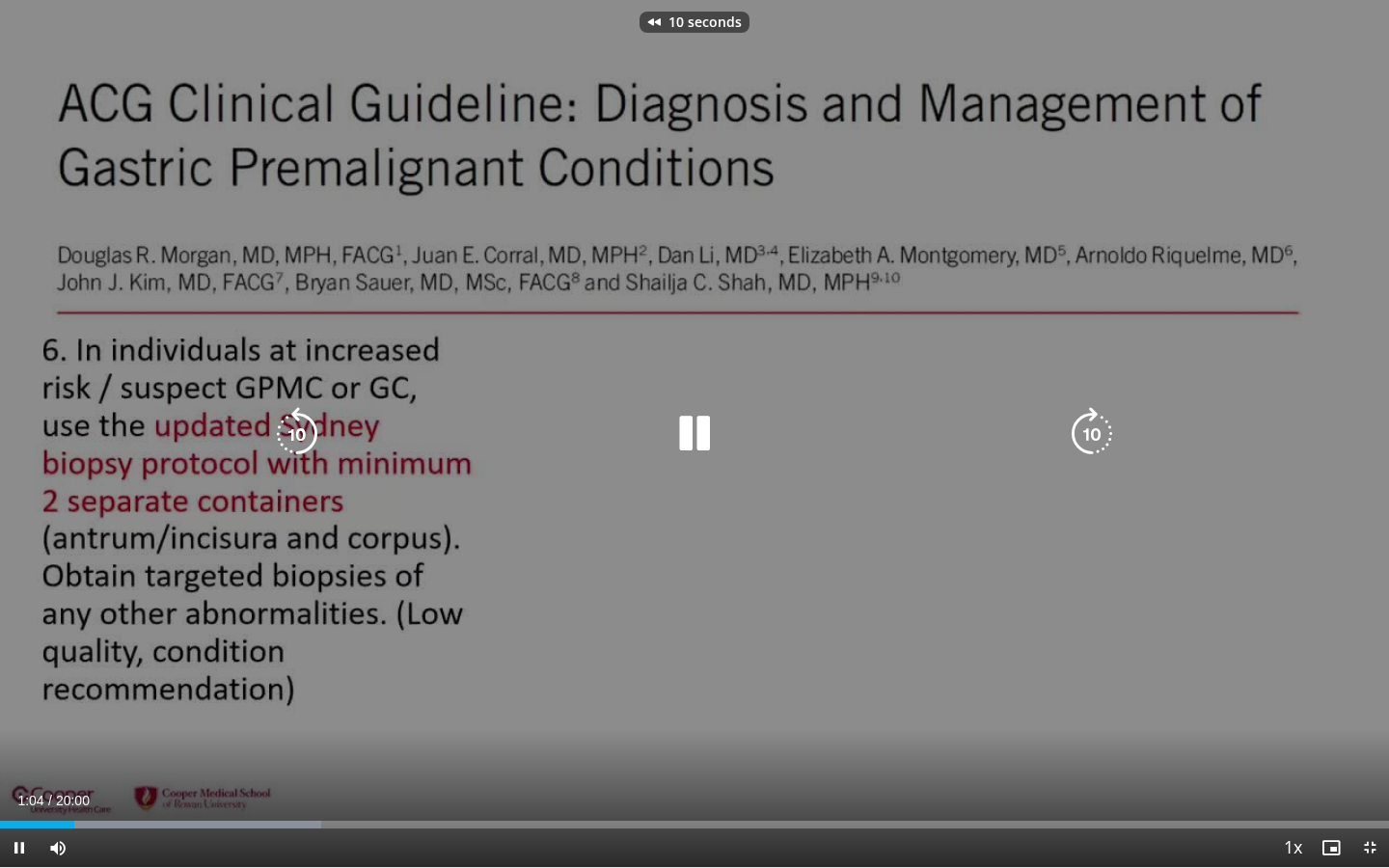 click at bounding box center (297, 434) 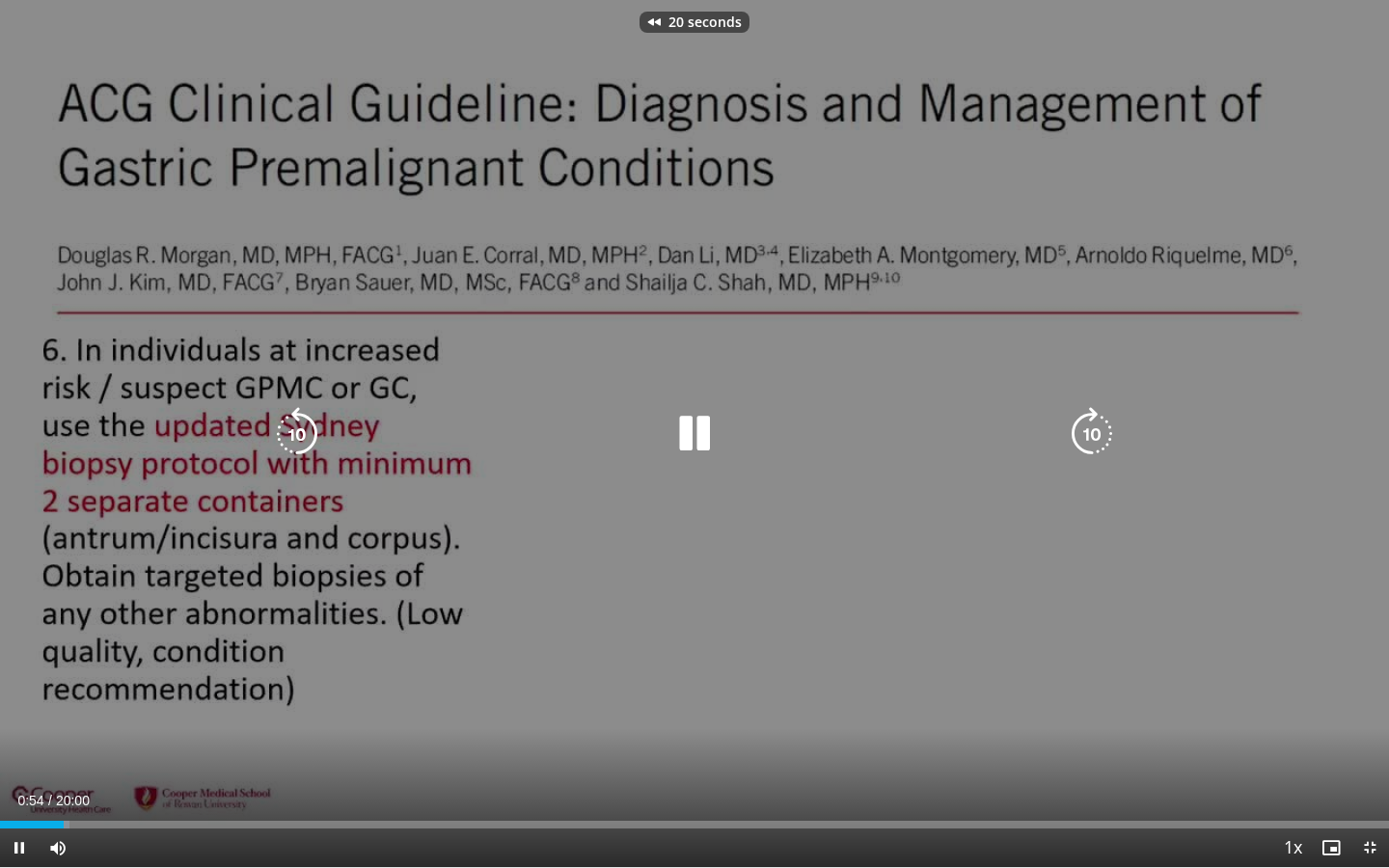 click at bounding box center [297, 434] 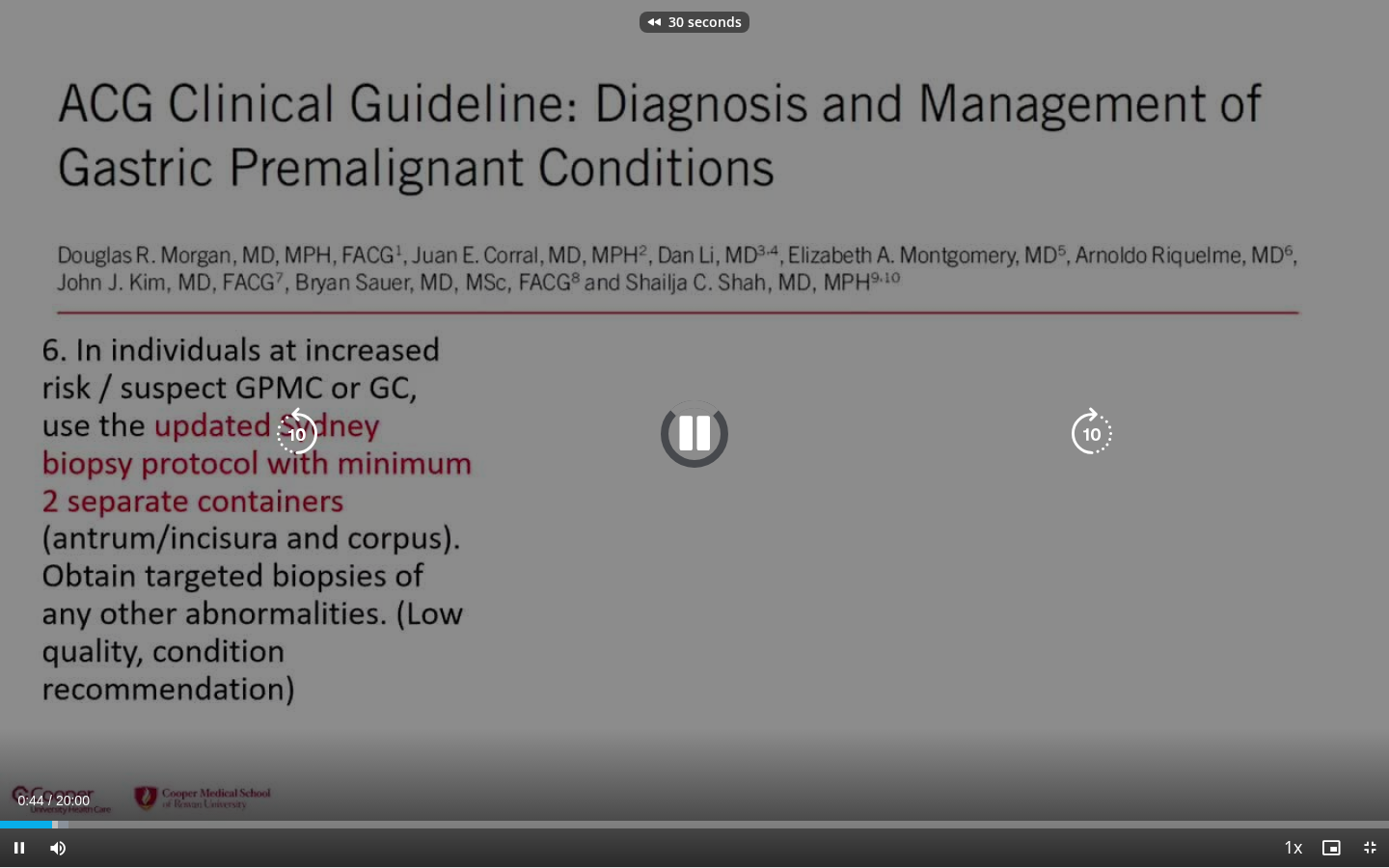 click at bounding box center (297, 434) 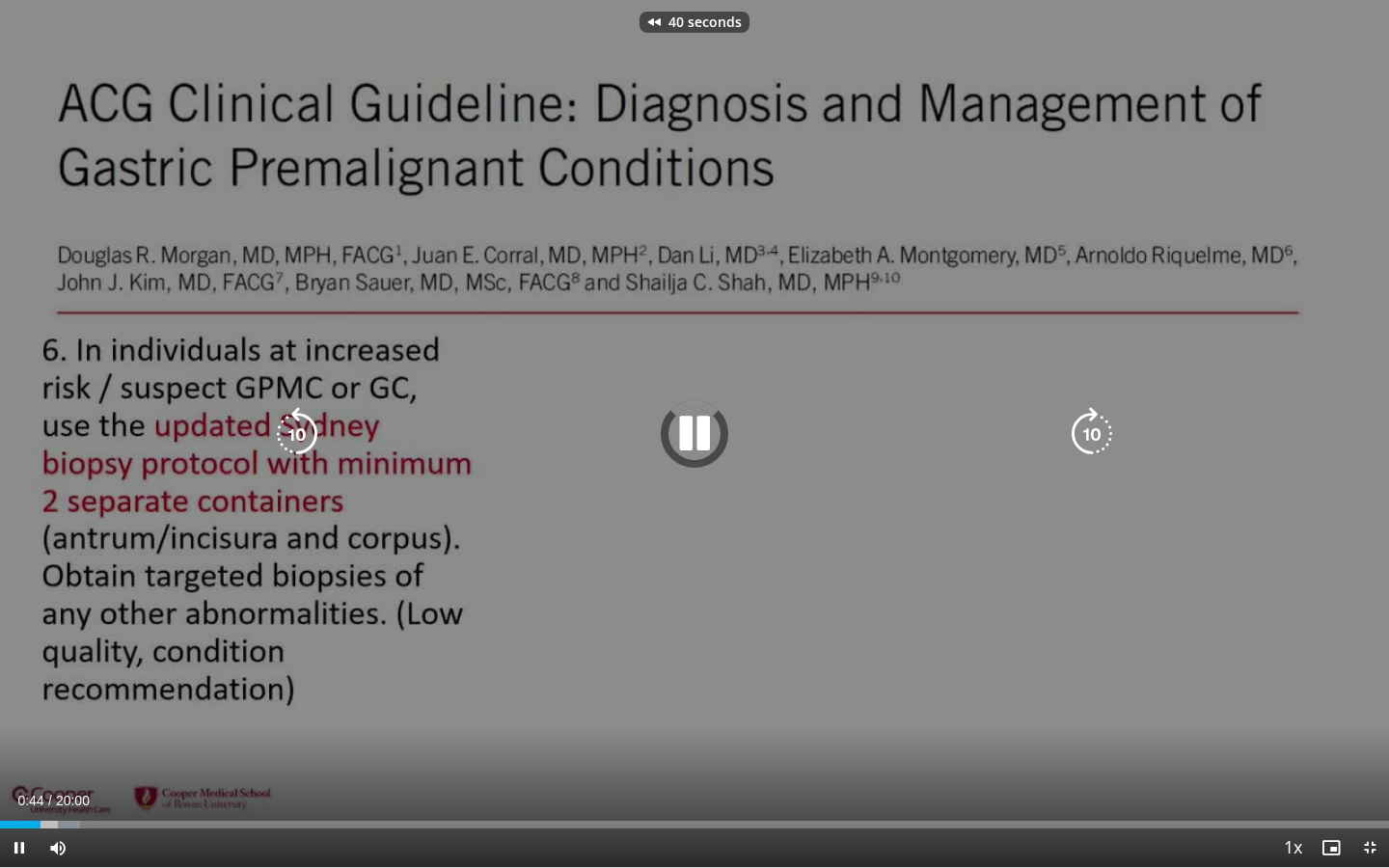 click at bounding box center [297, 434] 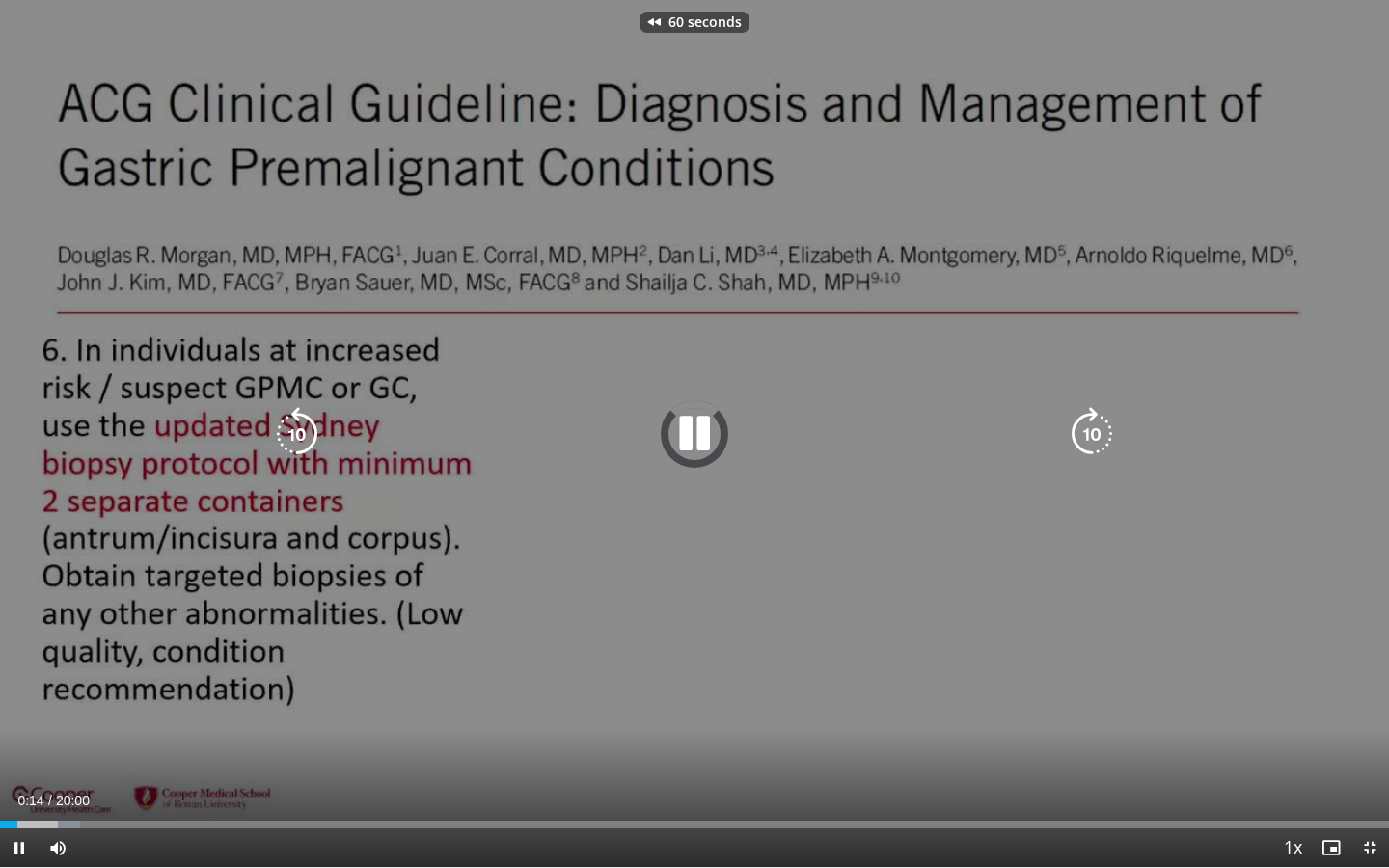 click at bounding box center [297, 434] 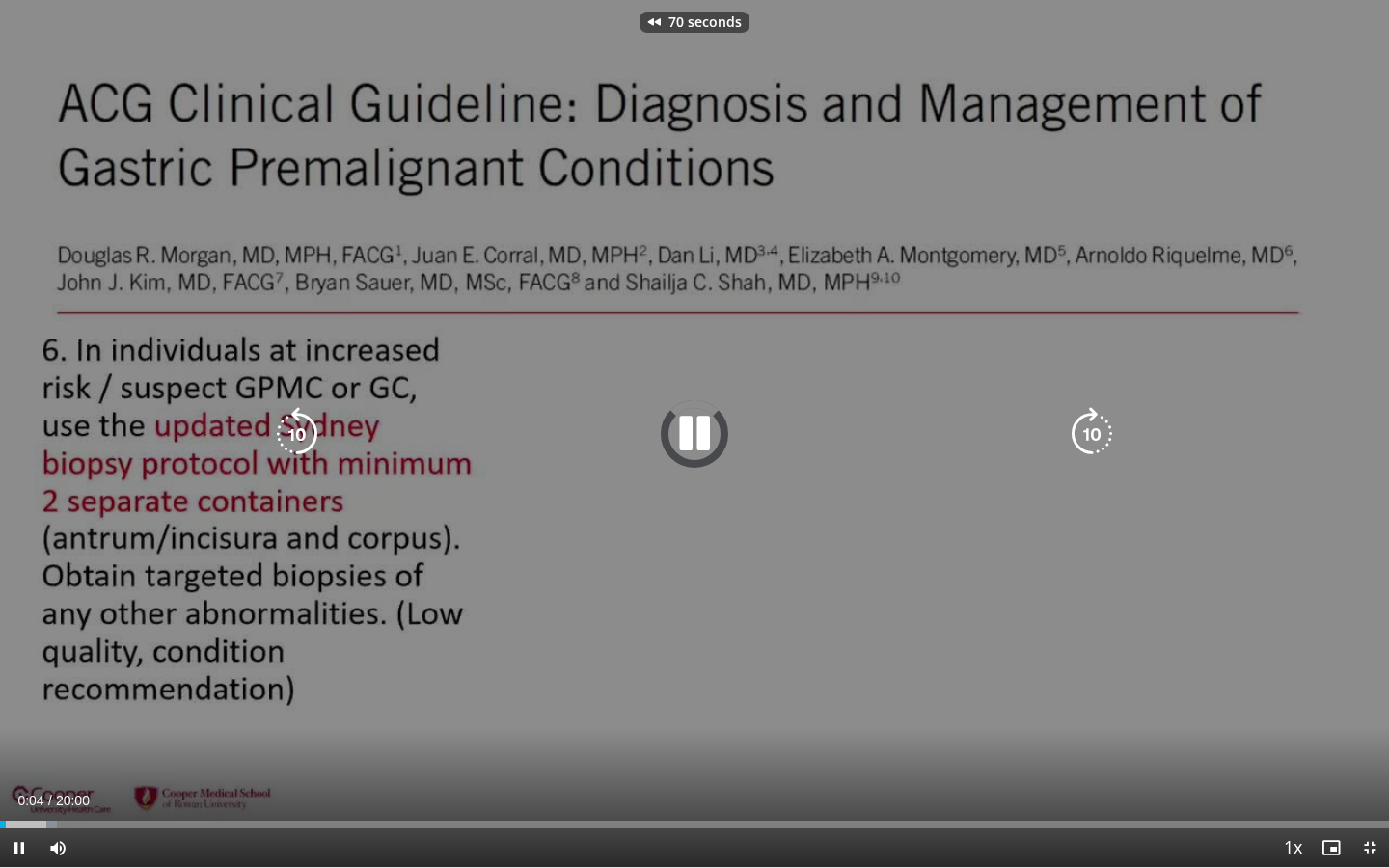 click at bounding box center (297, 434) 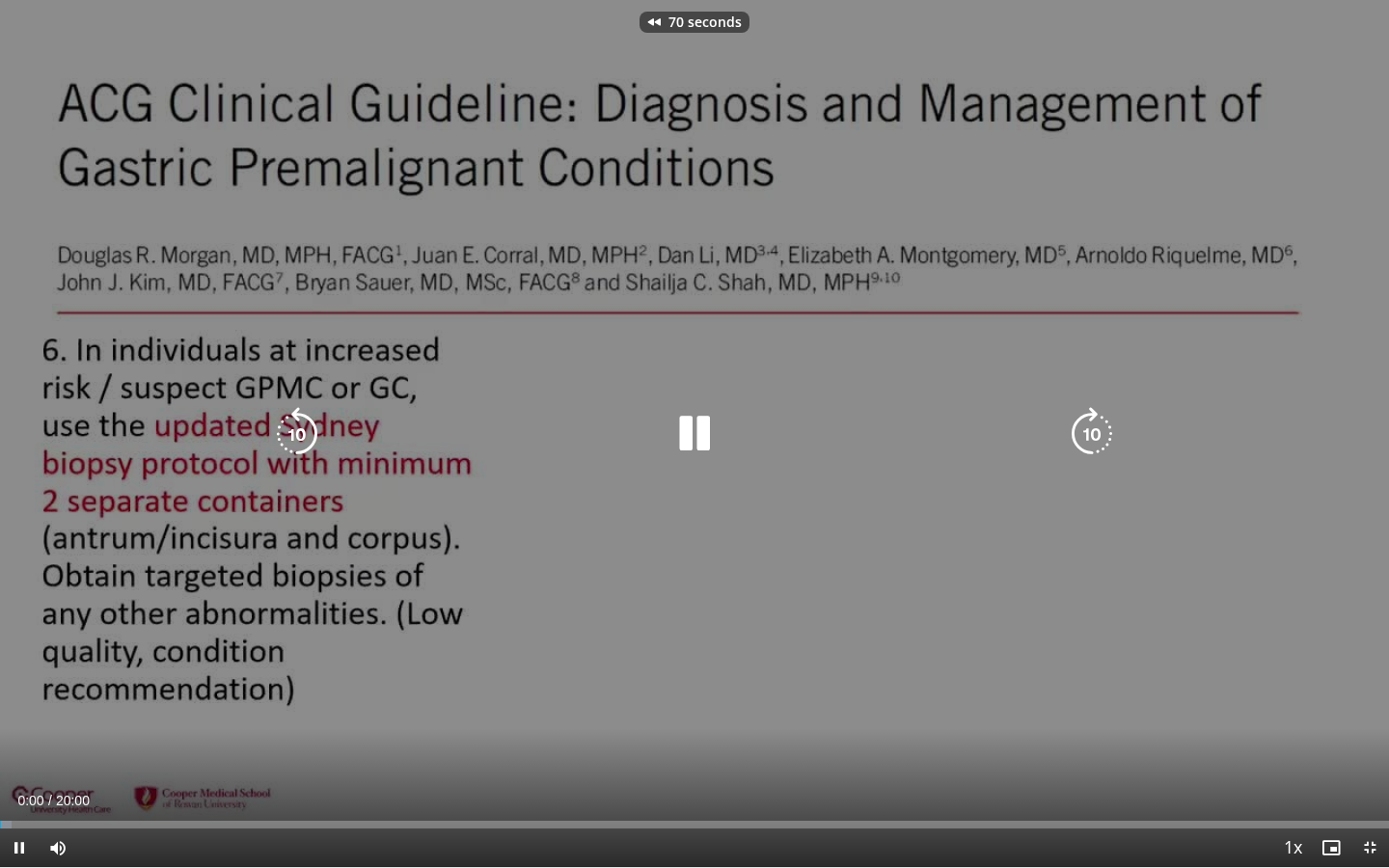 click at bounding box center [297, 434] 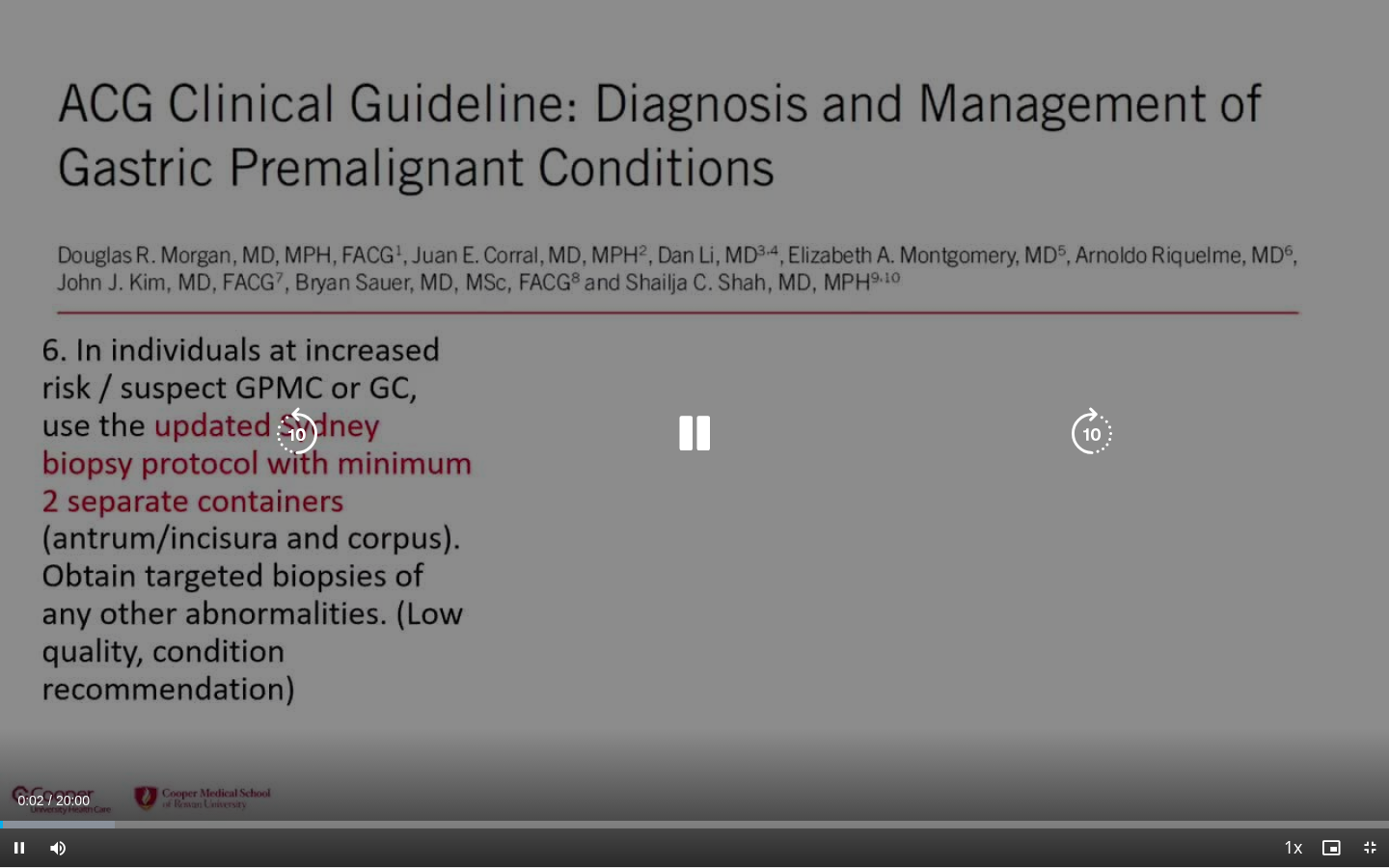 click at bounding box center [1092, 434] 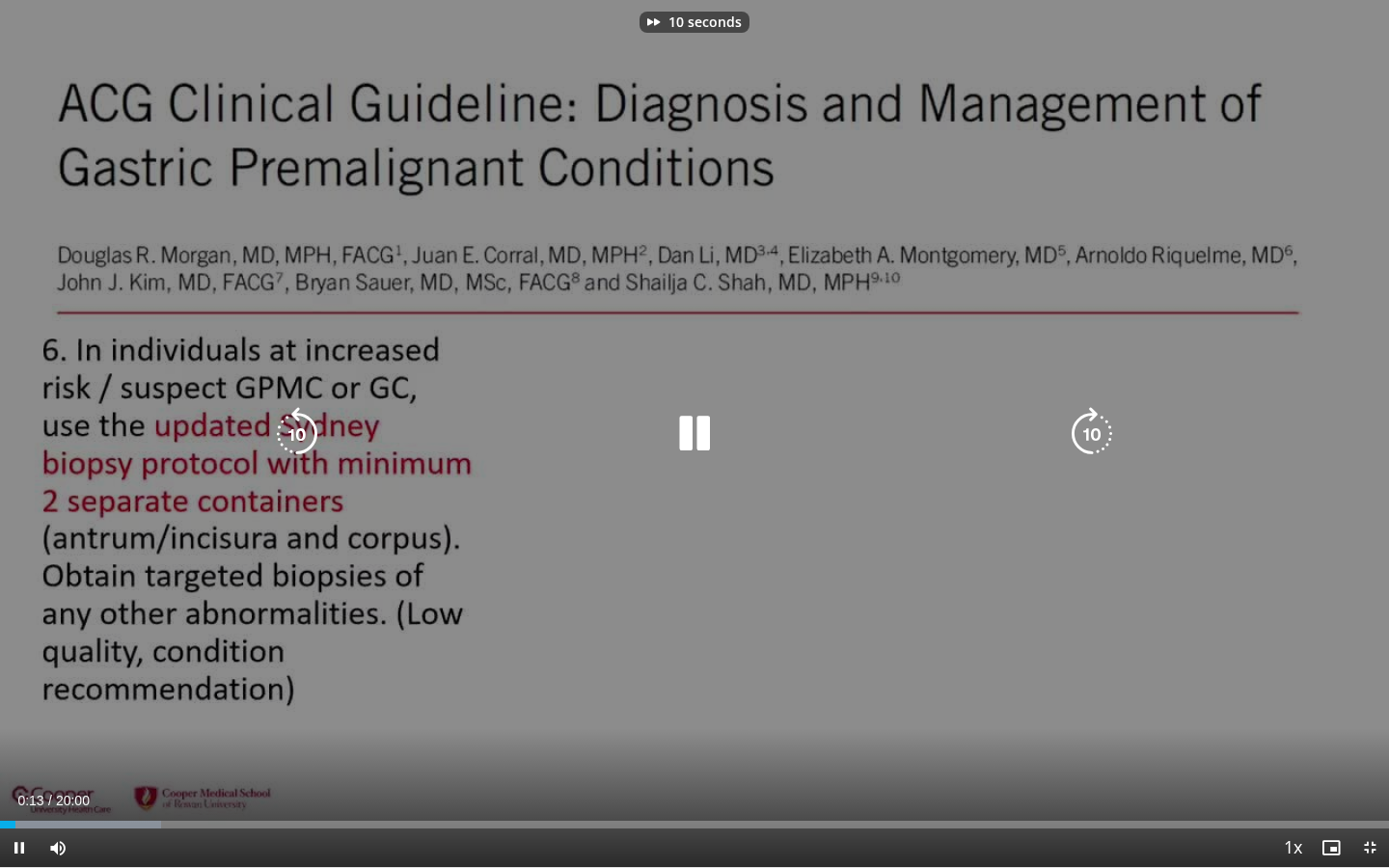 click at bounding box center (1092, 434) 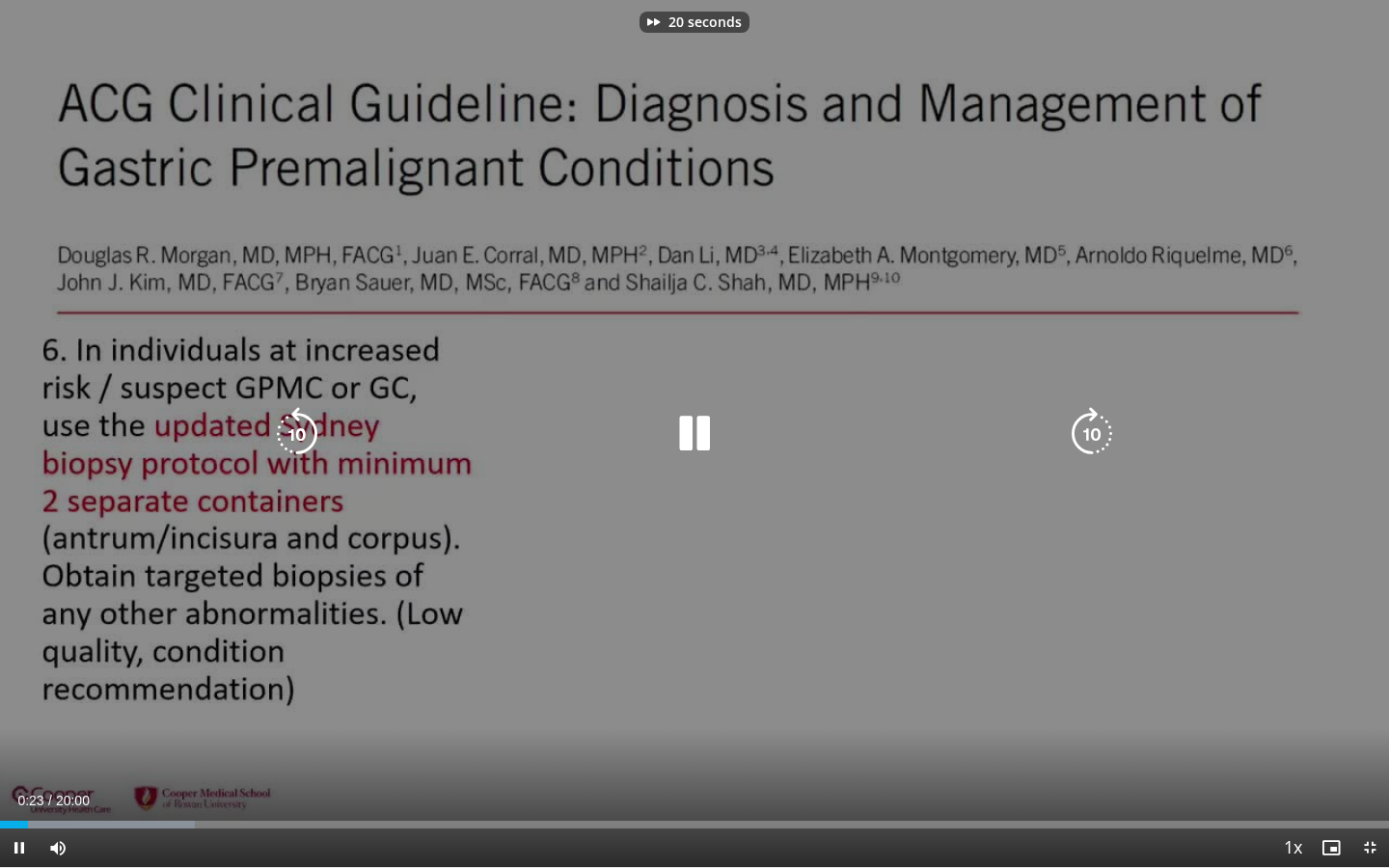 drag, startPoint x: 1101, startPoint y: 424, endPoint x: 1091, endPoint y: 476, distance: 52.95281 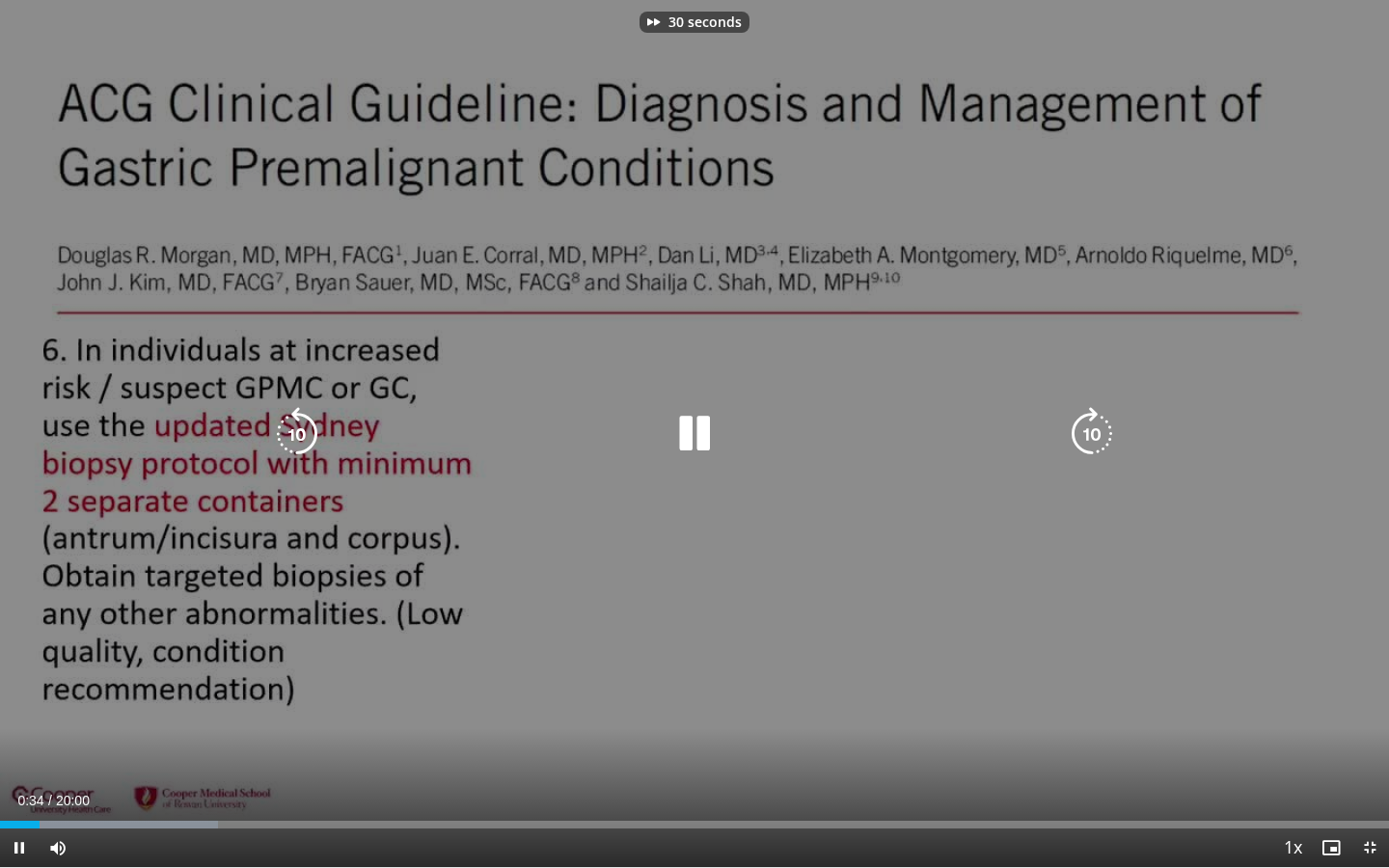 click on "30 seconds
Tap to unmute" at bounding box center (694, 433) 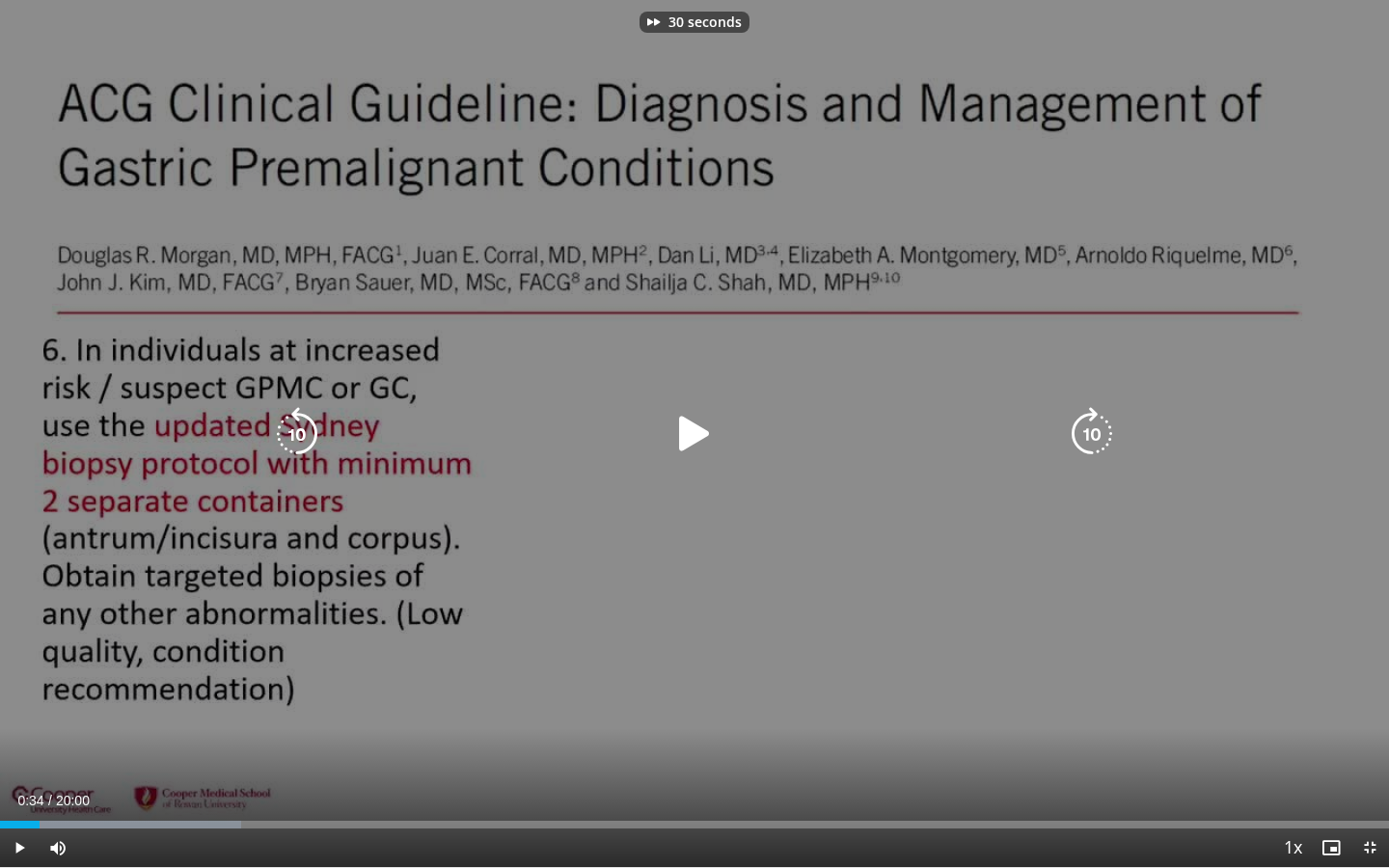 click on "30 seconds
Tap to unmute" at bounding box center [694, 433] 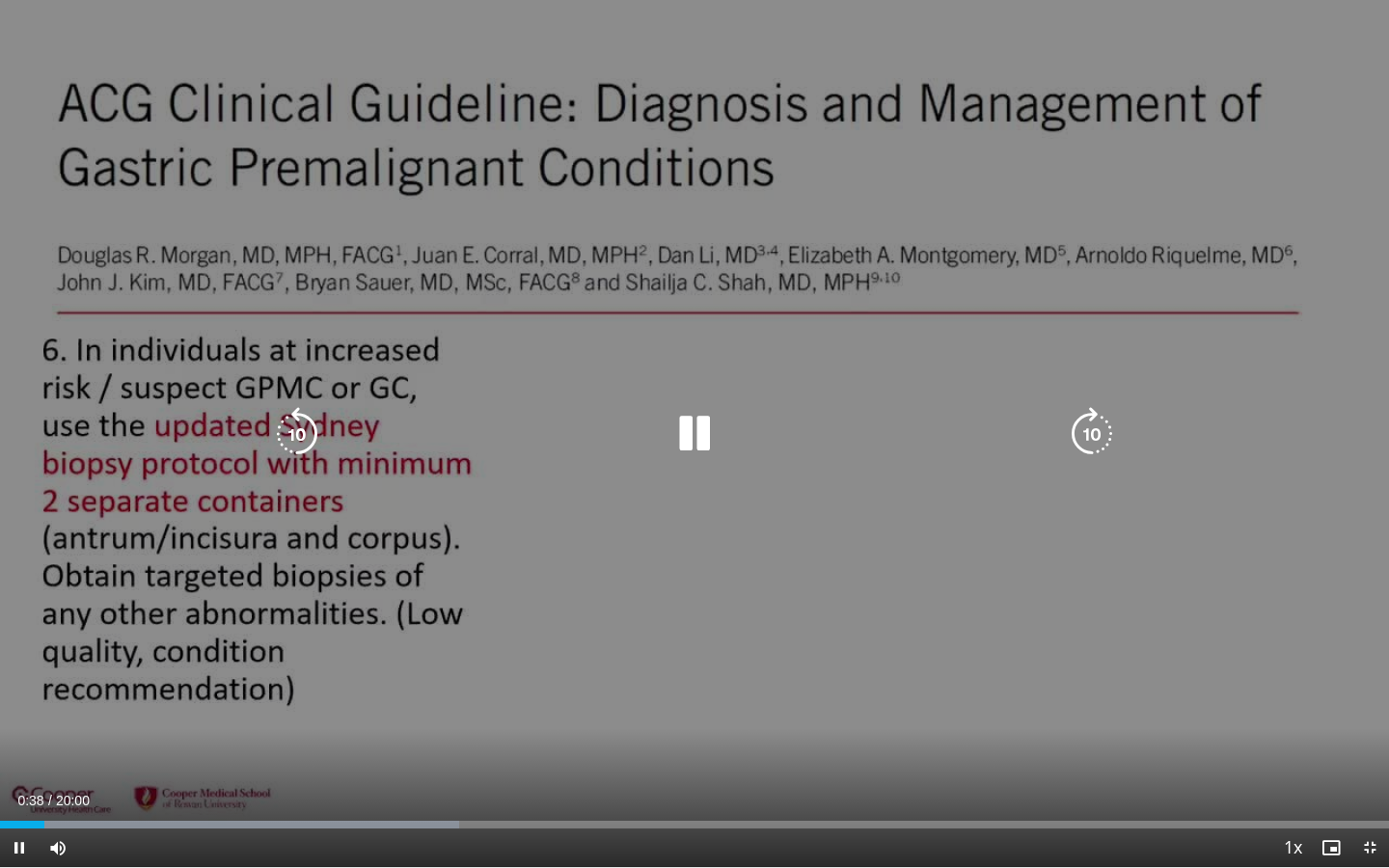 click at bounding box center [297, 434] 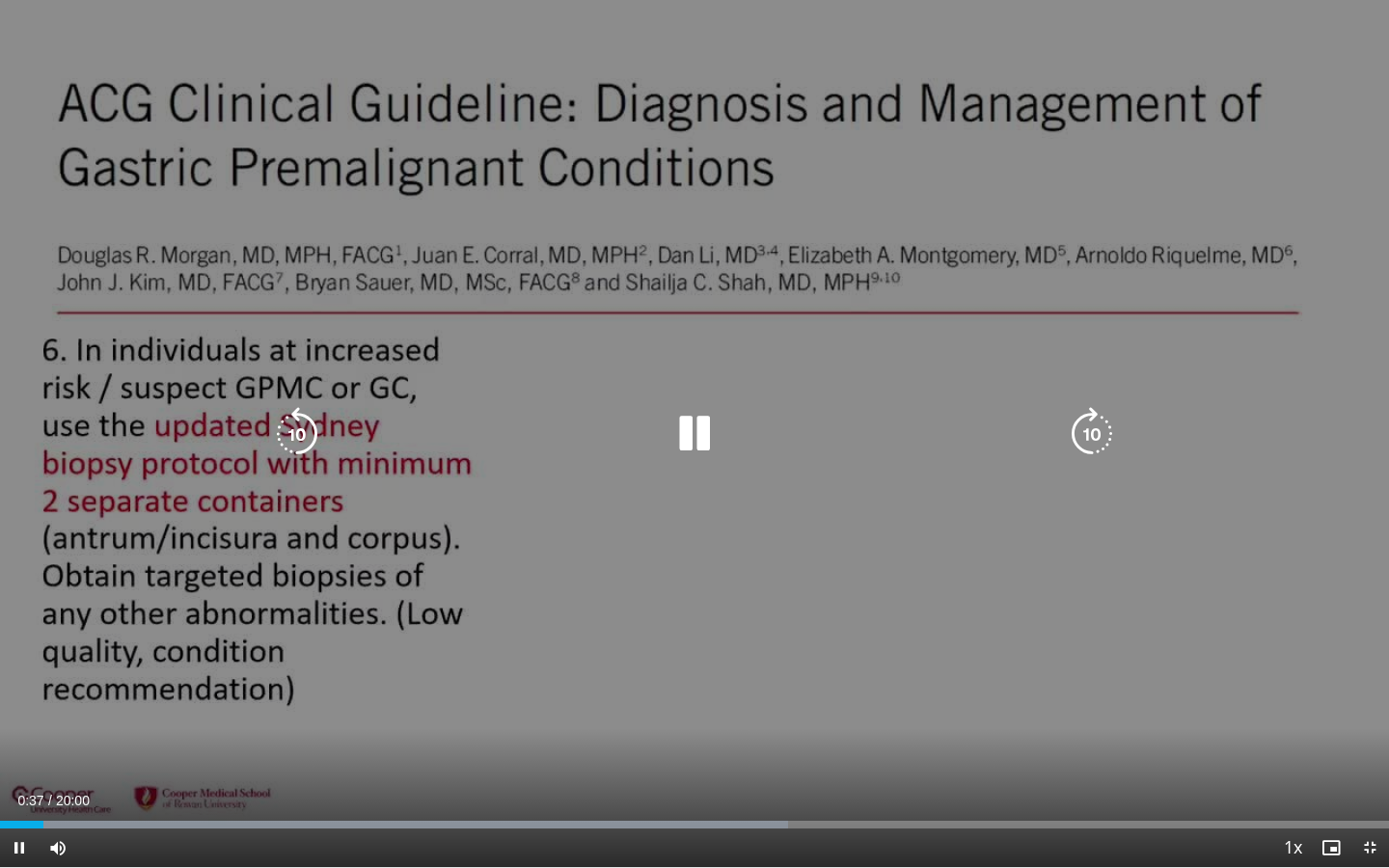 click on "10 seconds
Tap to unmute" at bounding box center [694, 433] 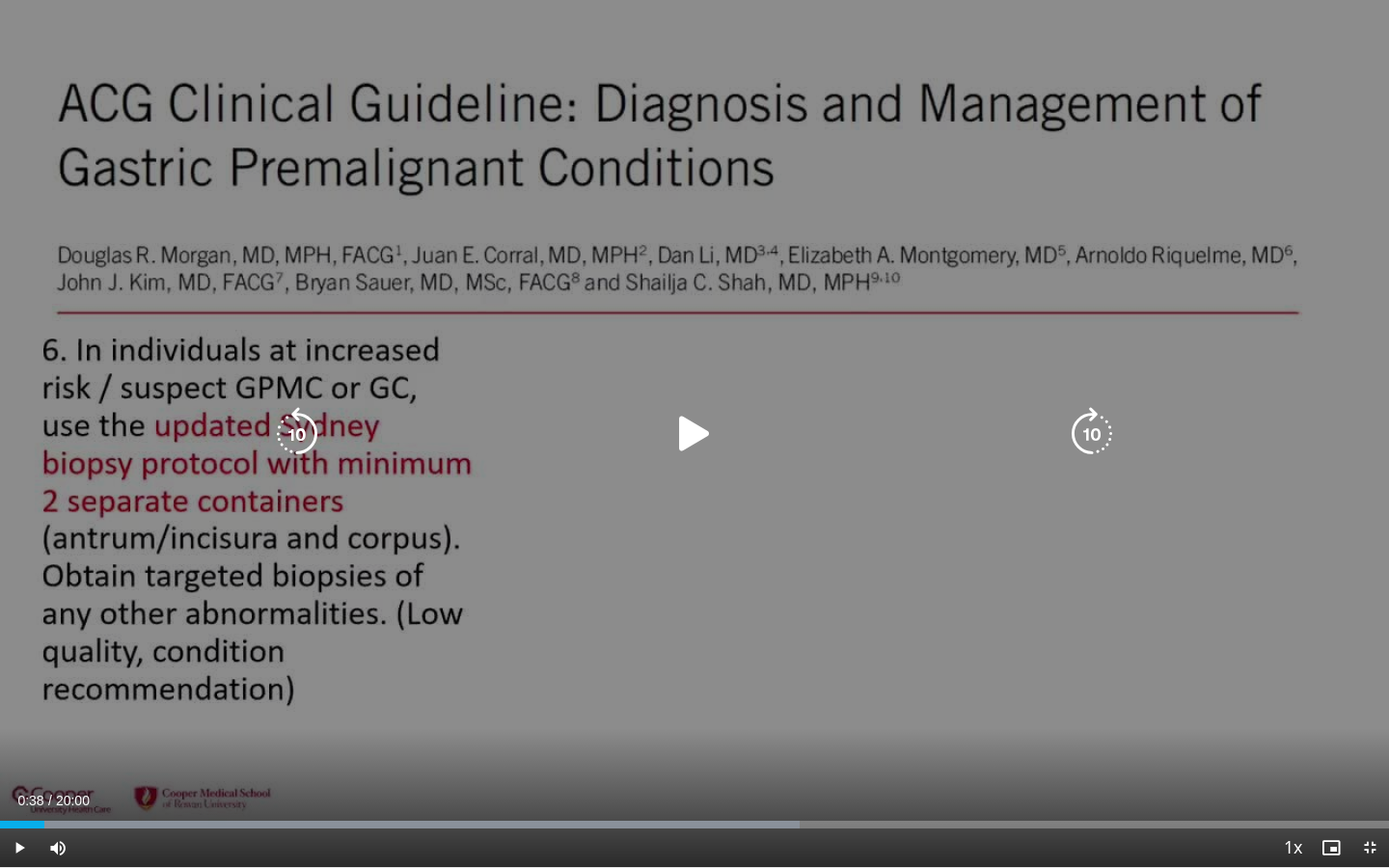 click on "10 seconds
Tap to unmute" at bounding box center [694, 433] 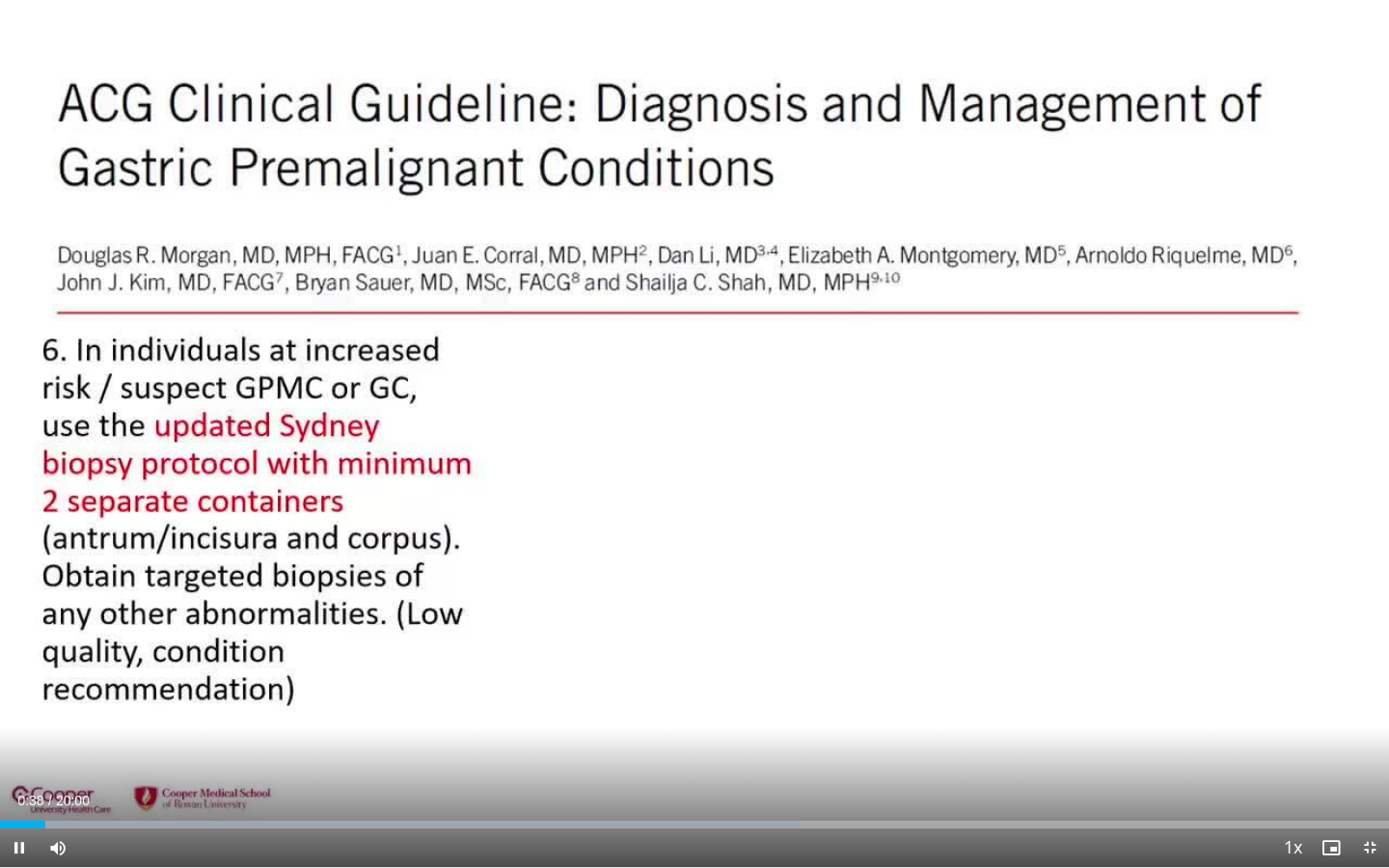 click on "Current Time  [TIME] / Duration  [TIME]" at bounding box center [694, 800] 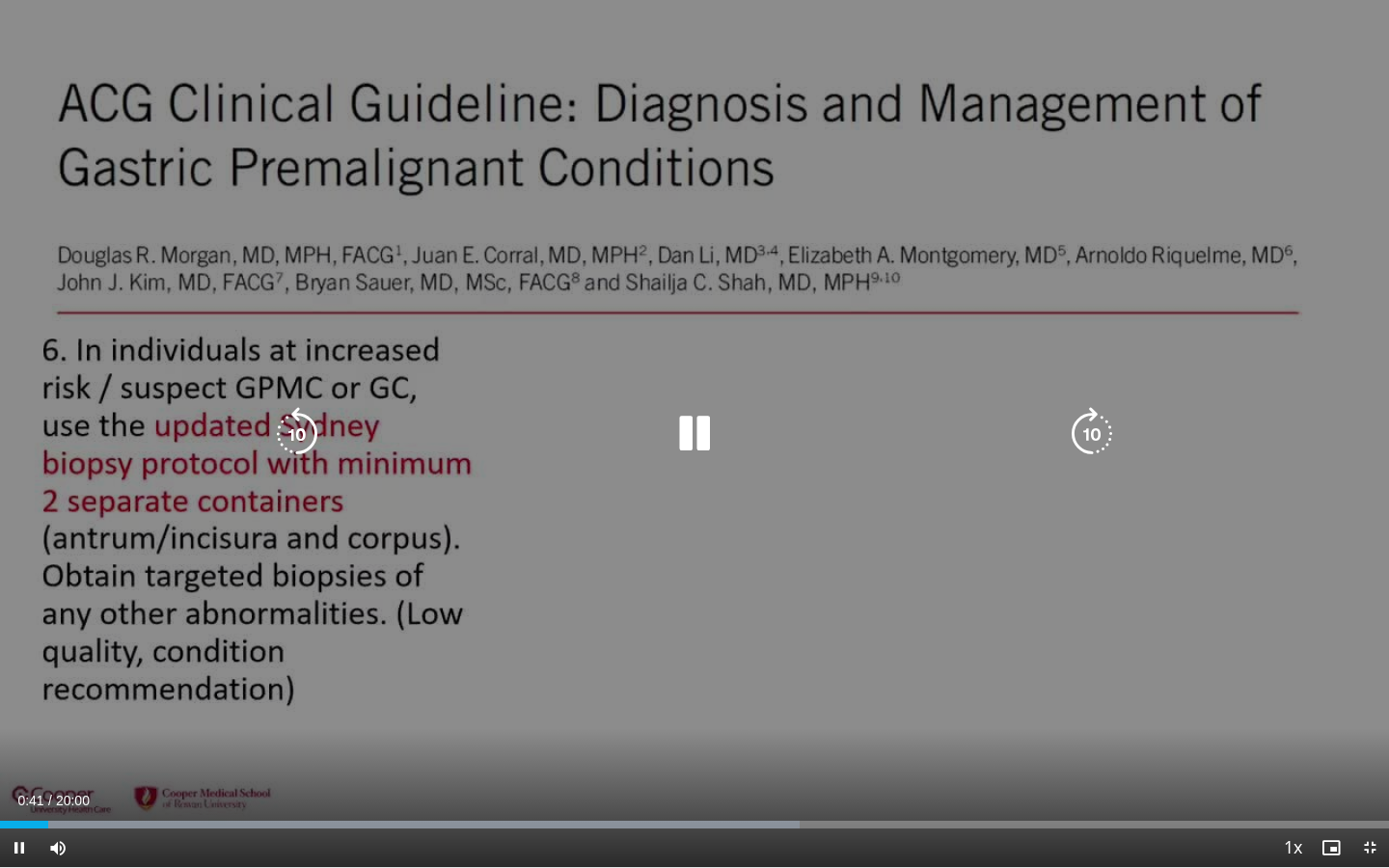 click on "10 seconds
Tap to unmute" at bounding box center (694, 433) 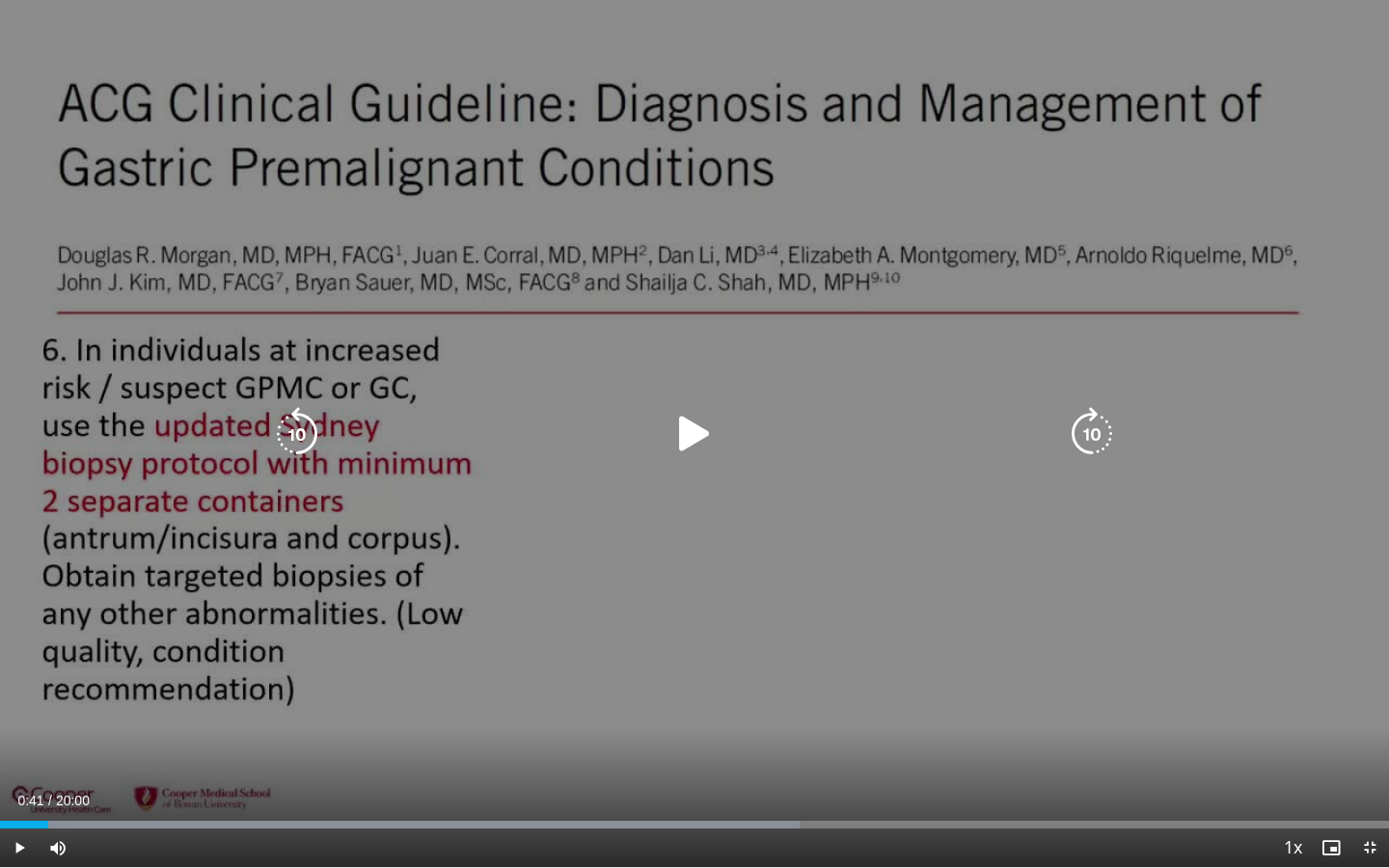 click on "10 seconds
Tap to unmute" at bounding box center (694, 433) 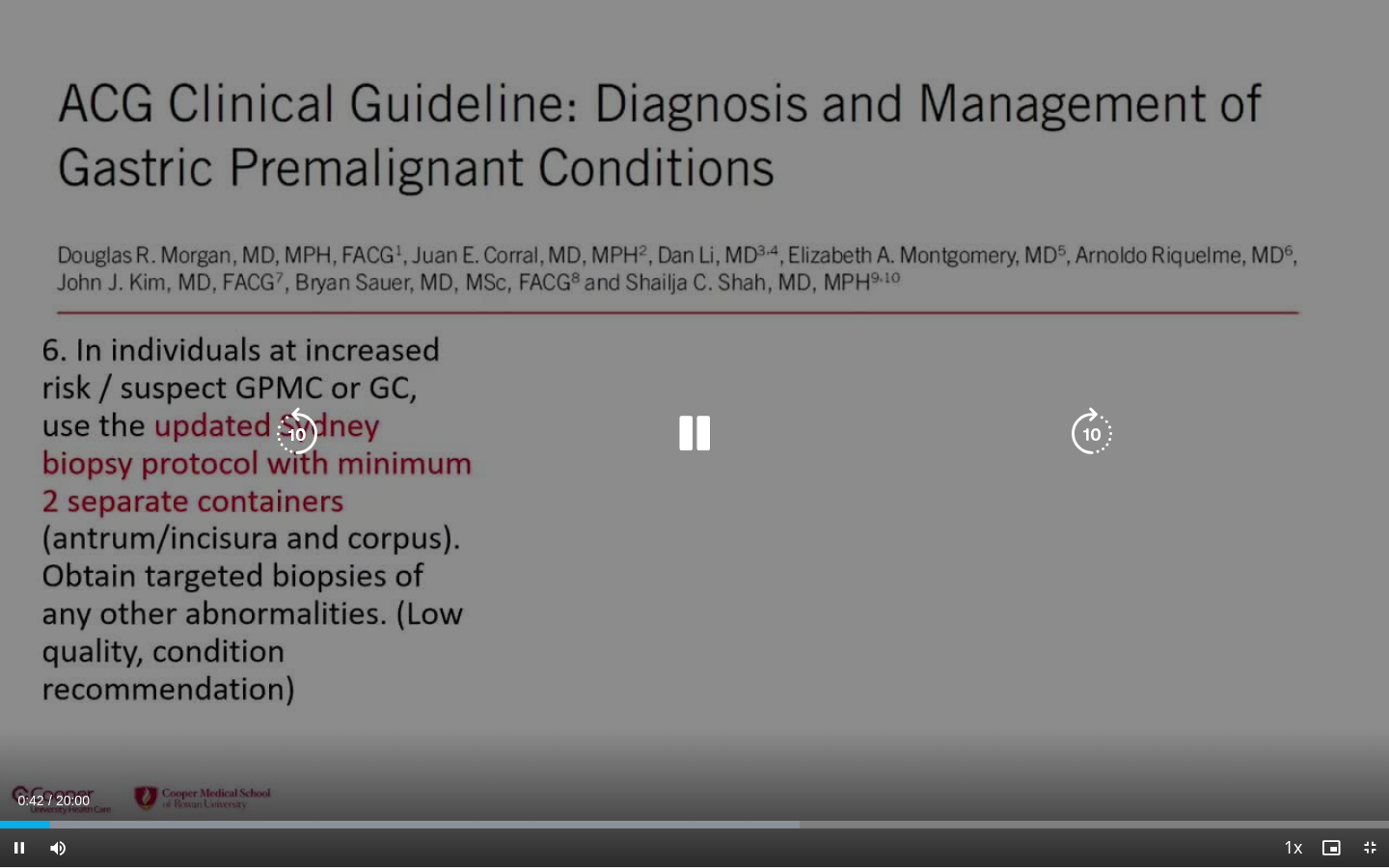 click on "10 seconds
Tap to unmute" at bounding box center (694, 433) 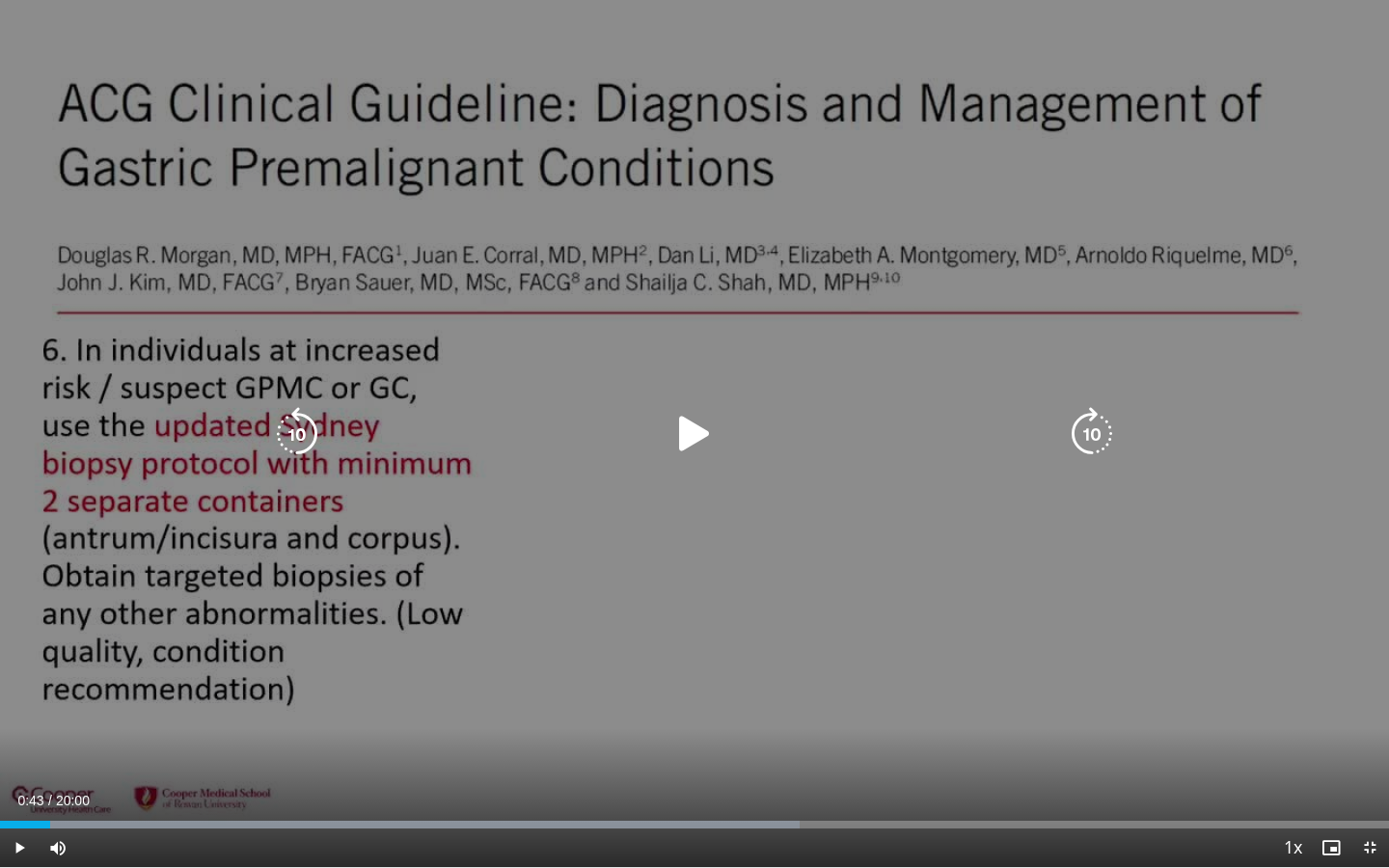 click on "10 seconds
Tap to unmute" at bounding box center (694, 433) 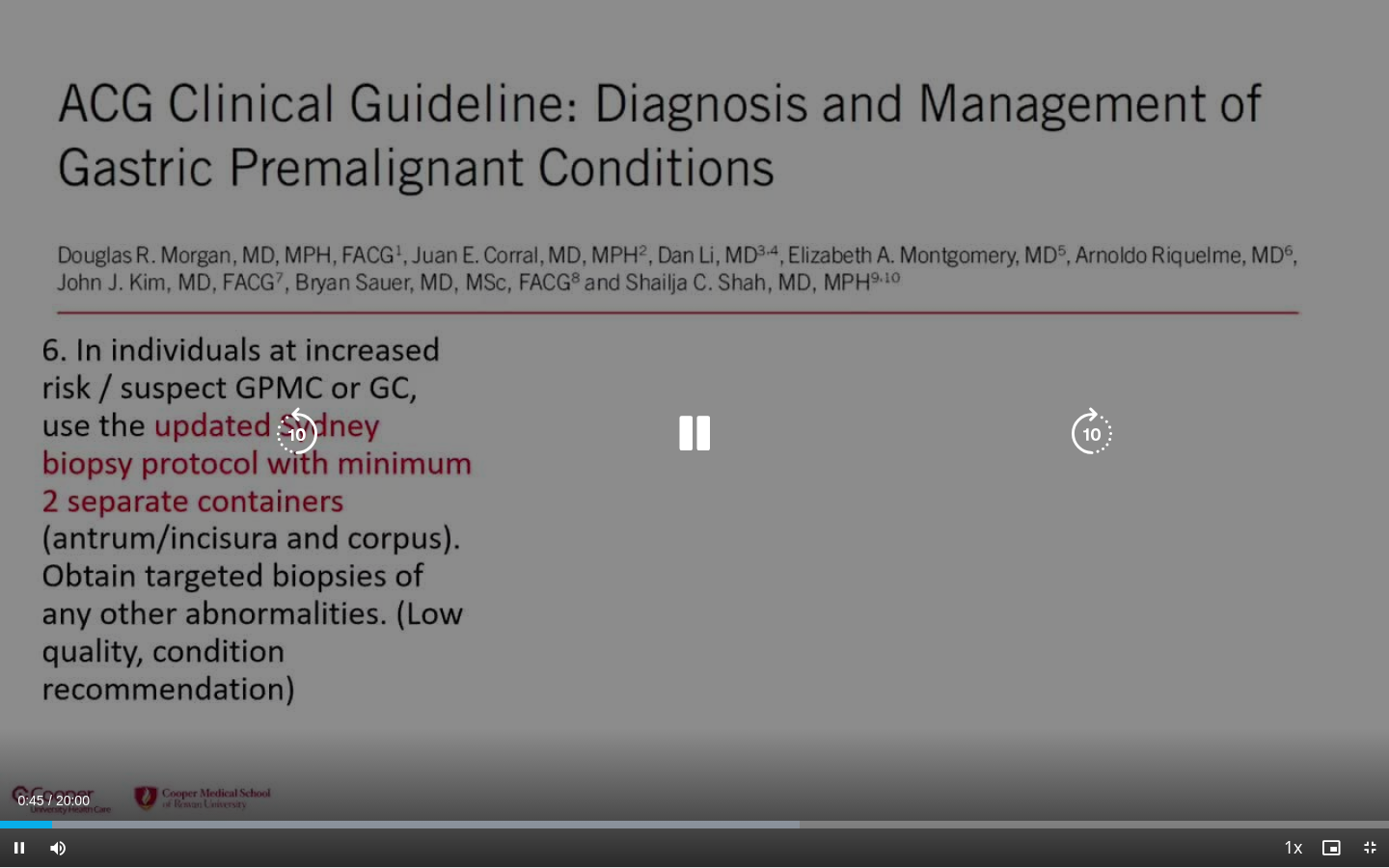click at bounding box center [297, 434] 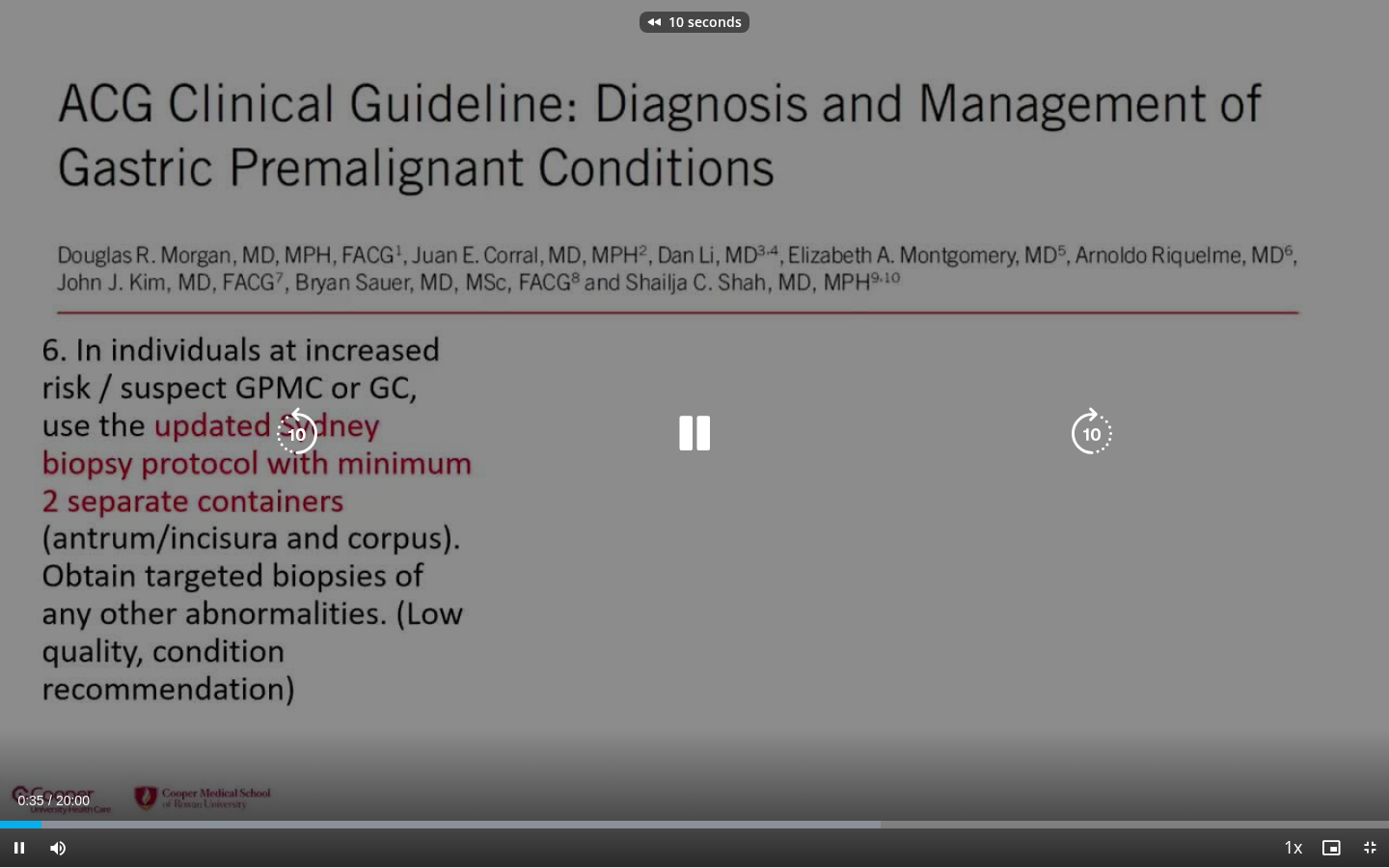 click at bounding box center [297, 434] 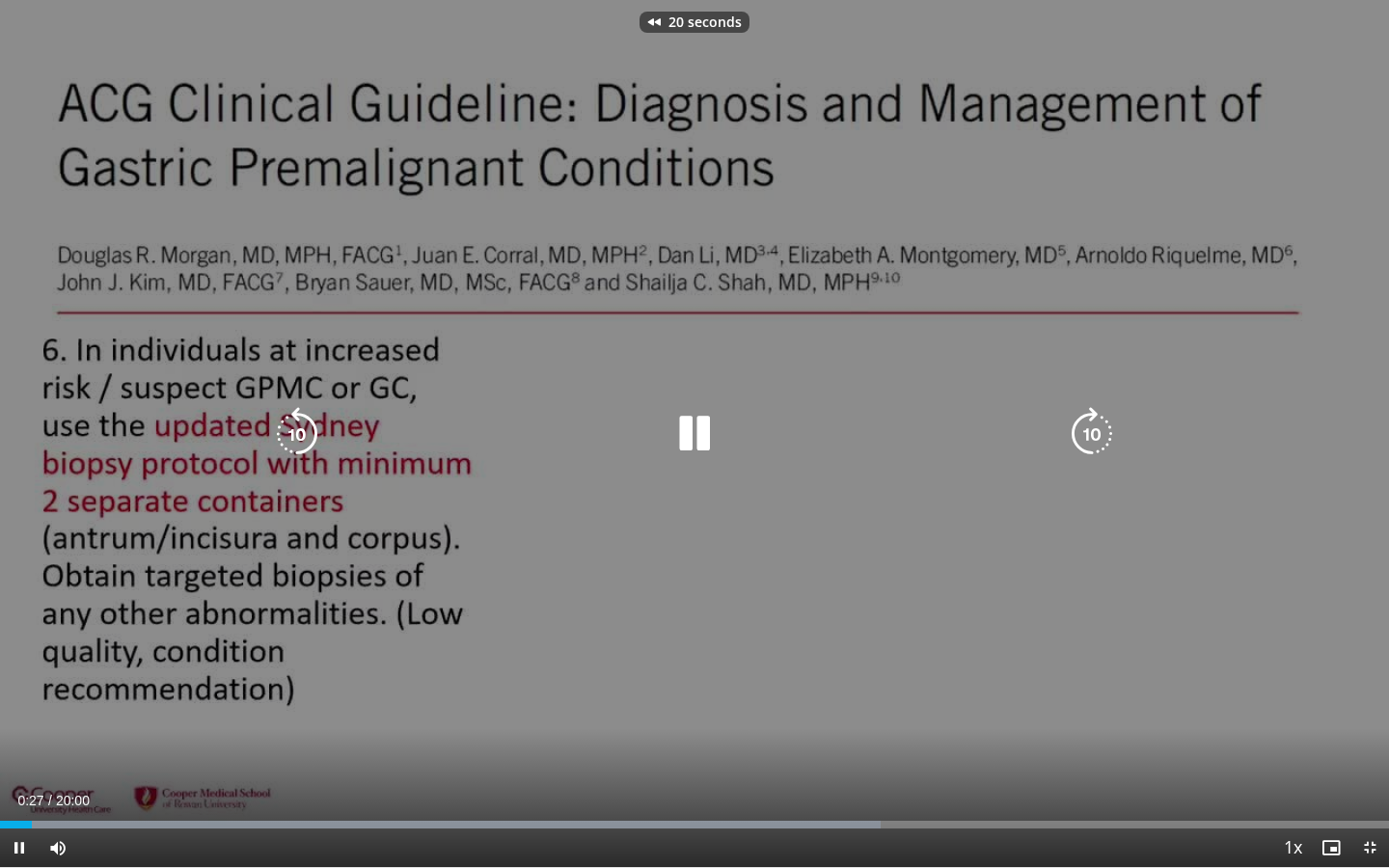 click on "20 seconds
Tap to unmute" at bounding box center [694, 433] 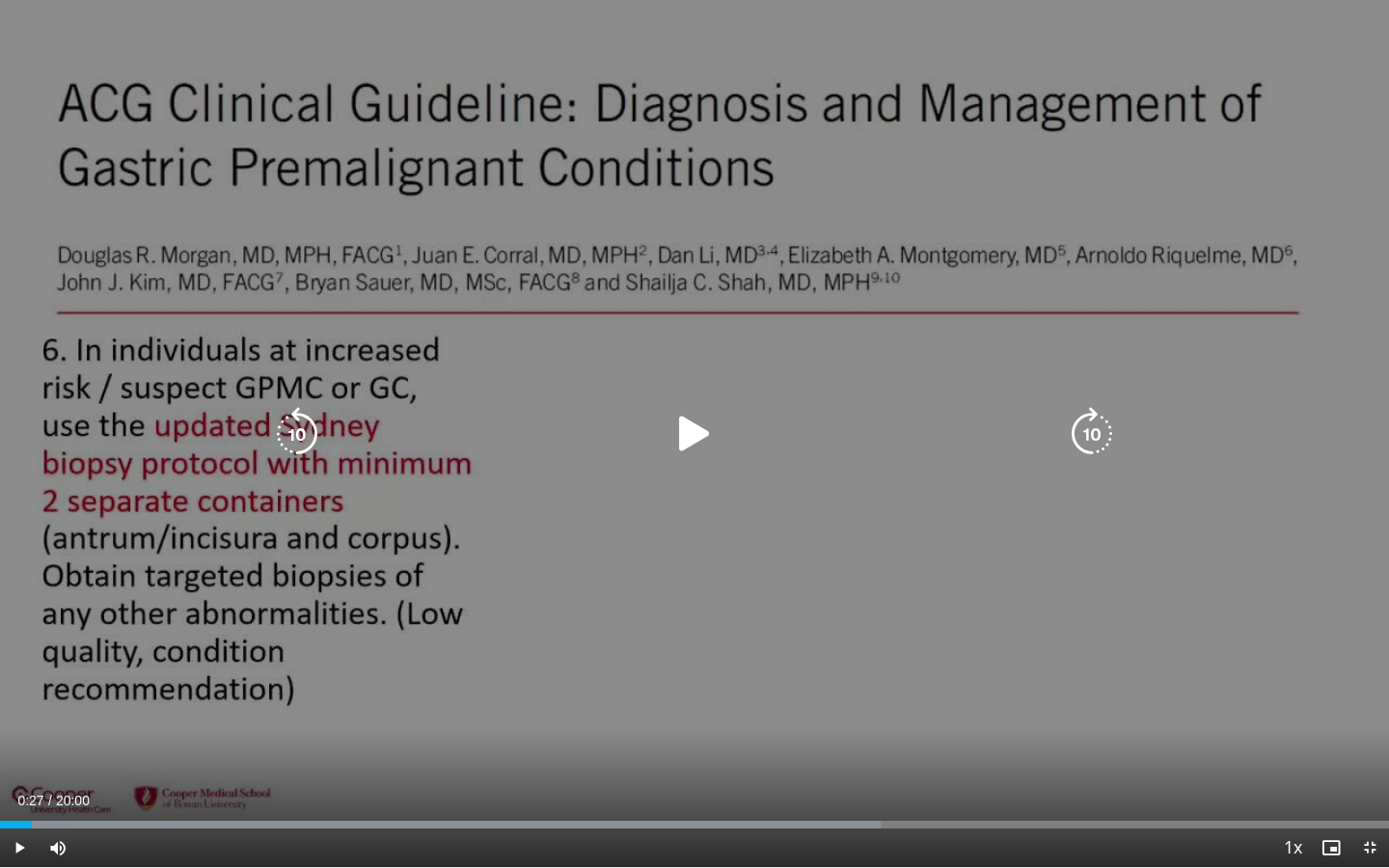 click on "20 seconds
Tap to unmute" at bounding box center [694, 433] 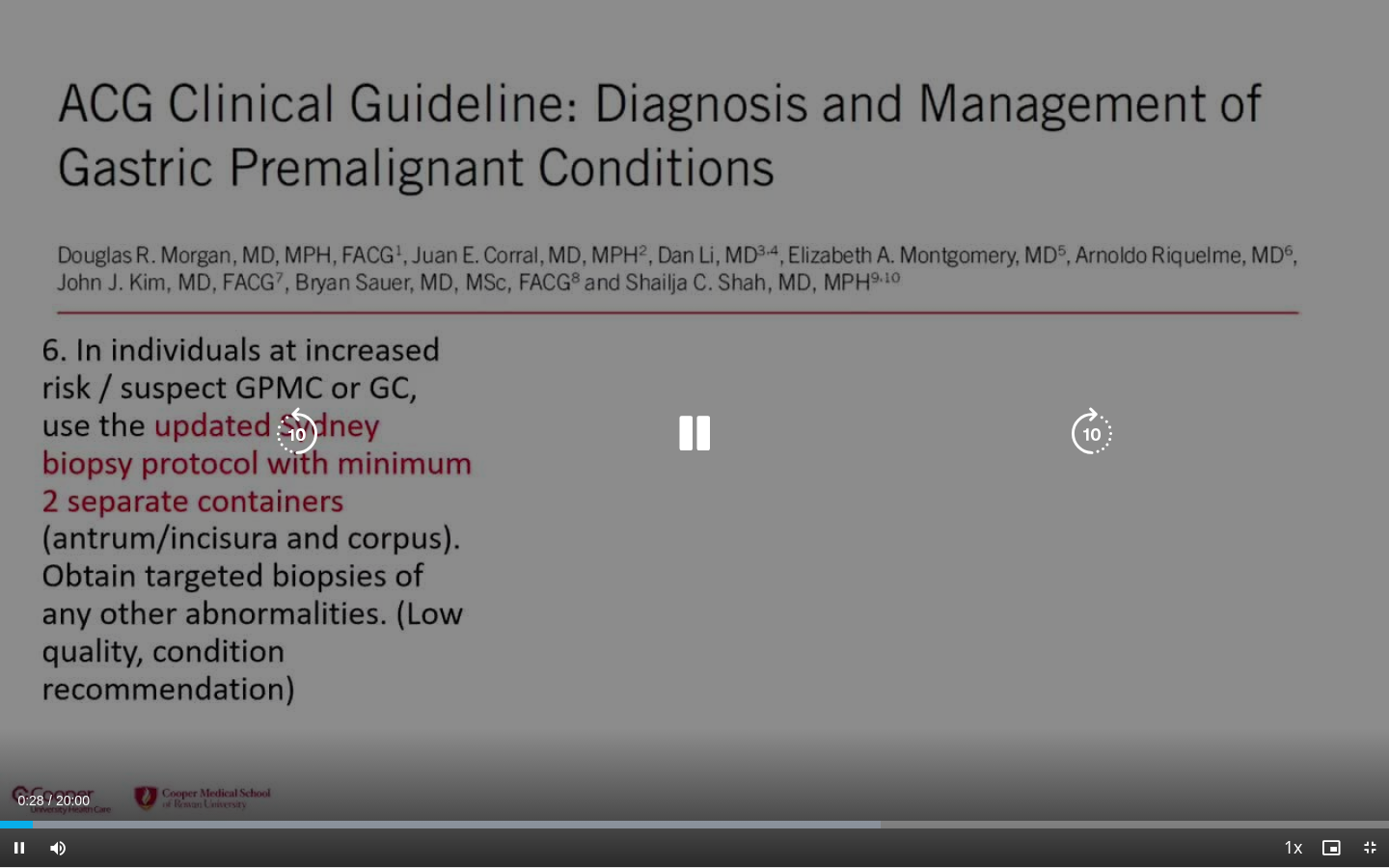 click on "20 seconds
Tap to unmute" at bounding box center (694, 433) 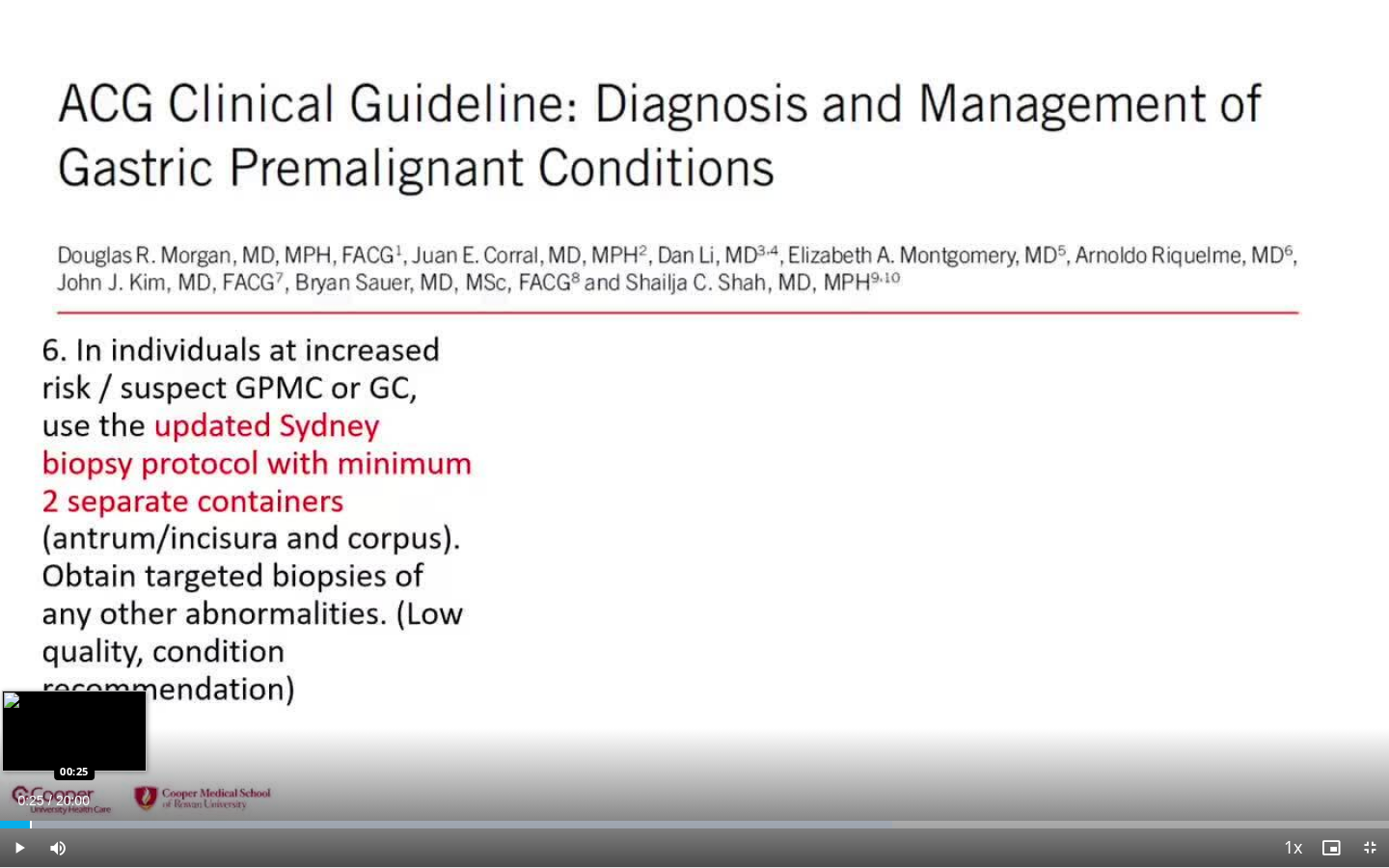 click at bounding box center (31, 825) 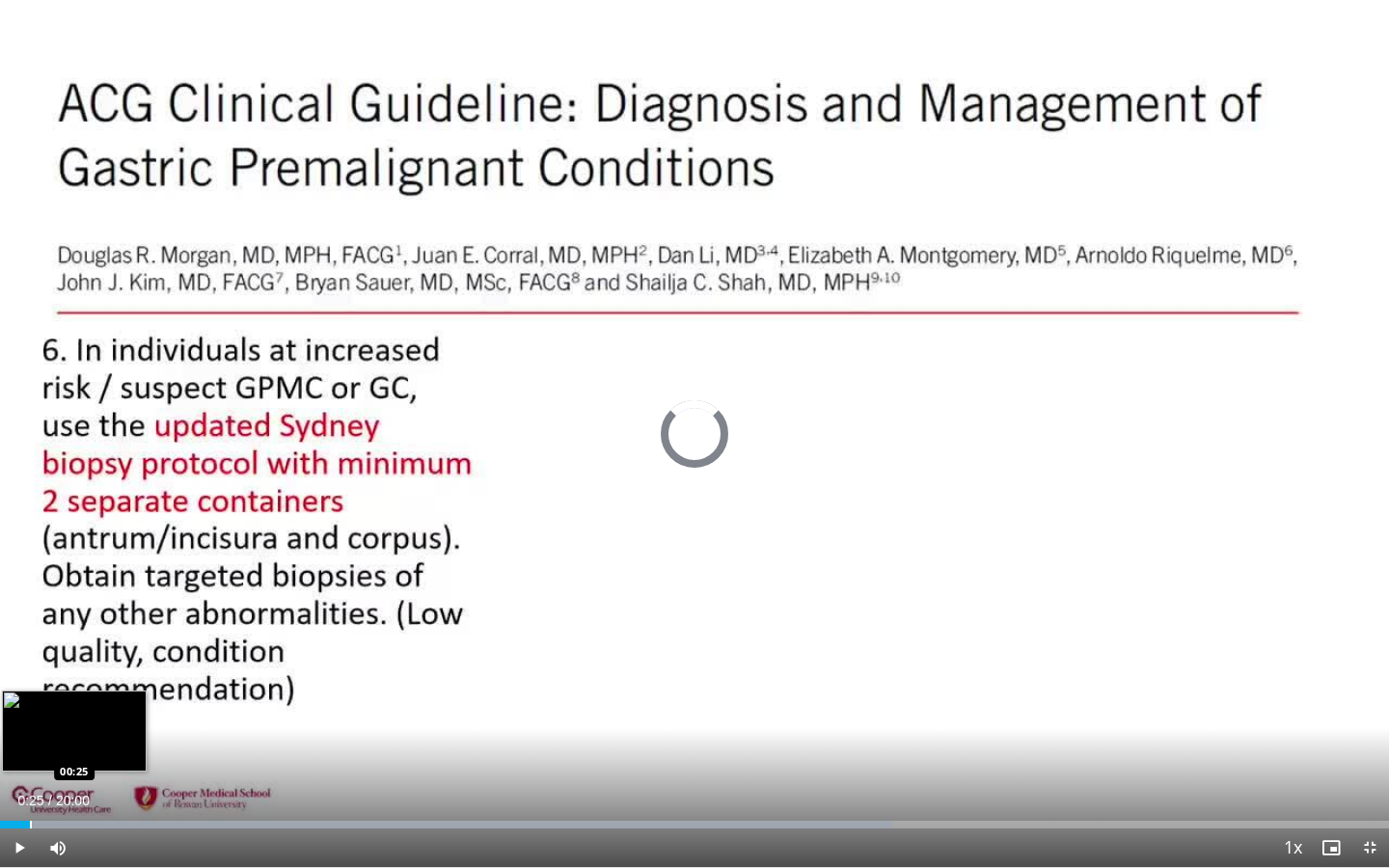 click at bounding box center (31, 825) 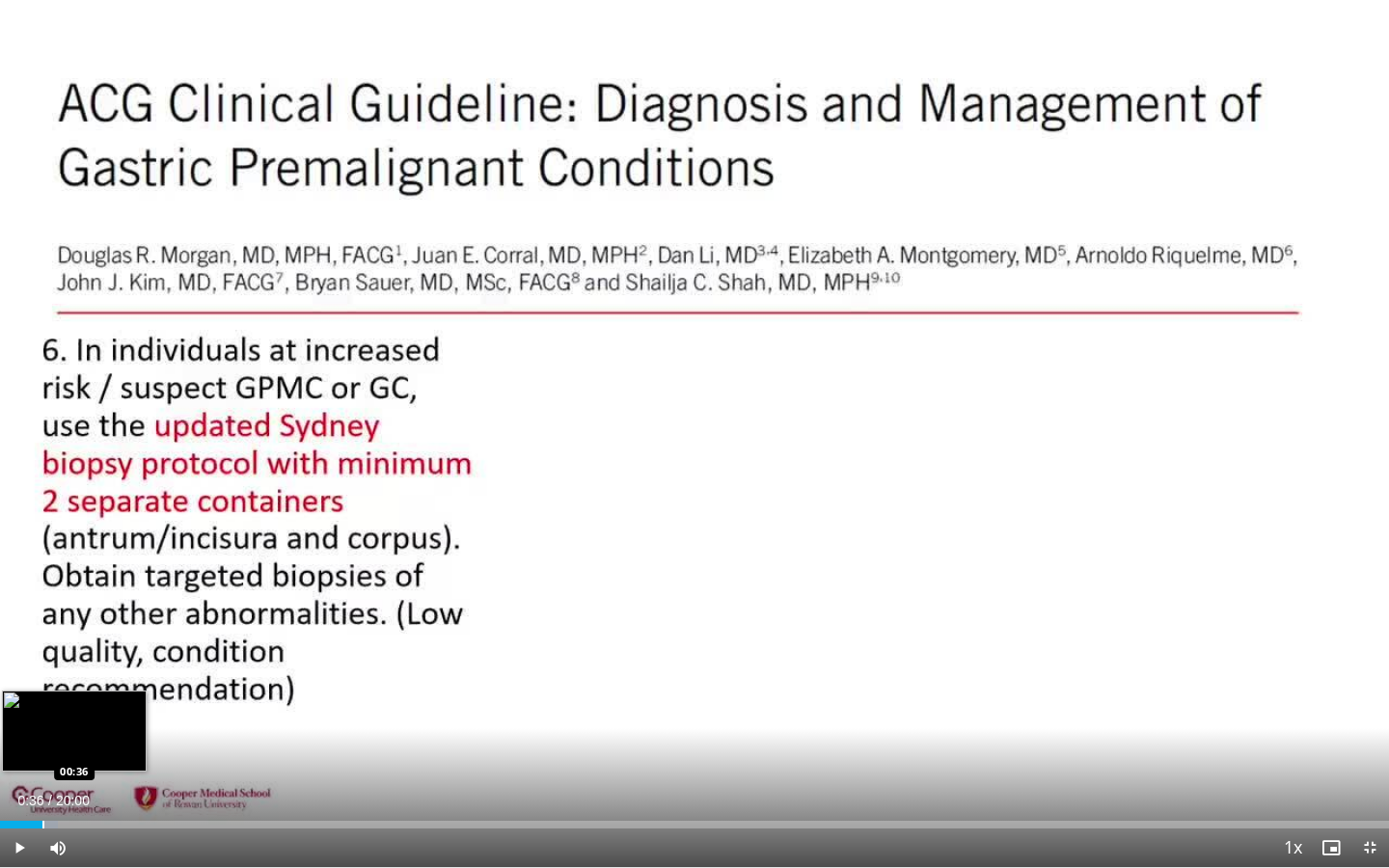 click at bounding box center [43, 825] 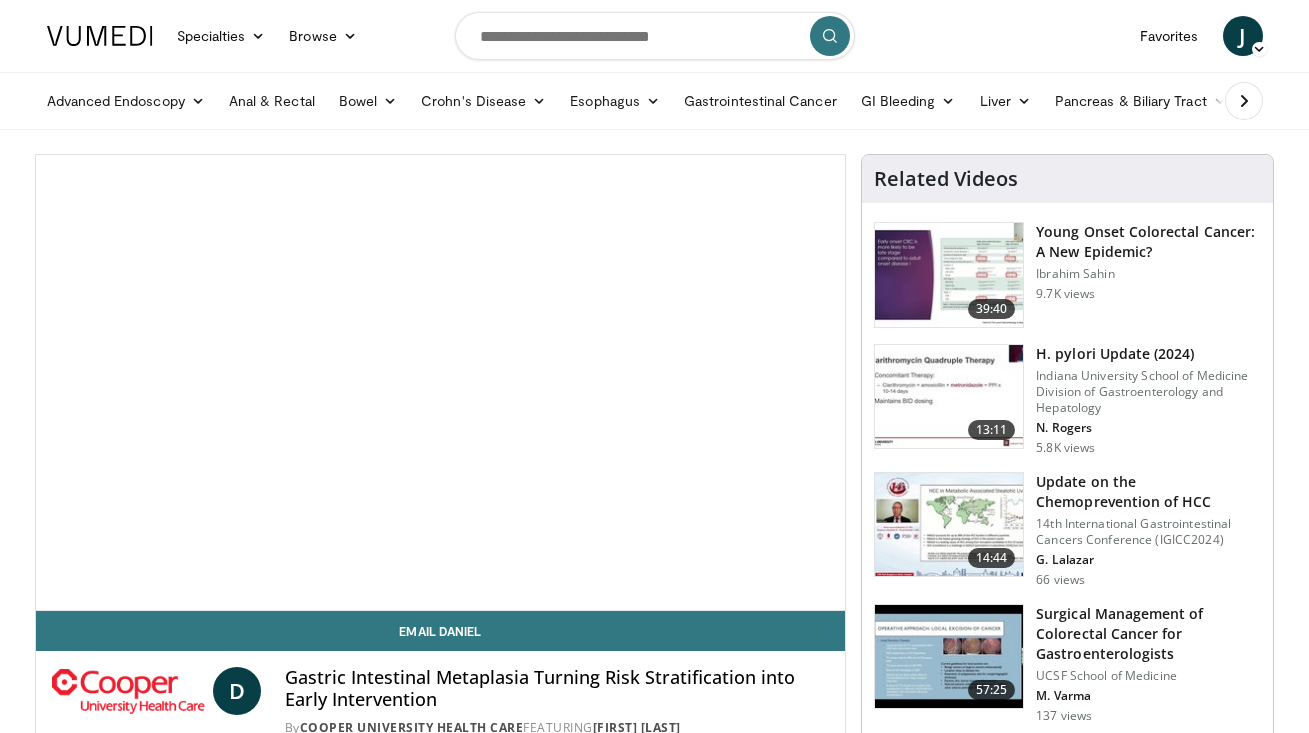 scroll, scrollTop: 0, scrollLeft: 0, axis: both 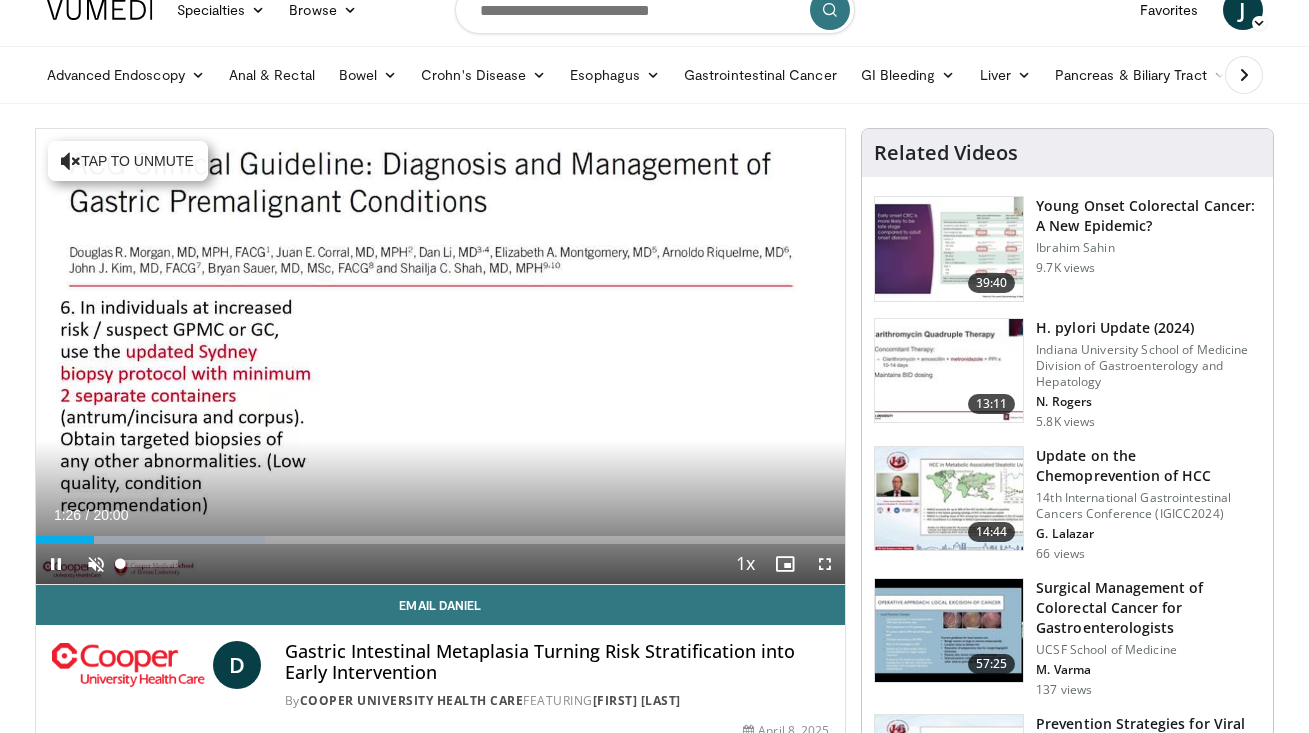 click at bounding box center [96, 564] 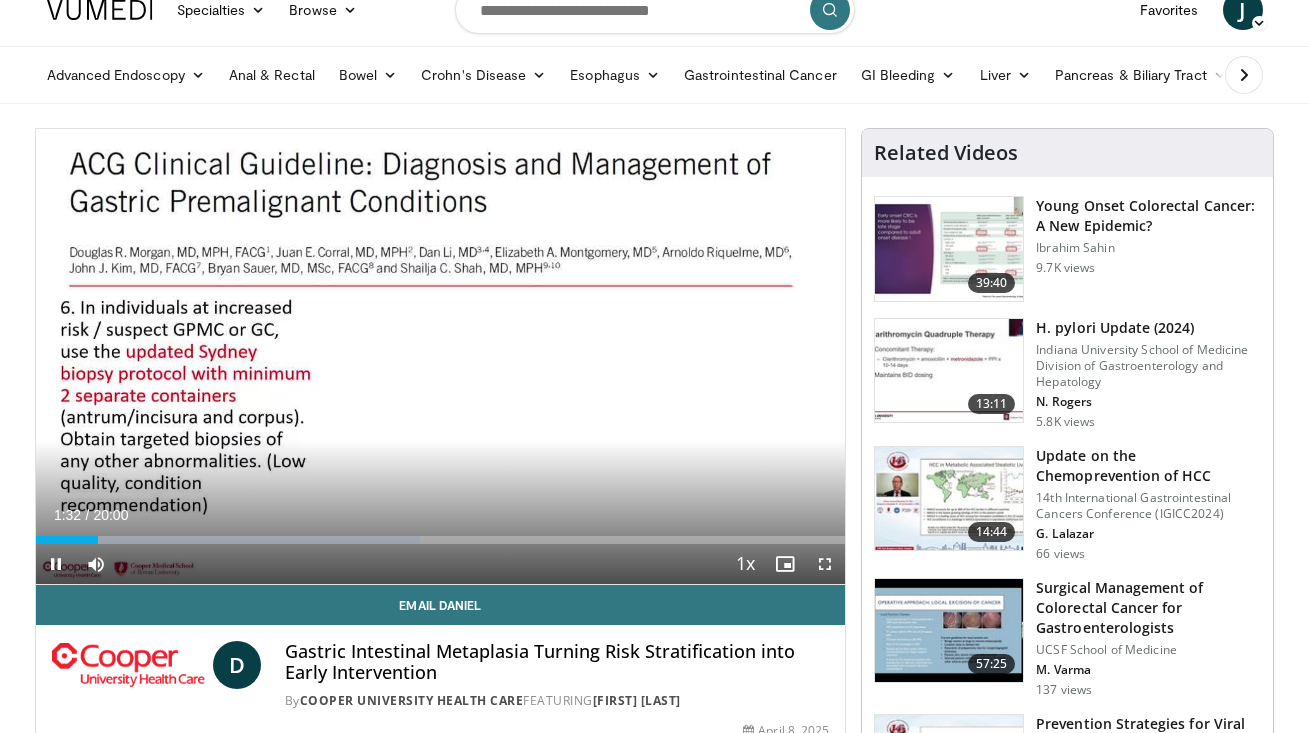 click on "**********" at bounding box center [441, 357] 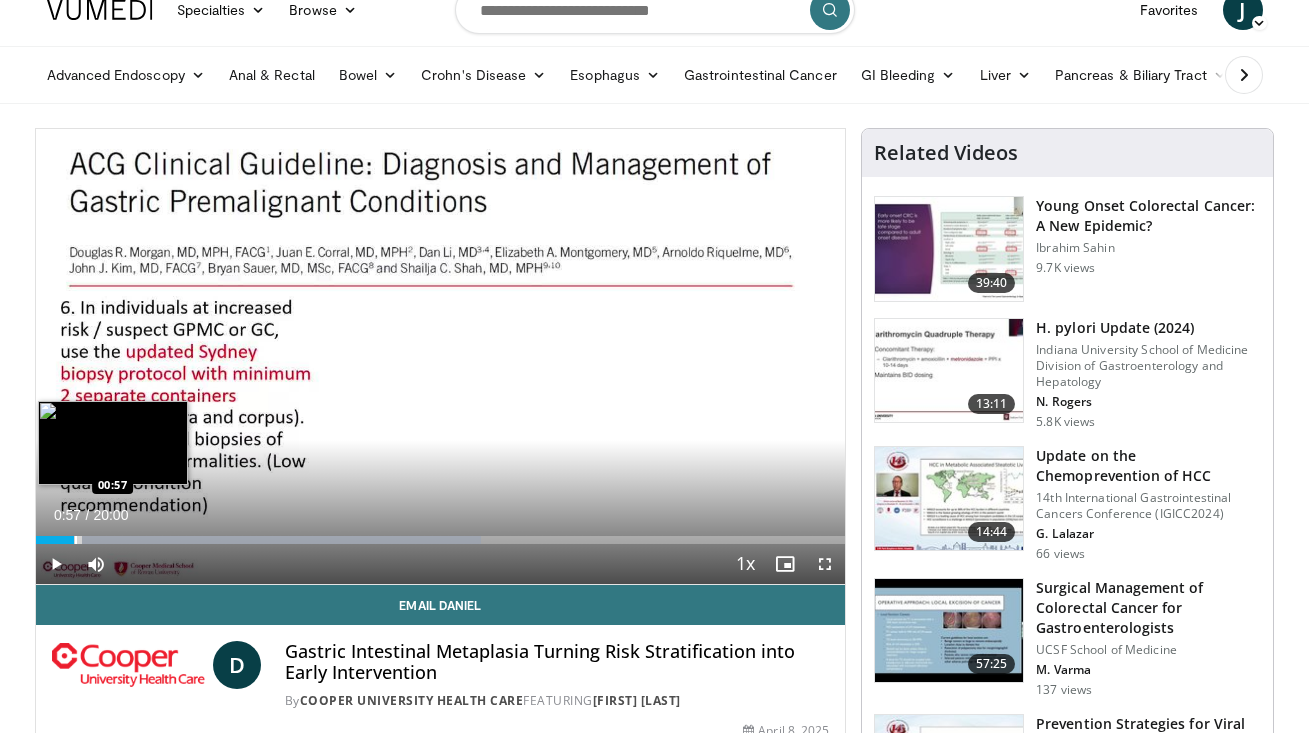 drag, startPoint x: 100, startPoint y: 542, endPoint x: 74, endPoint y: 541, distance: 26.019224 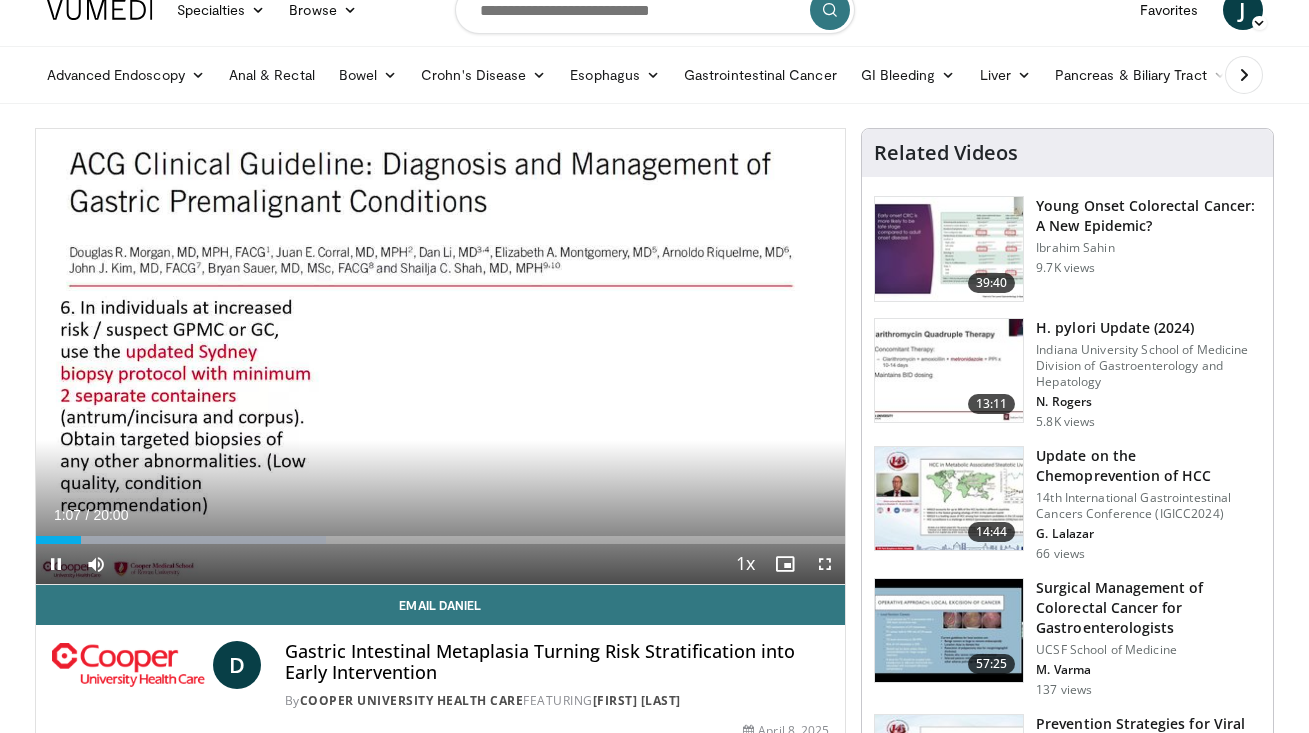 click at bounding box center (56, 564) 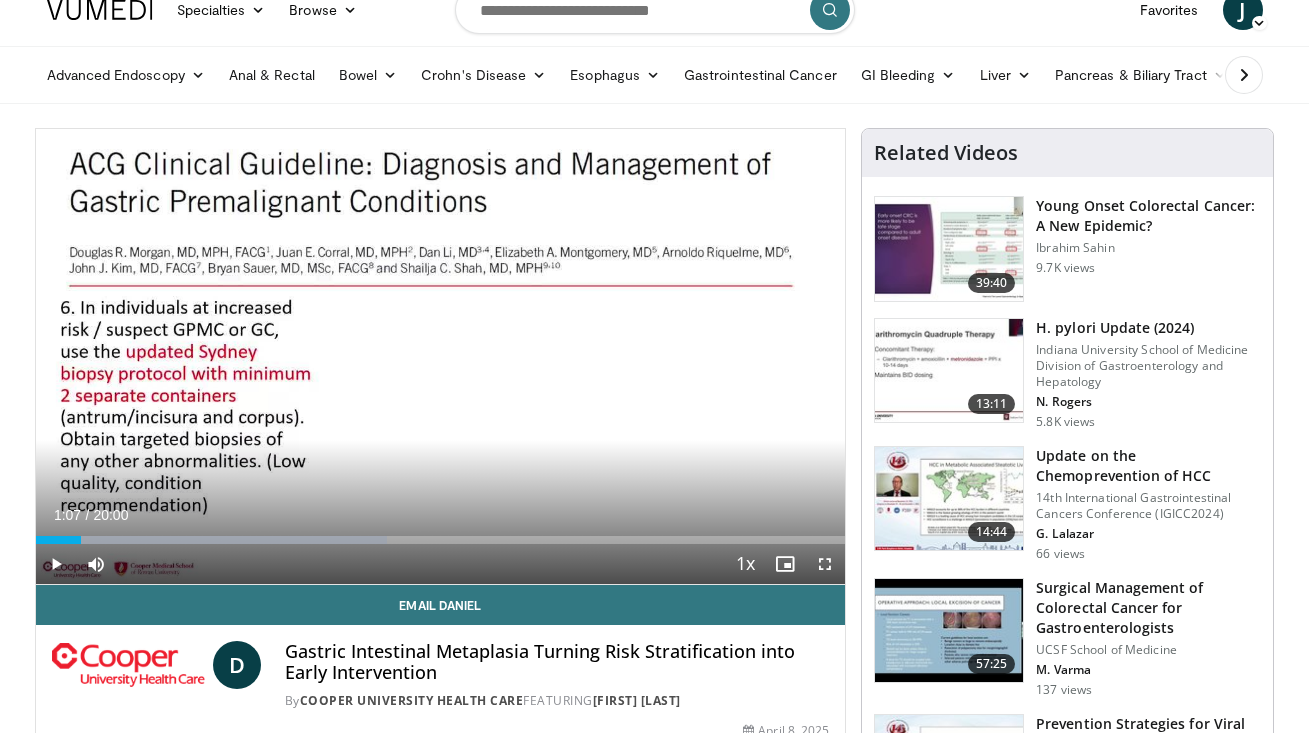 click on "Advanced Endoscopy
Anti-Reflux Endoscopic Procedures
Barrett's Esophagus Management
Endoluminal Stenting
Endoscopic Resections (EMR and ESD)
Endoscopic Retrograde Cholangiopancreatography (ERCP)
Interventional Endoscopic Ultrasound (EUS)
Peroral Endoscopic Myotomy (POEM)
Anal & Rectal
Bowel
Colectomy
Colitis
Colon Polyps
Constipation
Gut Microbiome Imaging" at bounding box center [738, 75] 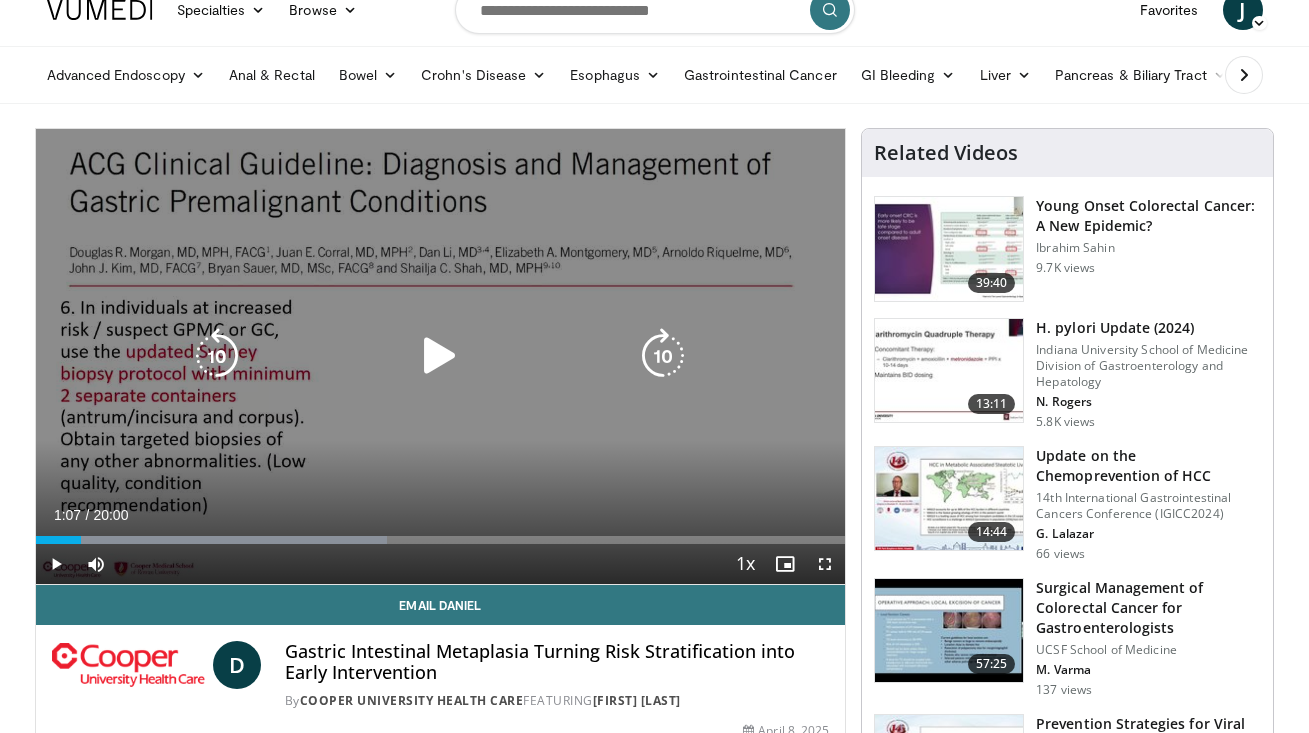 click on "10 seconds
Tap to unmute" at bounding box center [441, 356] 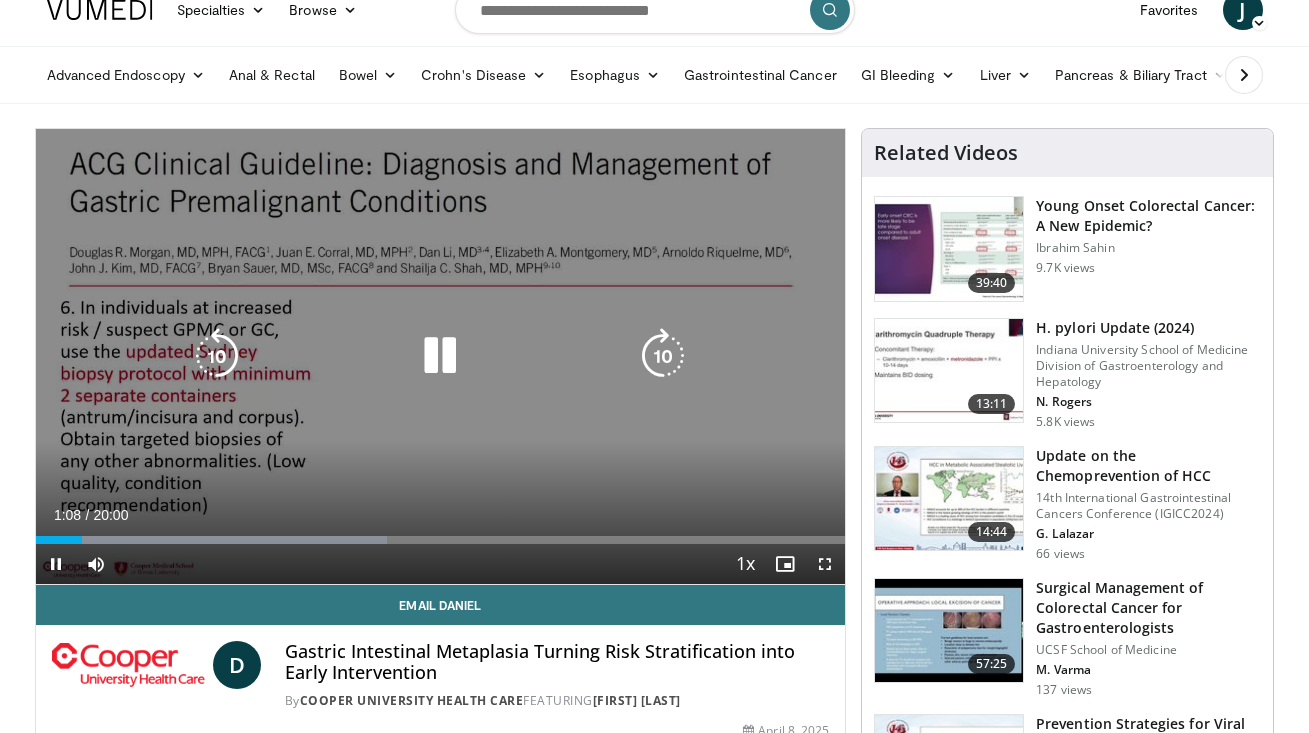 click on "10 seconds
Tap to unmute" at bounding box center (441, 356) 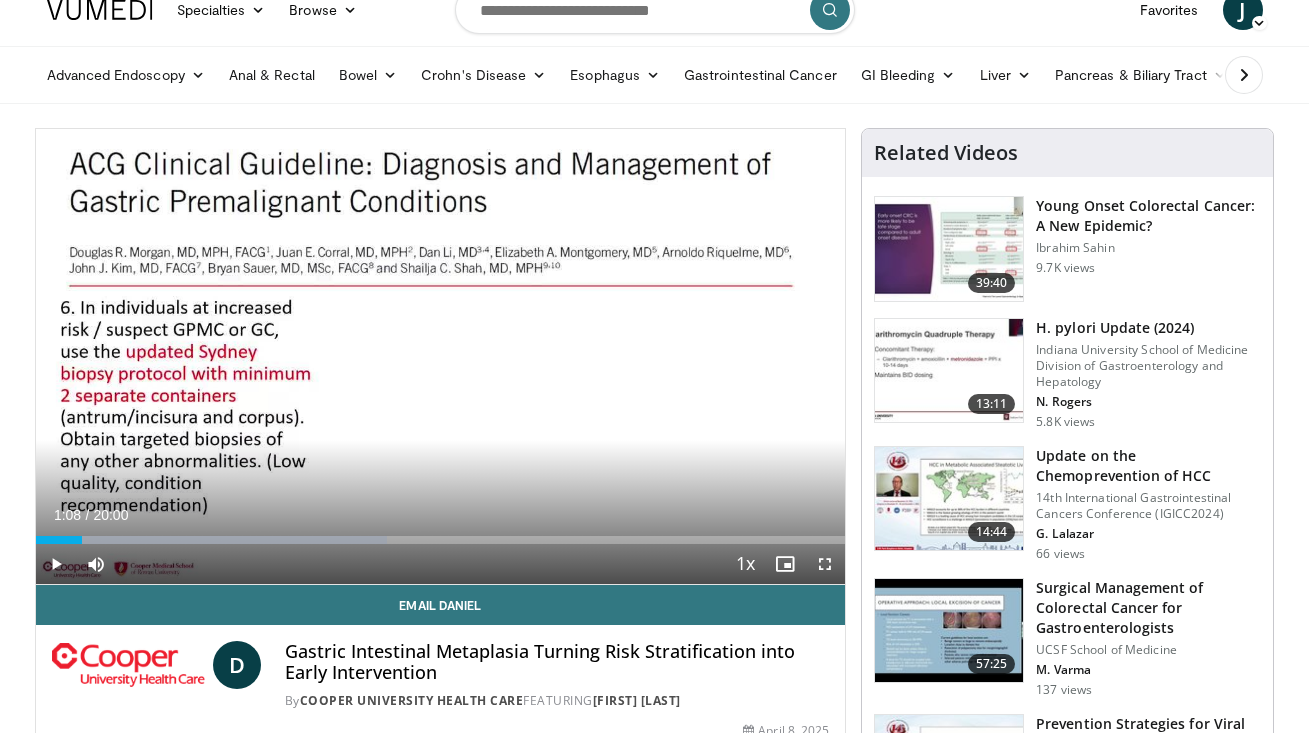scroll, scrollTop: 22, scrollLeft: 0, axis: vertical 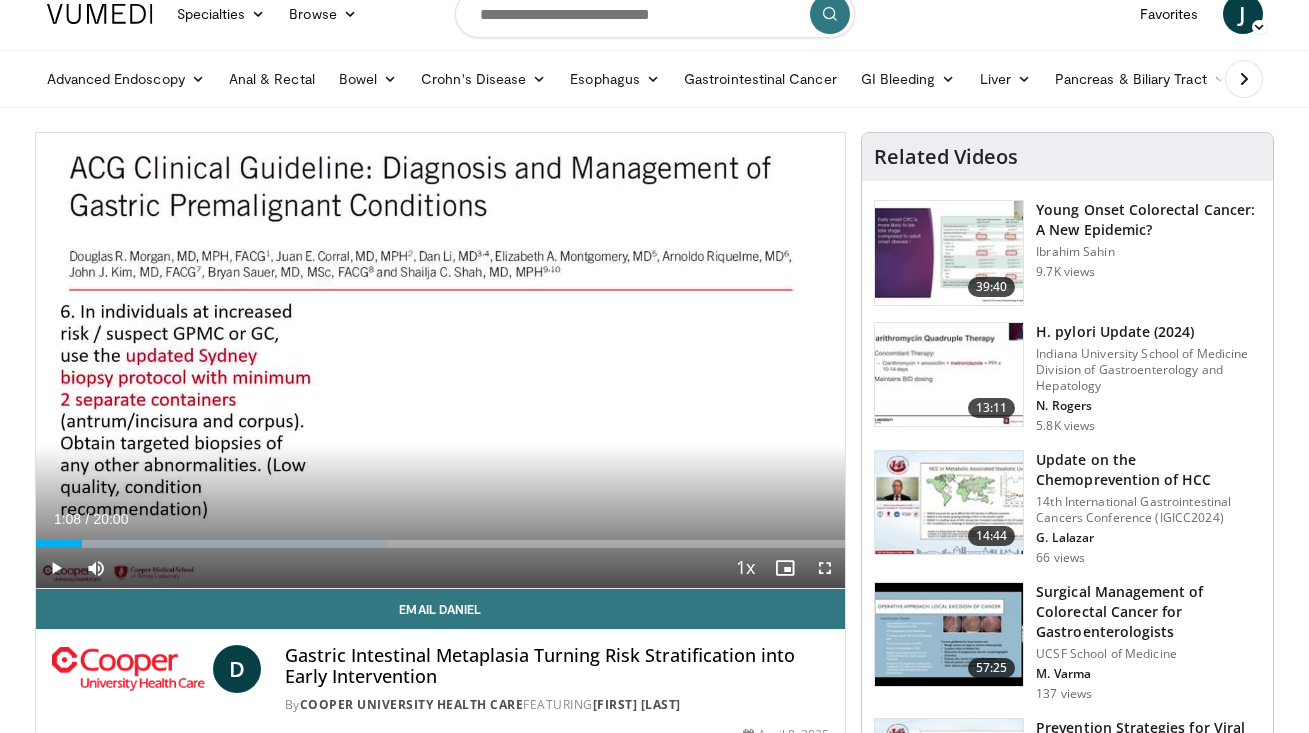 click on "Current Time  1:08 / Duration  20:00 Play Skip Backward Skip Forward Mute Loaded :  43.37% 01:08 04:48 Stream Type  LIVE Seek to live, currently behind live LIVE   1x Playback Rate 0.5x 0.75x 1x , selected 1.25x 1.5x 1.75x 2x Chapters Chapters Descriptions descriptions off , selected Captions captions off , selected Audio Track en (Main) , selected Fullscreen Enable picture-in-picture mode" at bounding box center [441, 568] 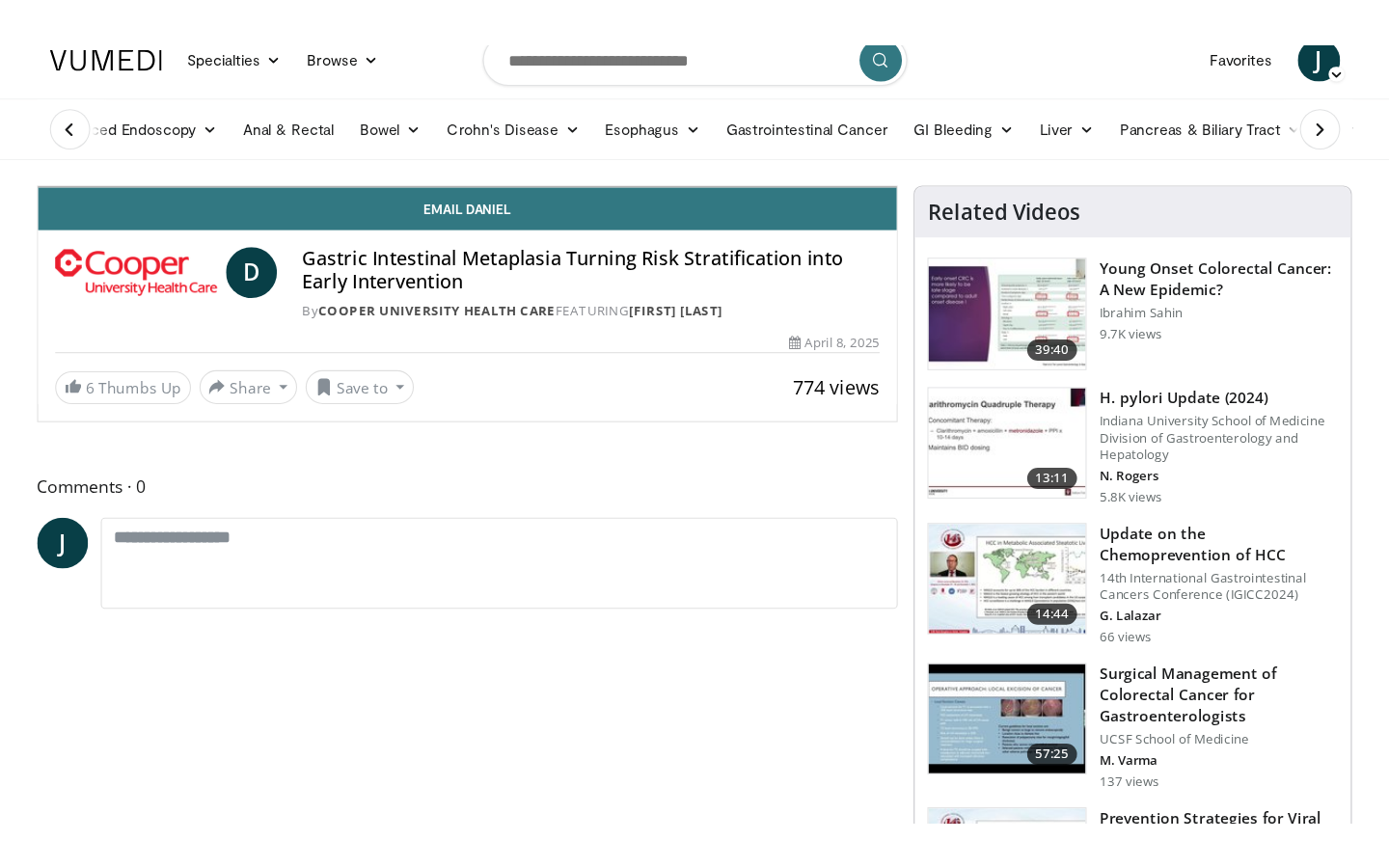 scroll, scrollTop: 0, scrollLeft: 0, axis: both 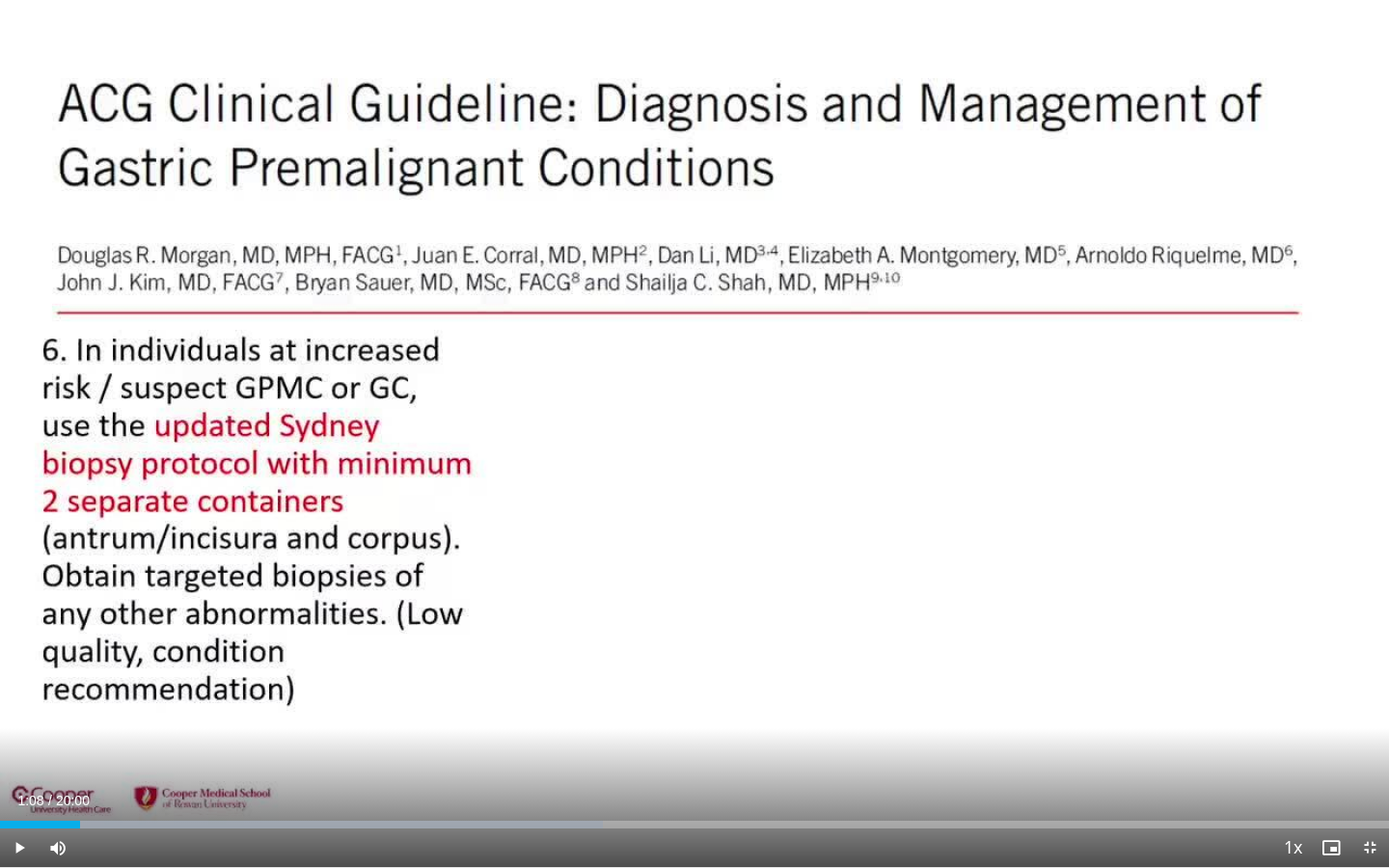 click on "Current Time  1:08 / Duration  20:00 Play Skip Backward Skip Forward Mute Loaded :  43.37% 01:08 04:02 Stream Type  LIVE Seek to live, currently behind live LIVE   1x Playback Rate 0.5x 0.75x 1x , selected 1.25x 1.5x 1.75x 2x Chapters Chapters Descriptions descriptions off , selected Captions captions off , selected Audio Track en (Main) , selected Exit Fullscreen Enable picture-in-picture mode" at bounding box center (694, 848) 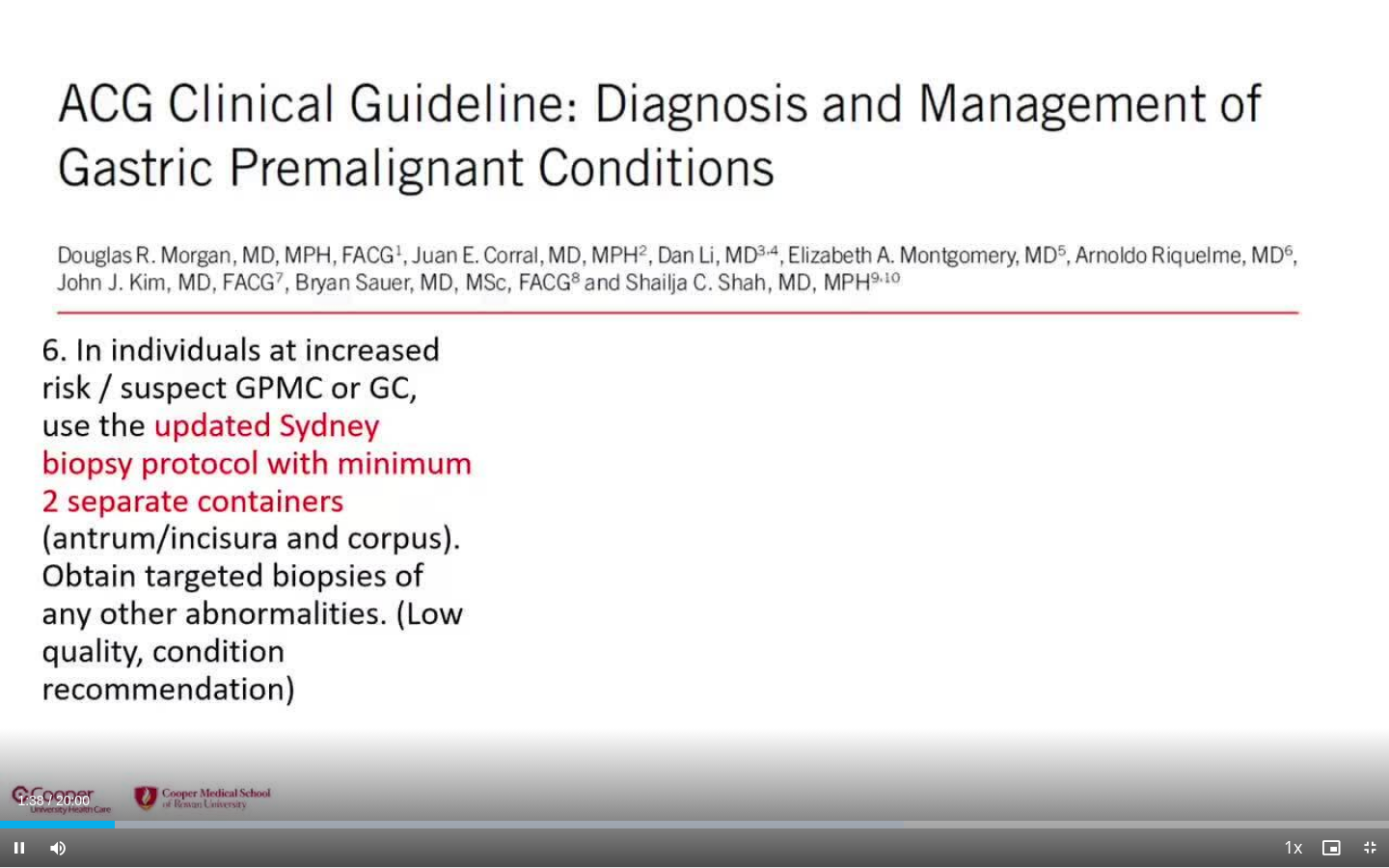 click at bounding box center [19, 848] 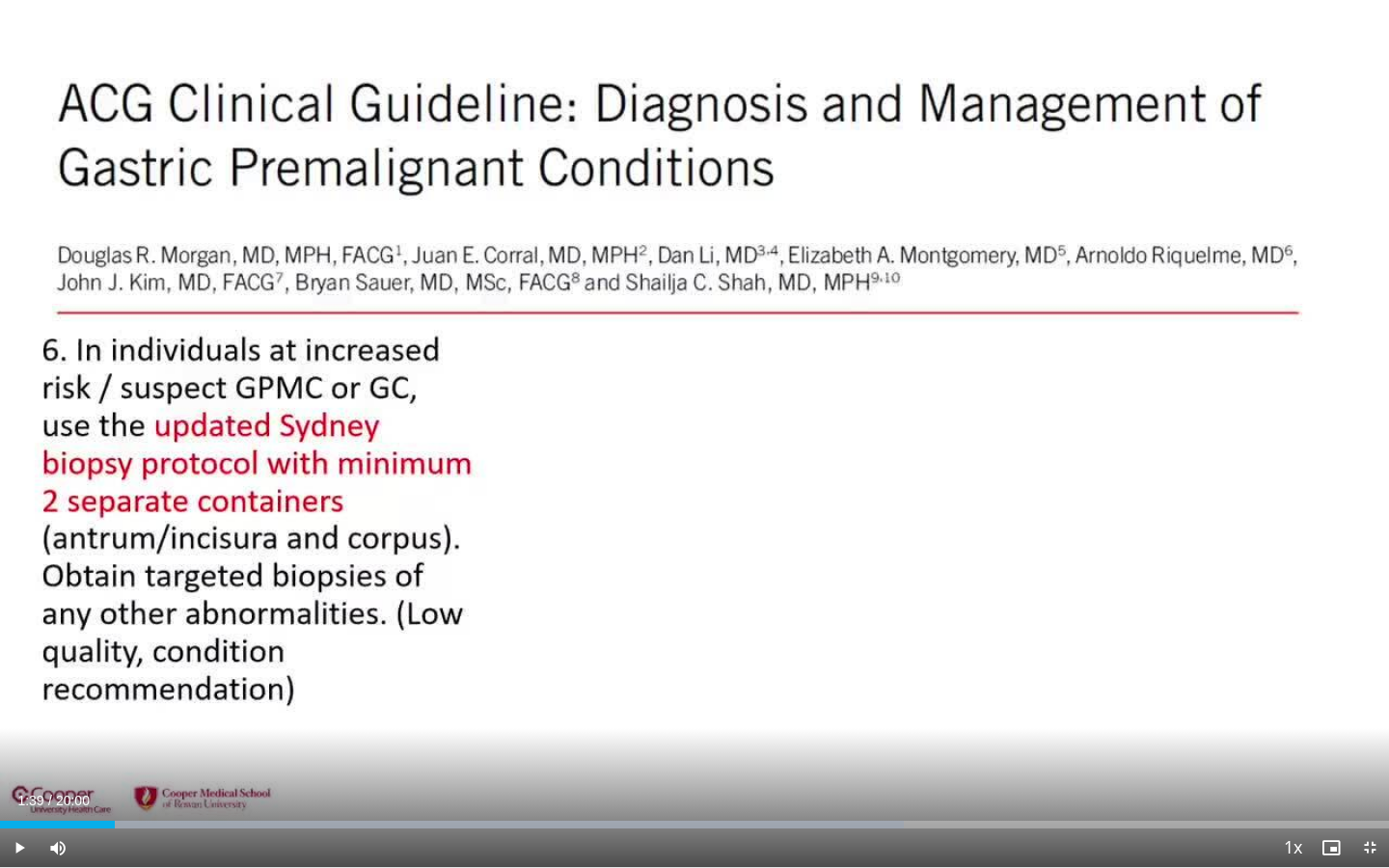 click at bounding box center [19, 848] 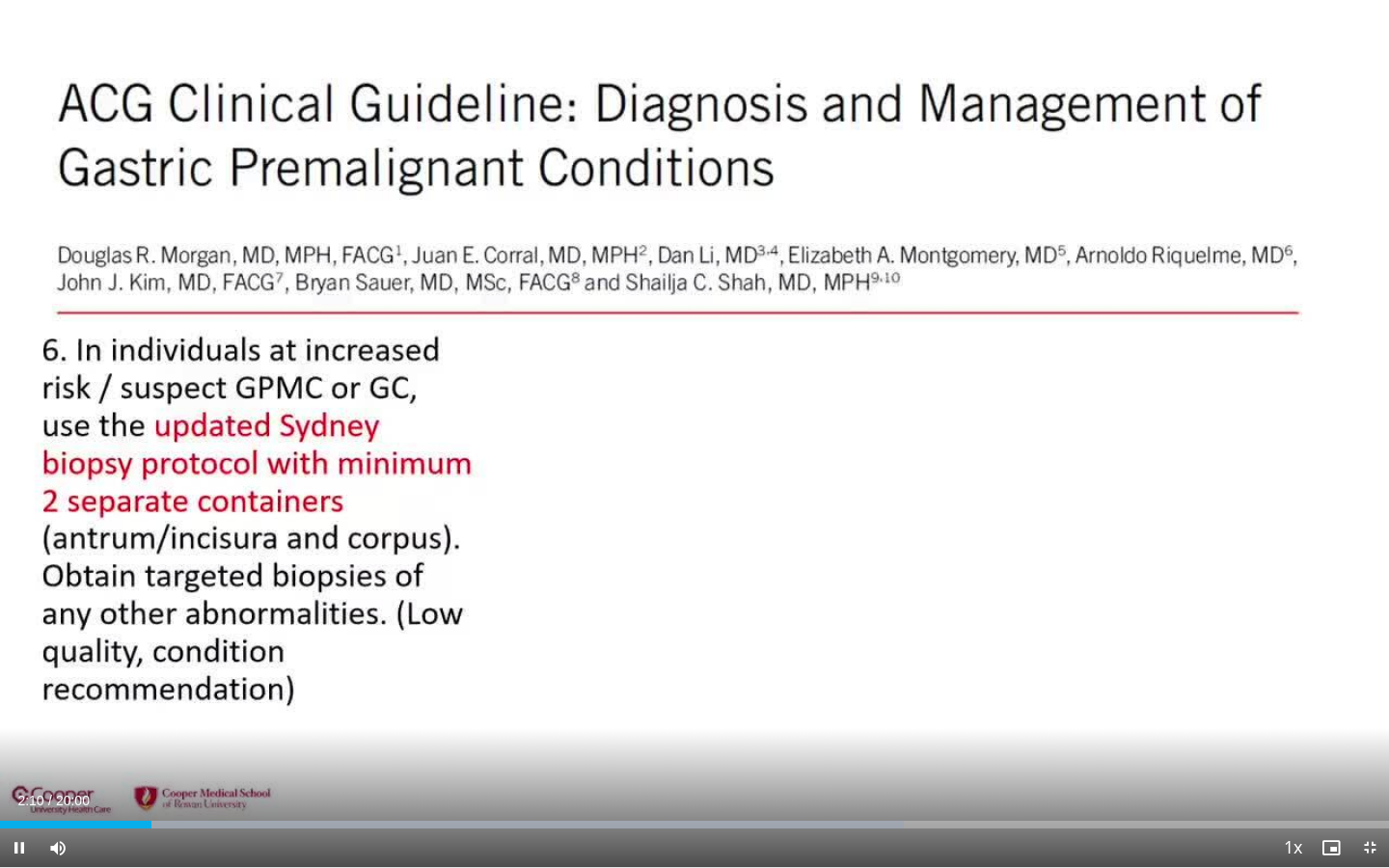click on "Current Time  2:10 / Duration  20:00 Pause Skip Backward Skip Forward Mute 0% Loaded :  65.06% 02:10 01:55 Stream Type  LIVE Seek to live, currently behind live LIVE   1x Playback Rate 0.5x 0.75x 1x , selected 1.25x 1.5x 1.75x 2x Chapters Chapters Descriptions descriptions off , selected Captions captions off , selected Audio Track en (Main) , selected Exit Fullscreen Enable picture-in-picture mode" at bounding box center (694, 848) 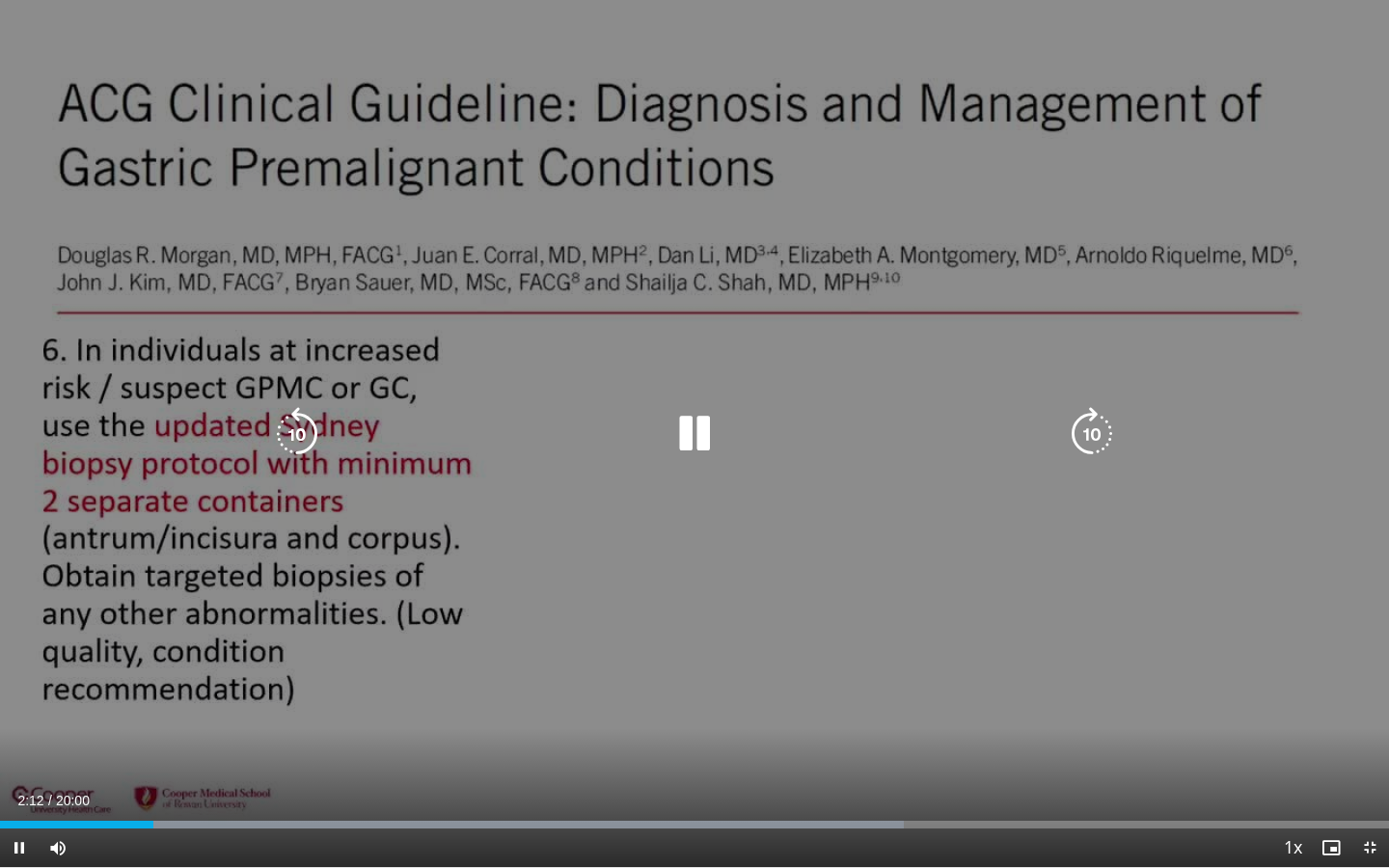click on "Current Time  2:12 / Duration  20:00 Pause Skip Backward Skip Forward Mute 0% Loaded :  65.06% 02:12 01:55 Stream Type  LIVE Seek to live, currently behind live LIVE   1x Playback Rate 0.5x 0.75x 1x , selected 1.25x 1.5x 1.75x 2x Chapters Chapters Descriptions descriptions off , selected Captions captions off , selected Audio Track en (Main) , selected Exit Fullscreen Enable picture-in-picture mode" at bounding box center [694, 848] 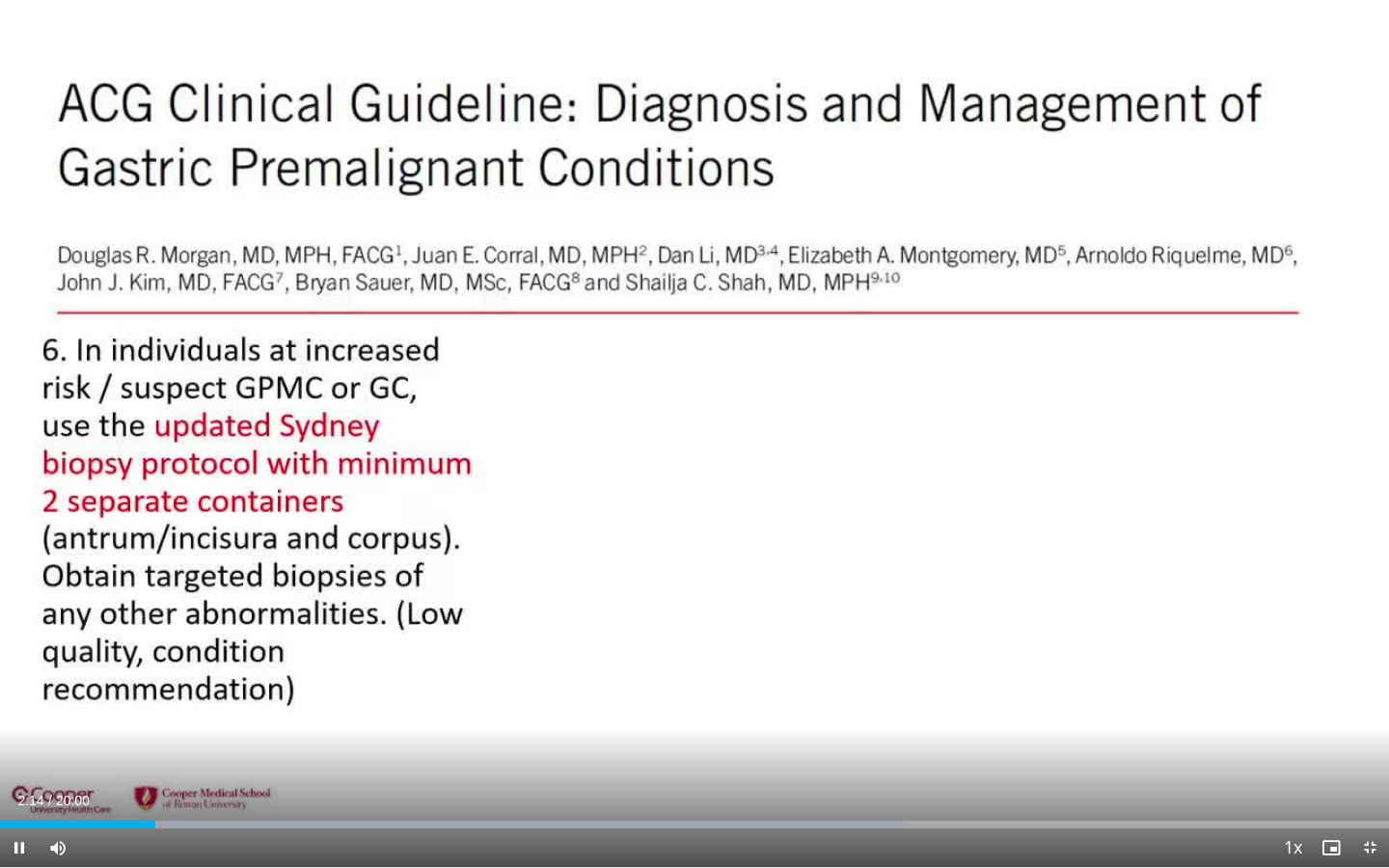 click at bounding box center (19, 848) 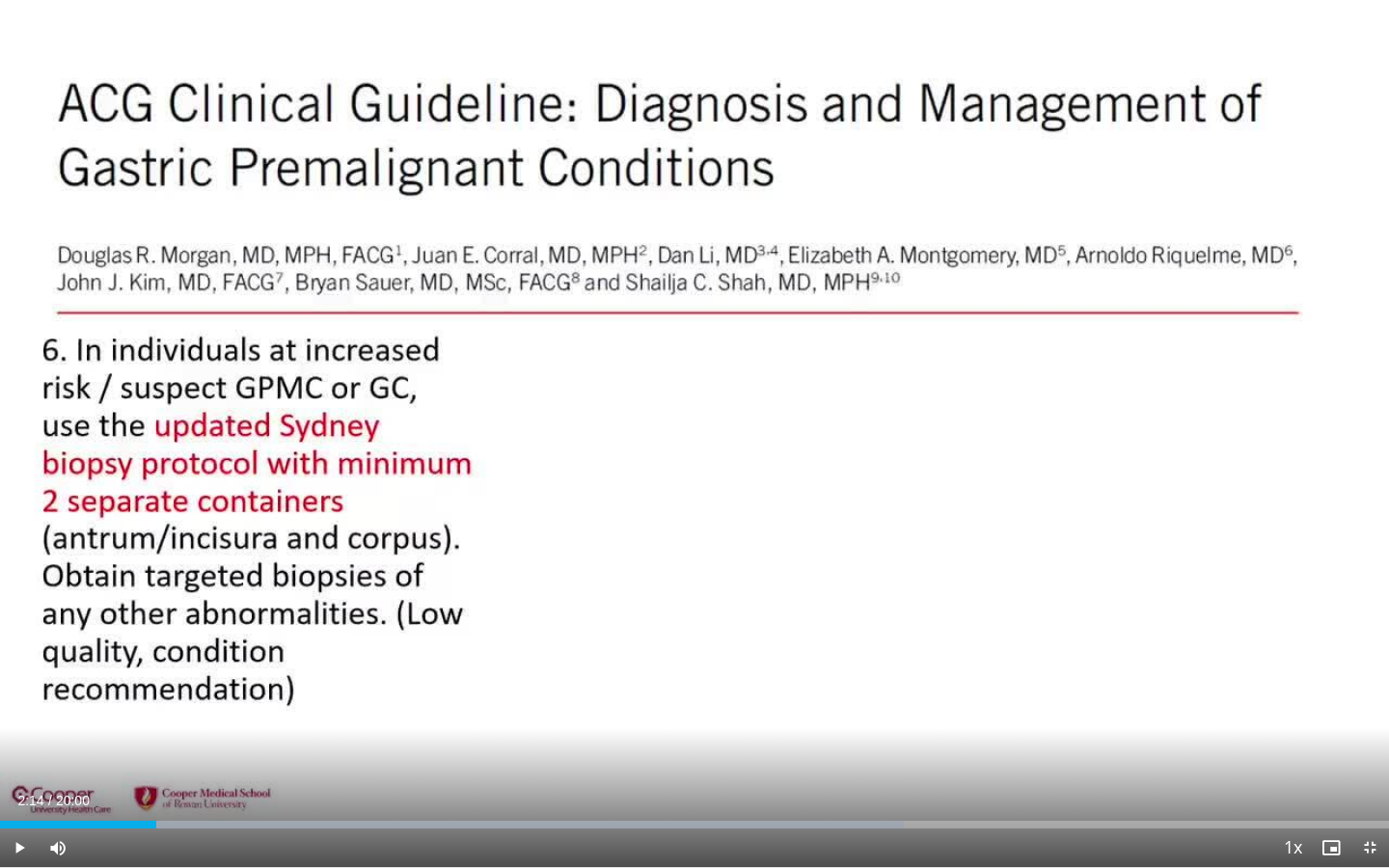 click at bounding box center (19, 848) 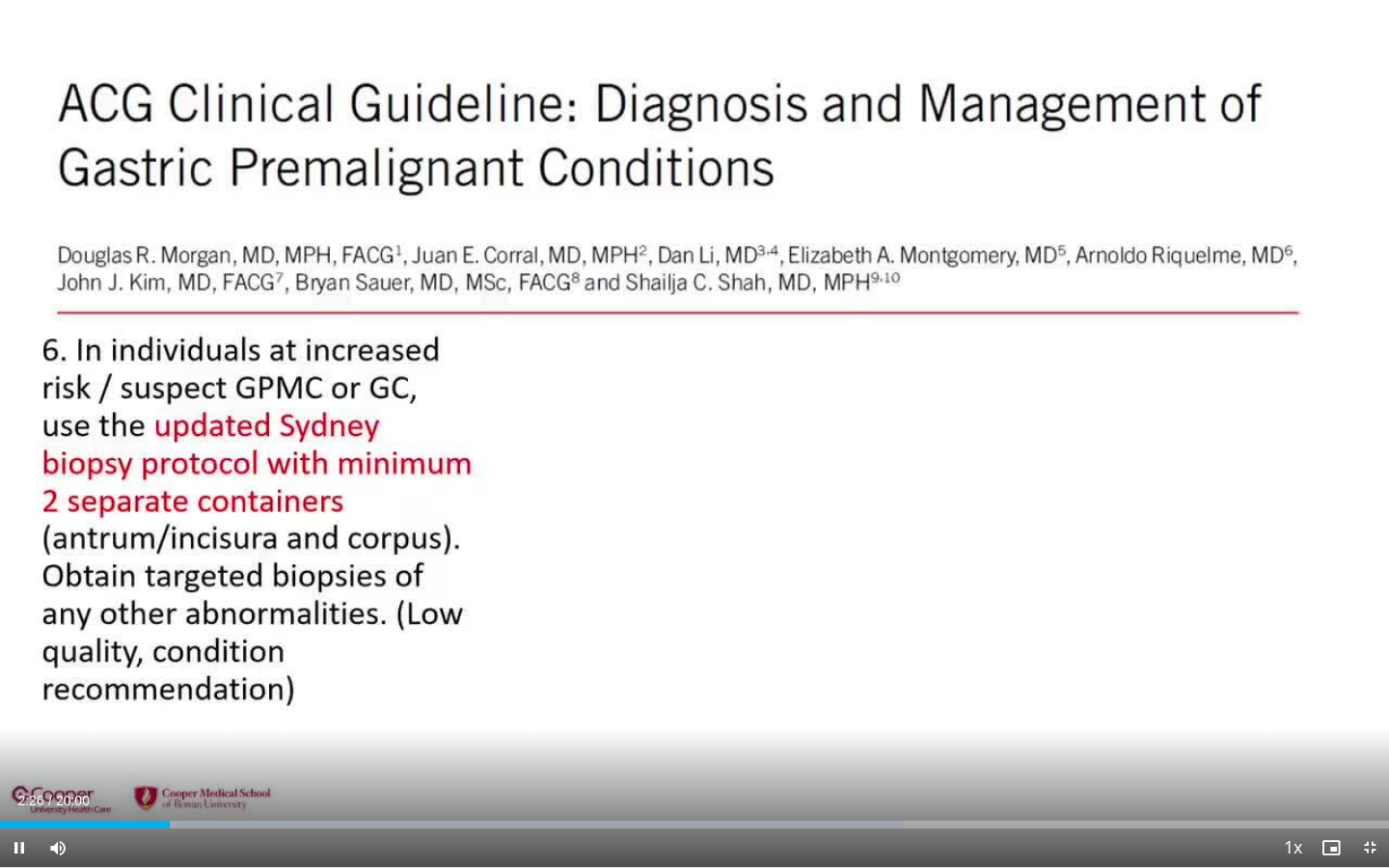 click at bounding box center (19, 848) 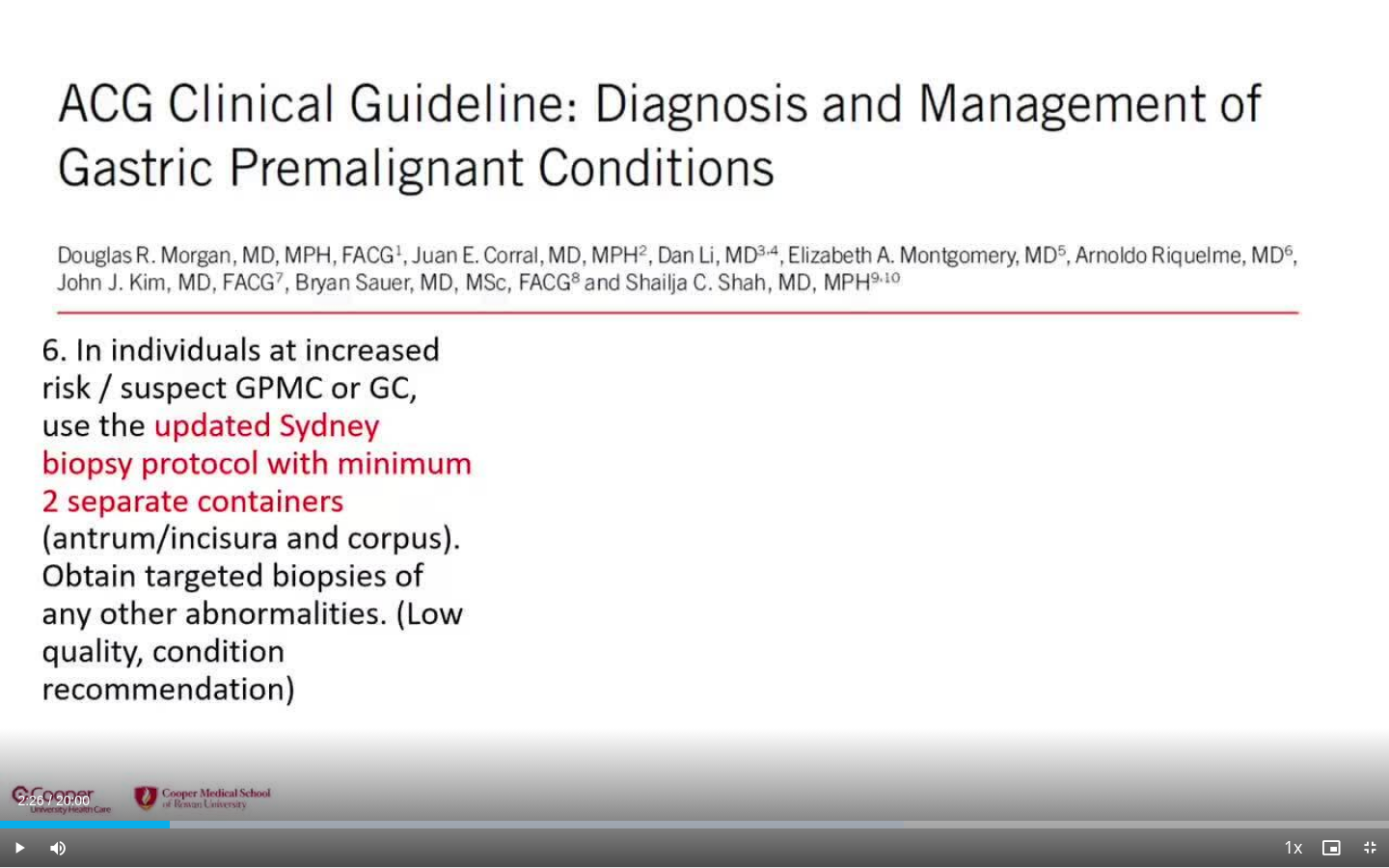 click at bounding box center (19, 848) 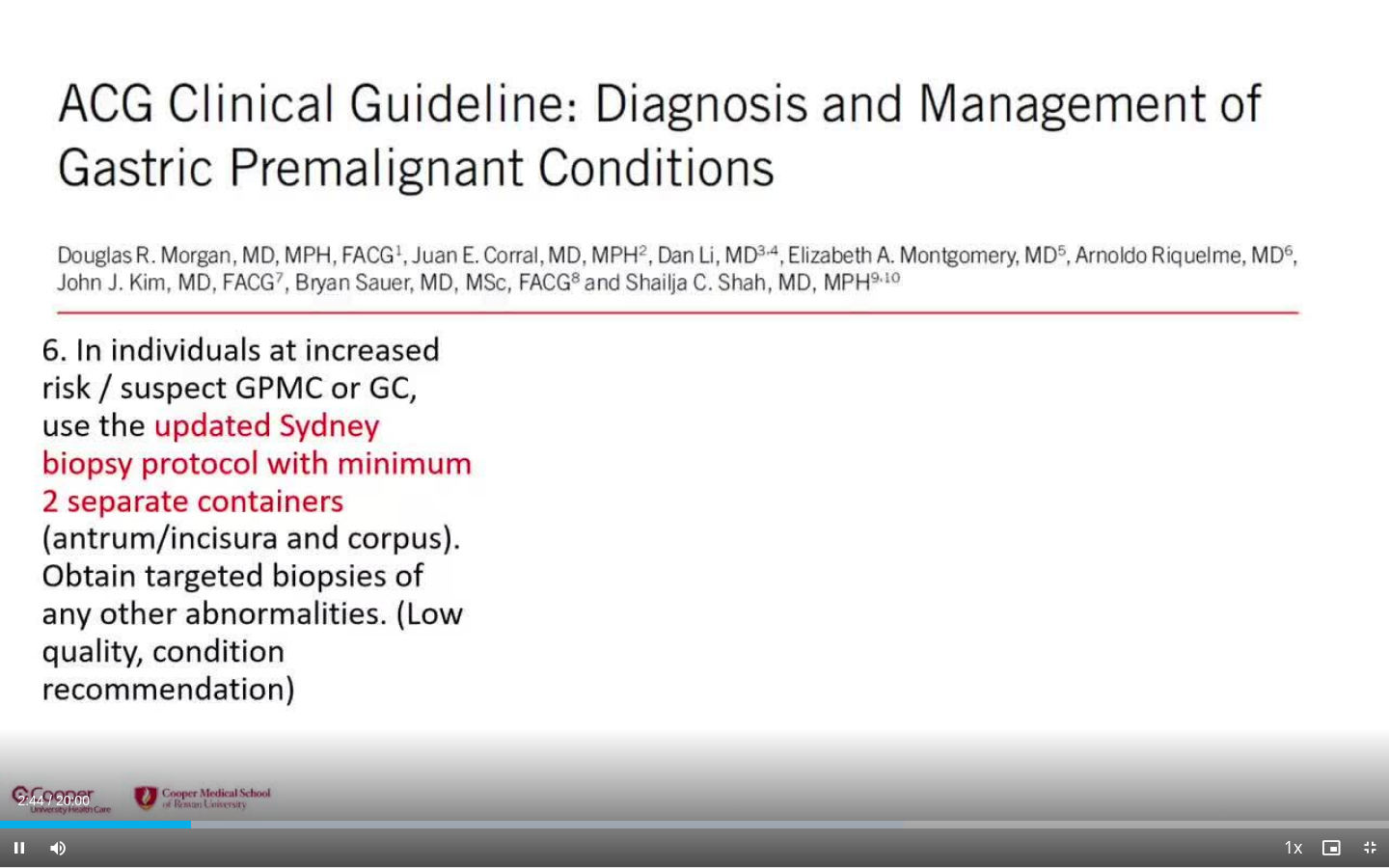 click at bounding box center [19, 848] 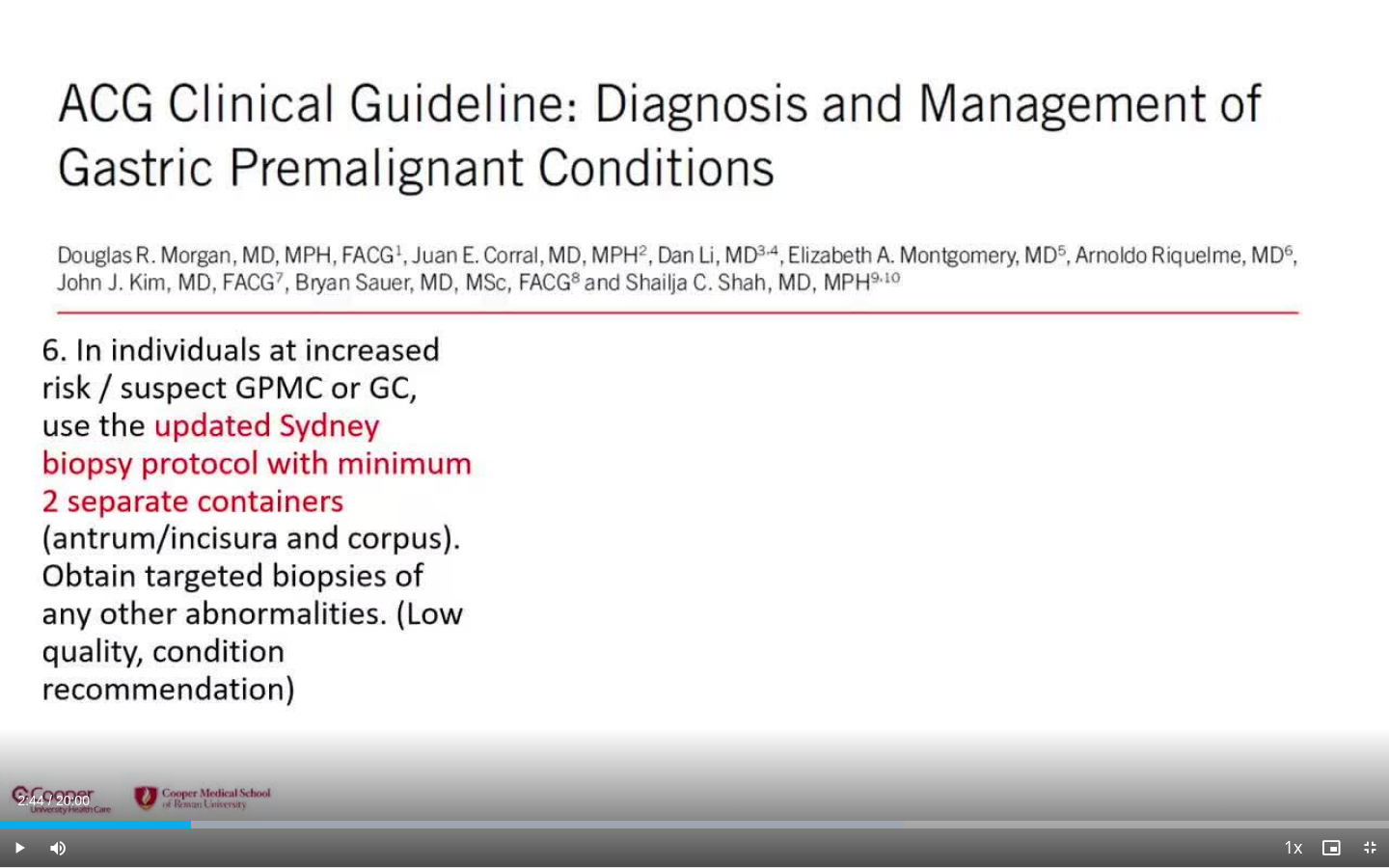 click at bounding box center (19, 848) 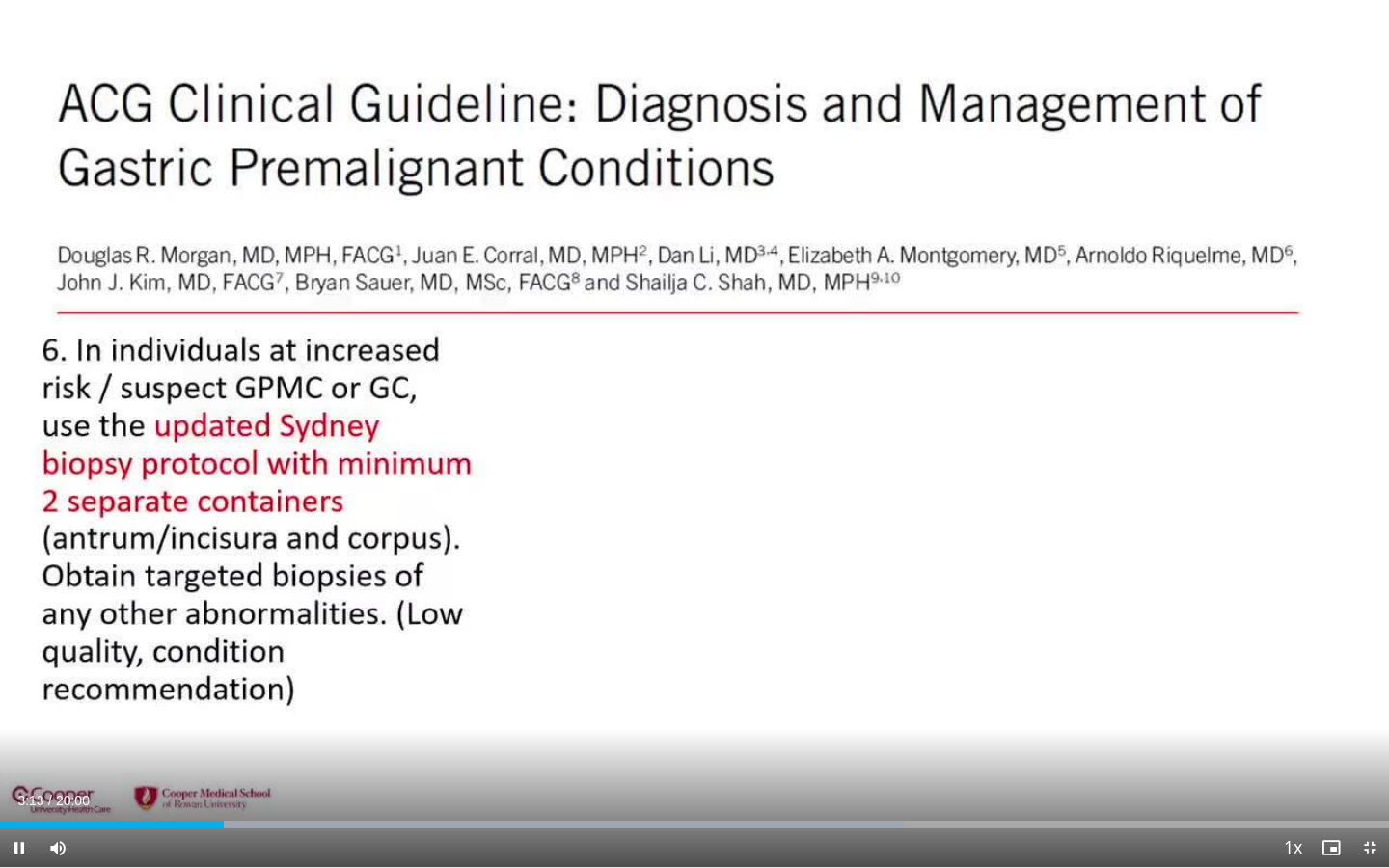 click at bounding box center (19, 848) 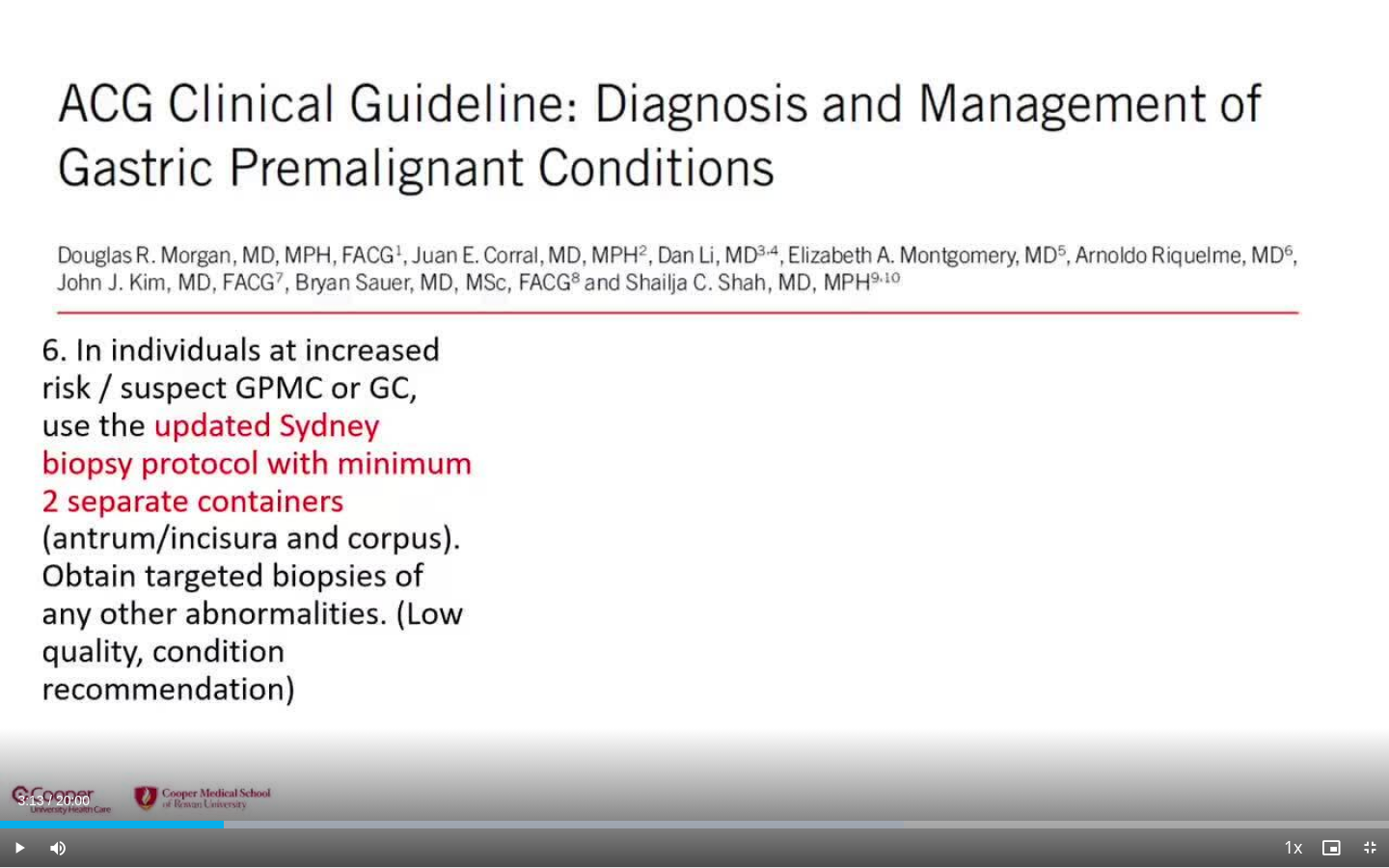 click at bounding box center (19, 848) 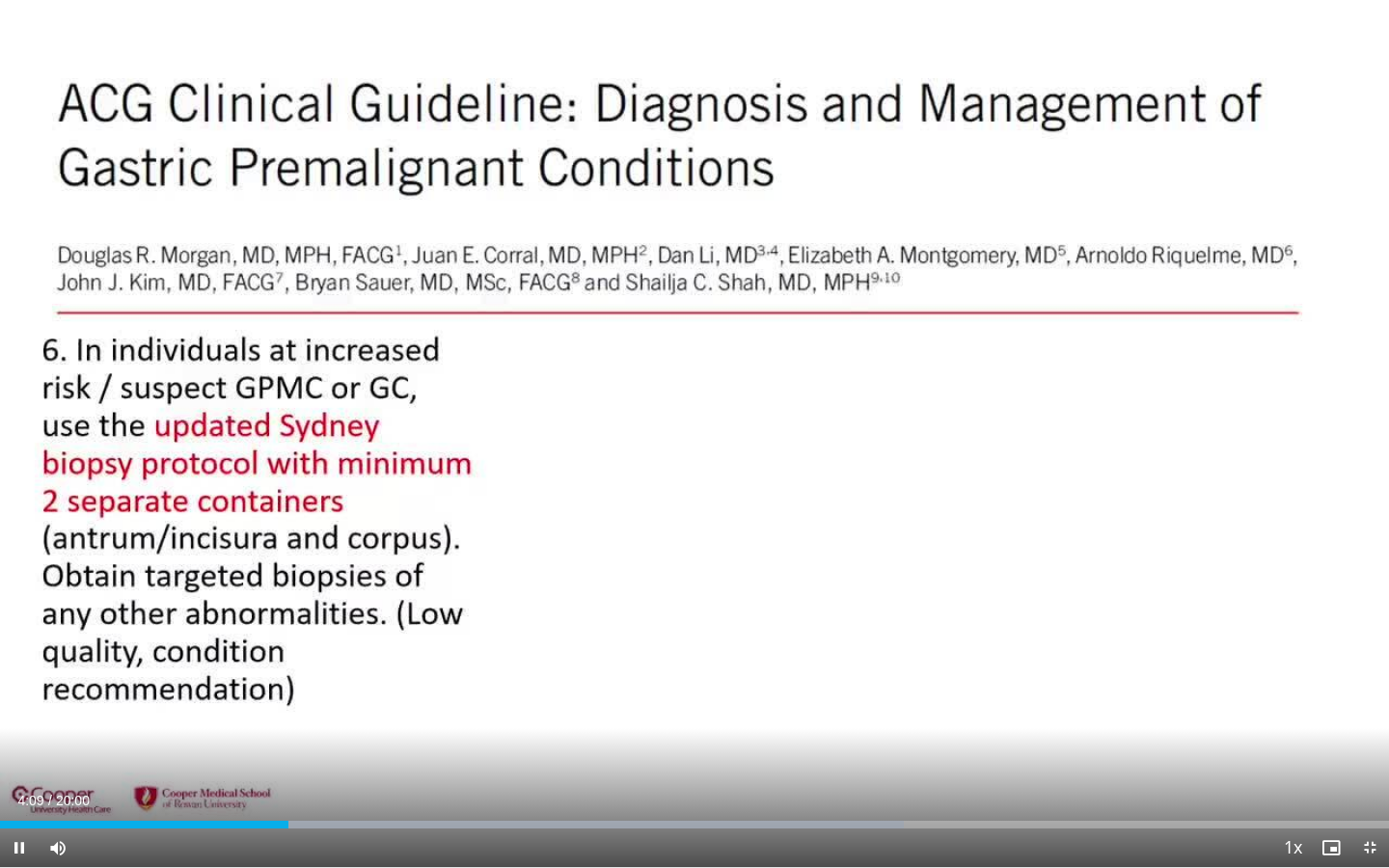 click on "**********" at bounding box center (694, 434) 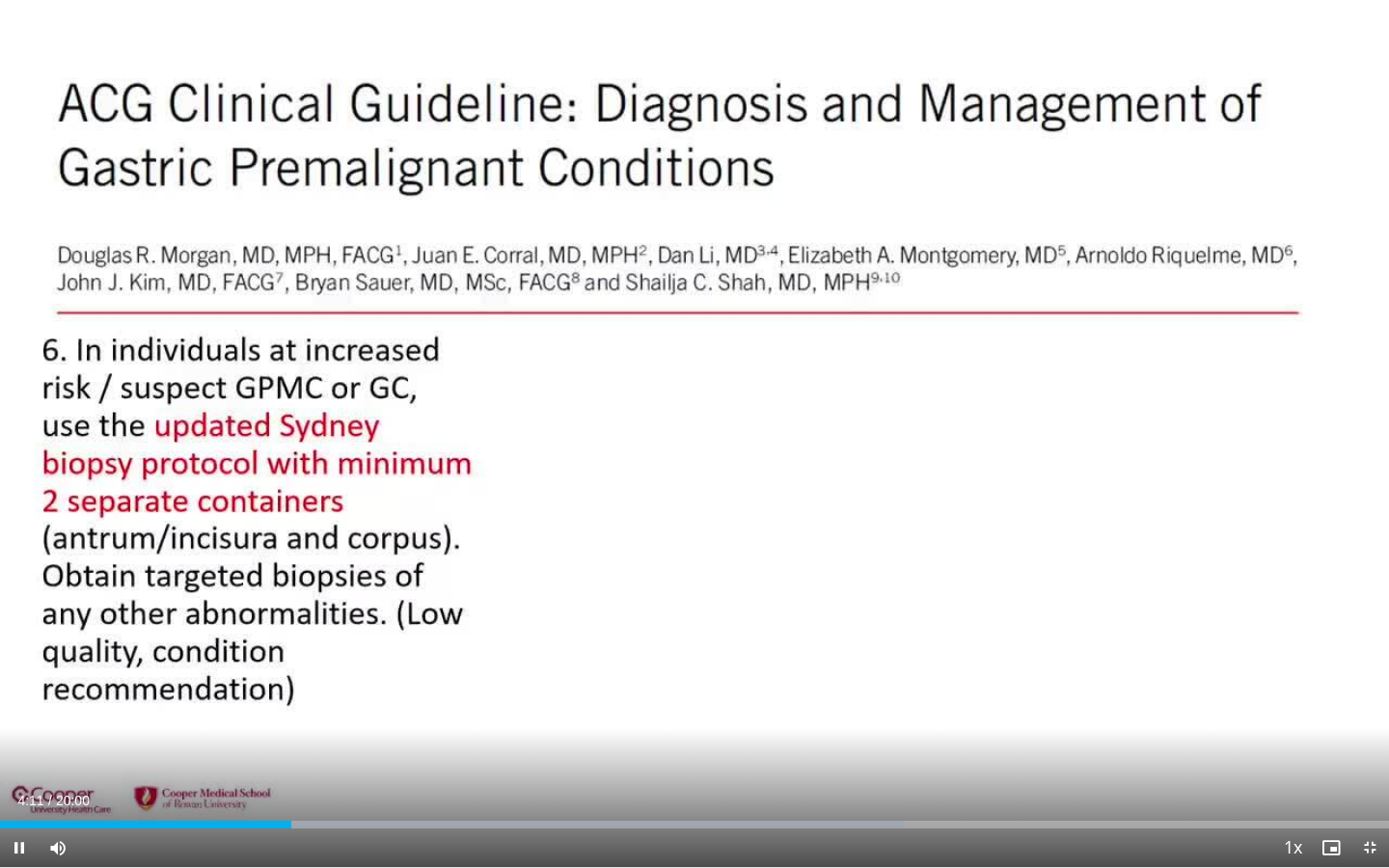 click on "Current Time  4:11 / Duration  20:00 Pause Skip Backward Skip Forward Mute 100% Loaded :  65.06% 04:12 04:54 Stream Type  LIVE Seek to live, currently behind live LIVE   1x Playback Rate 0.5x 0.75x 1x , selected 1.25x 1.5x 1.75x 2x Chapters Chapters Descriptions descriptions off , selected Captions captions off , selected Audio Track en (Main) , selected Exit Fullscreen Enable picture-in-picture mode" at bounding box center (694, 848) 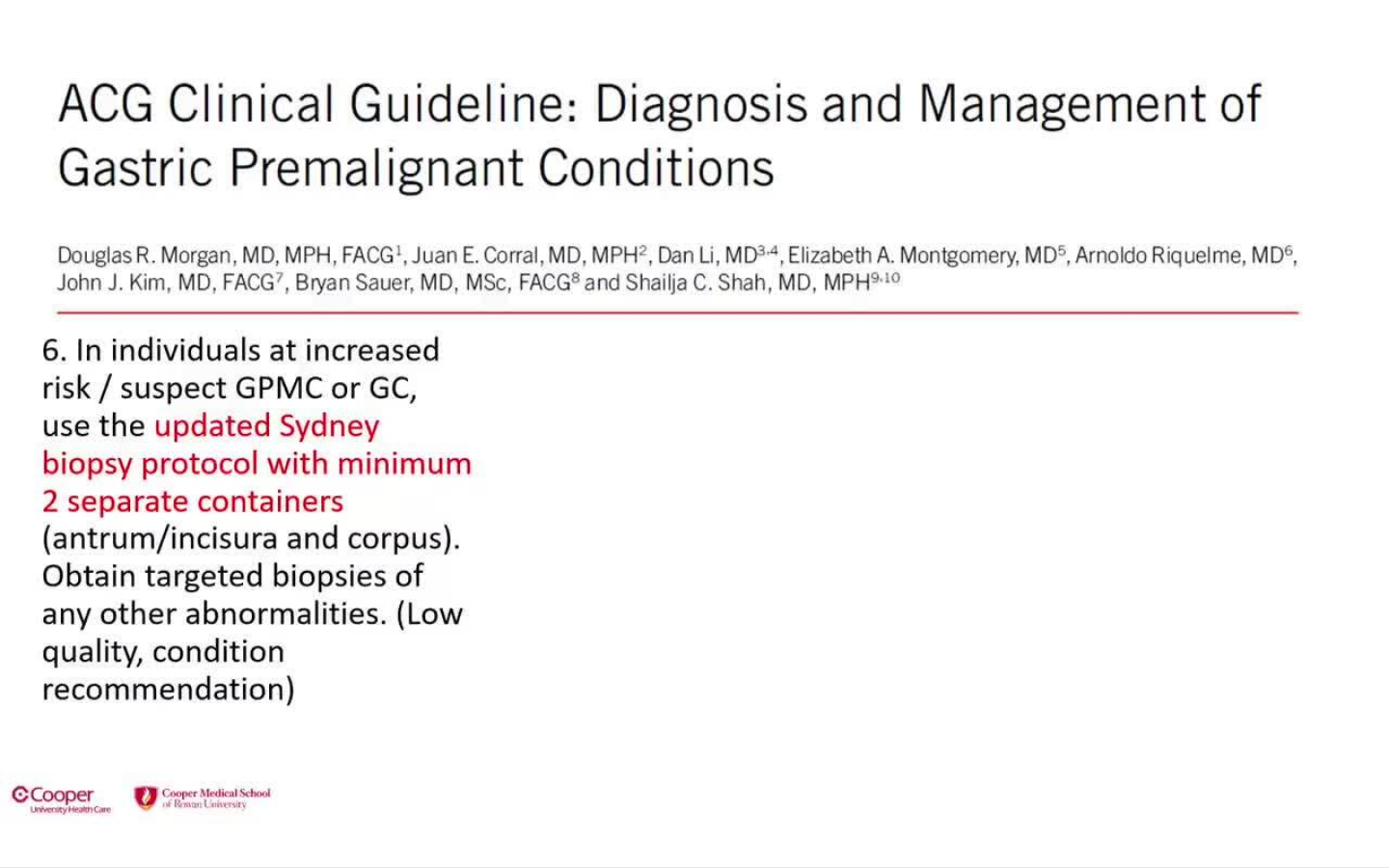 click on "10 seconds
Tap to unmute" at bounding box center (694, 433) 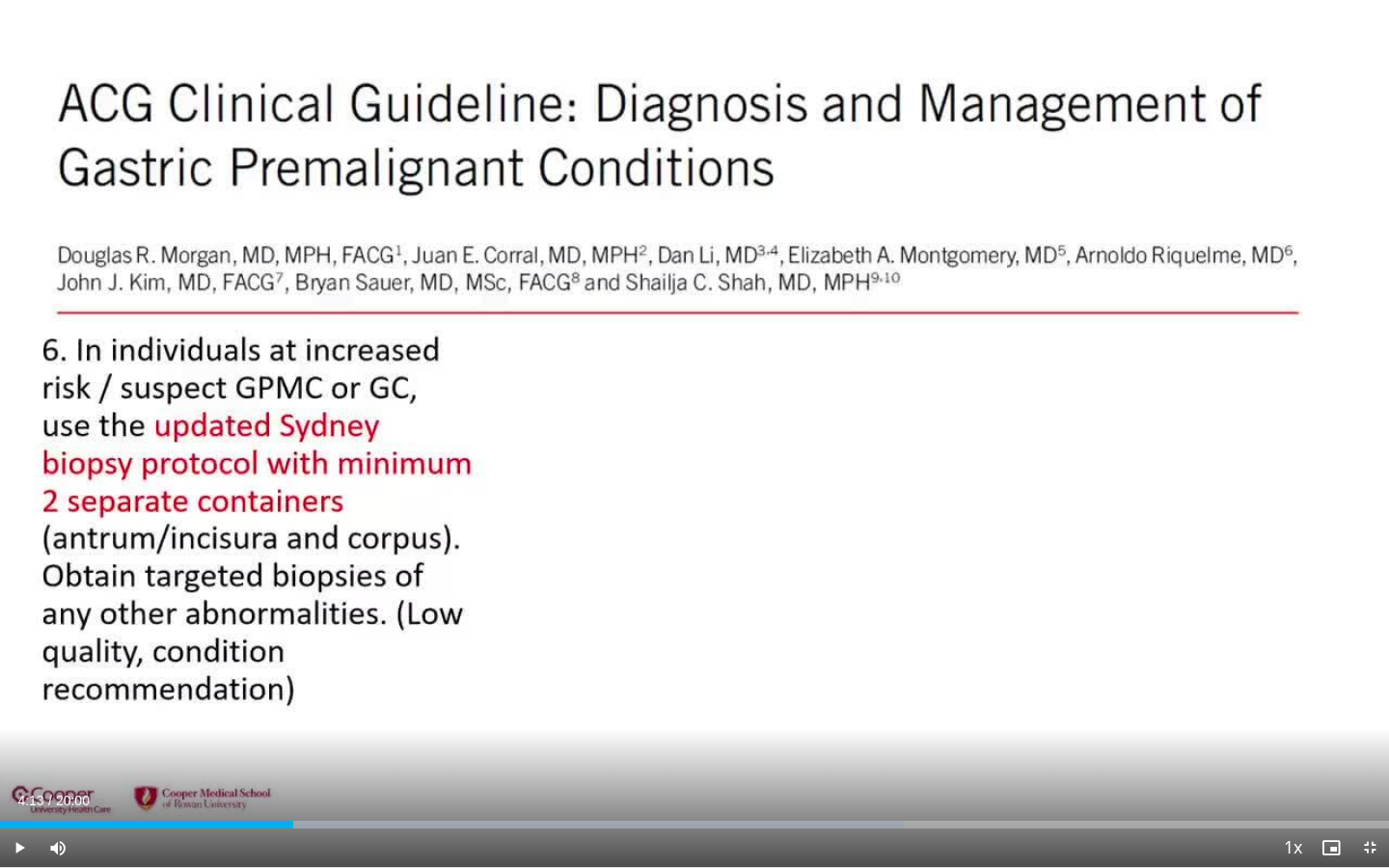 click at bounding box center (19, 848) 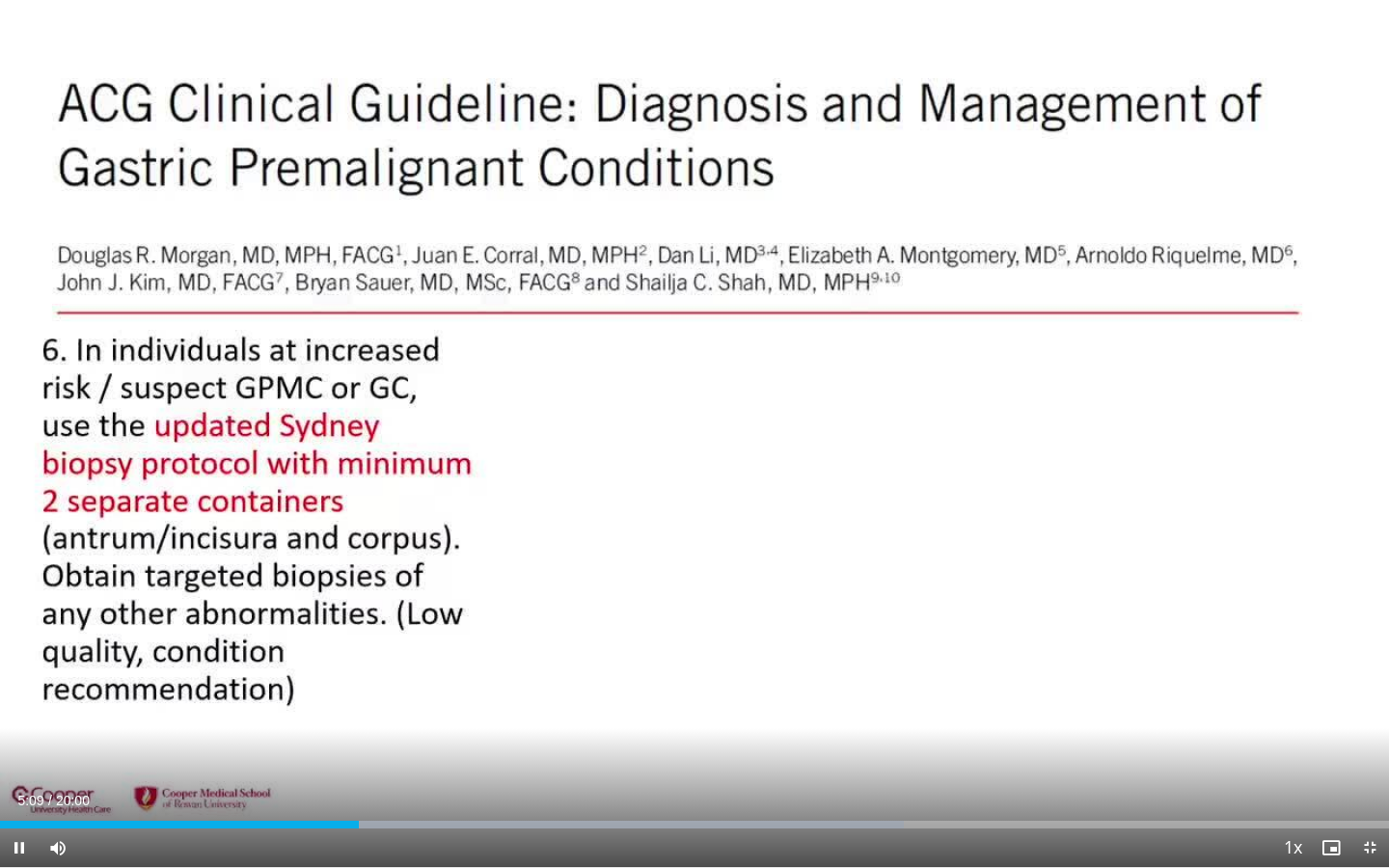 click at bounding box center [19, 848] 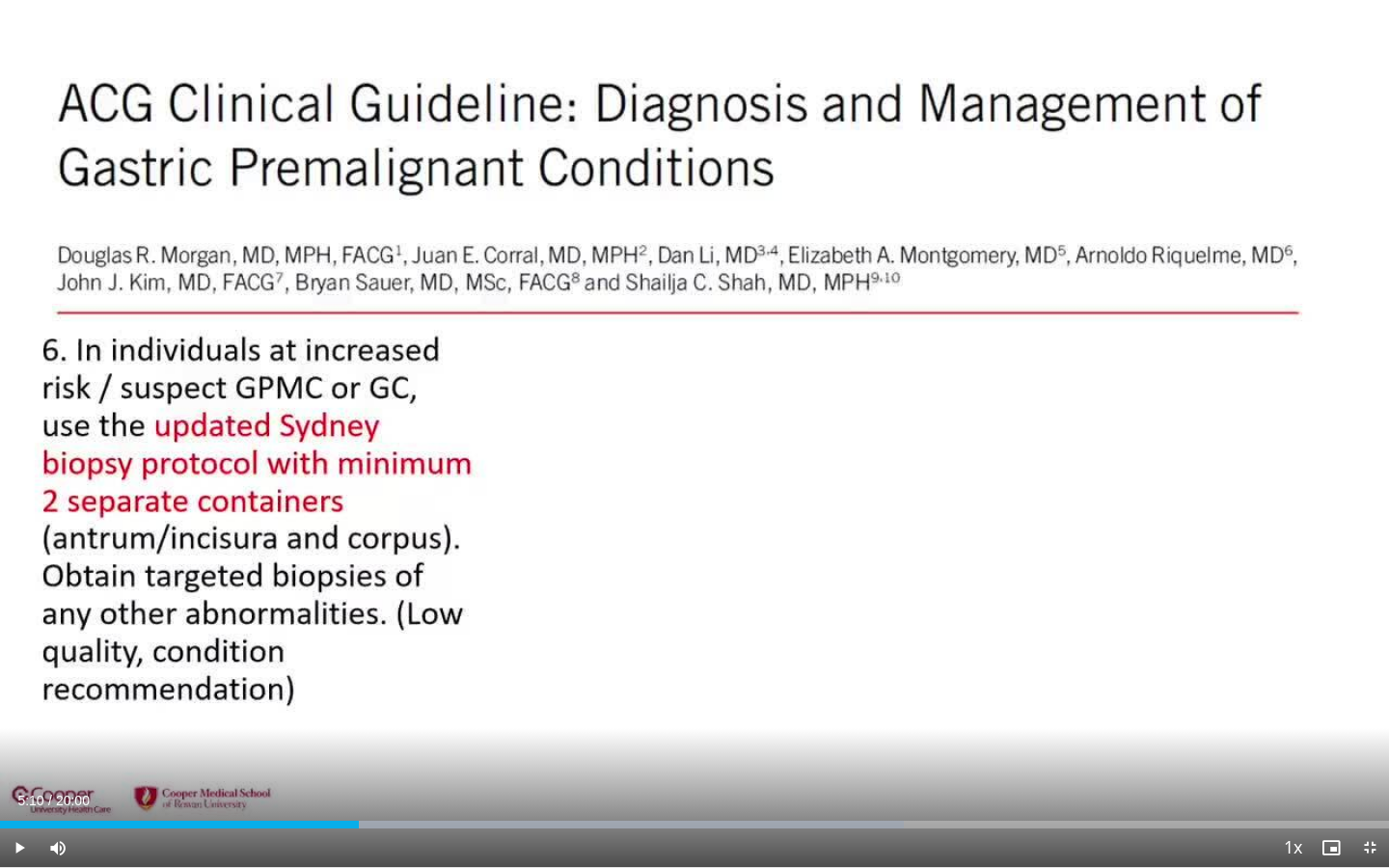 click on "Current Time  5:10 / Duration  20:00 Play Skip Backward Skip Forward Mute 0% Loaded :  65.06% 05:10 19:18 Stream Type  LIVE Seek to live, currently behind live LIVE   1x Playback Rate 0.5x 0.75x 1x , selected 1.25x 1.5x 1.75x 2x Chapters Chapters Descriptions descriptions off , selected Captions captions off , selected Audio Track en (Main) , selected Exit Fullscreen Enable picture-in-picture mode" at bounding box center (694, 848) 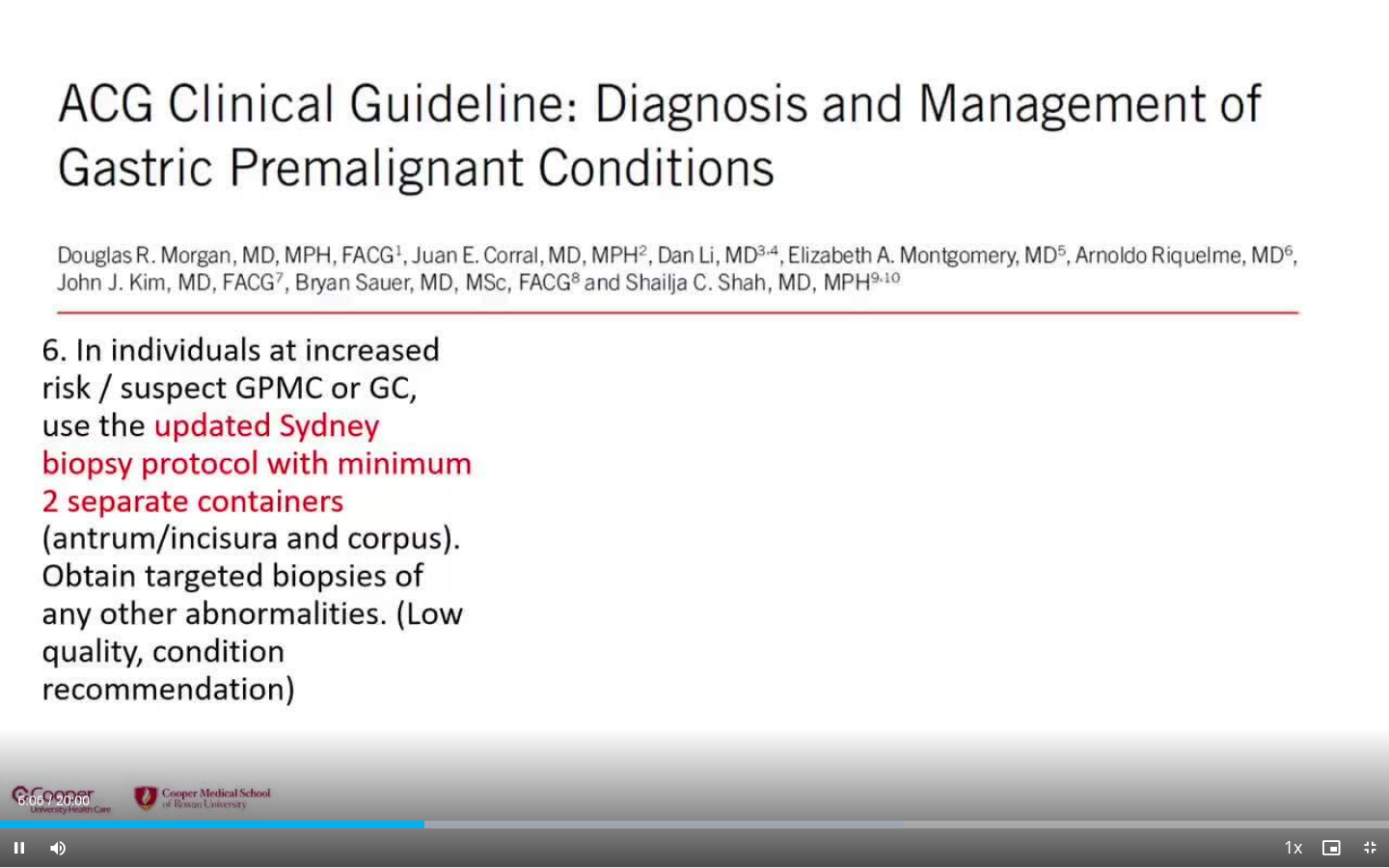 click on "**********" at bounding box center [694, 434] 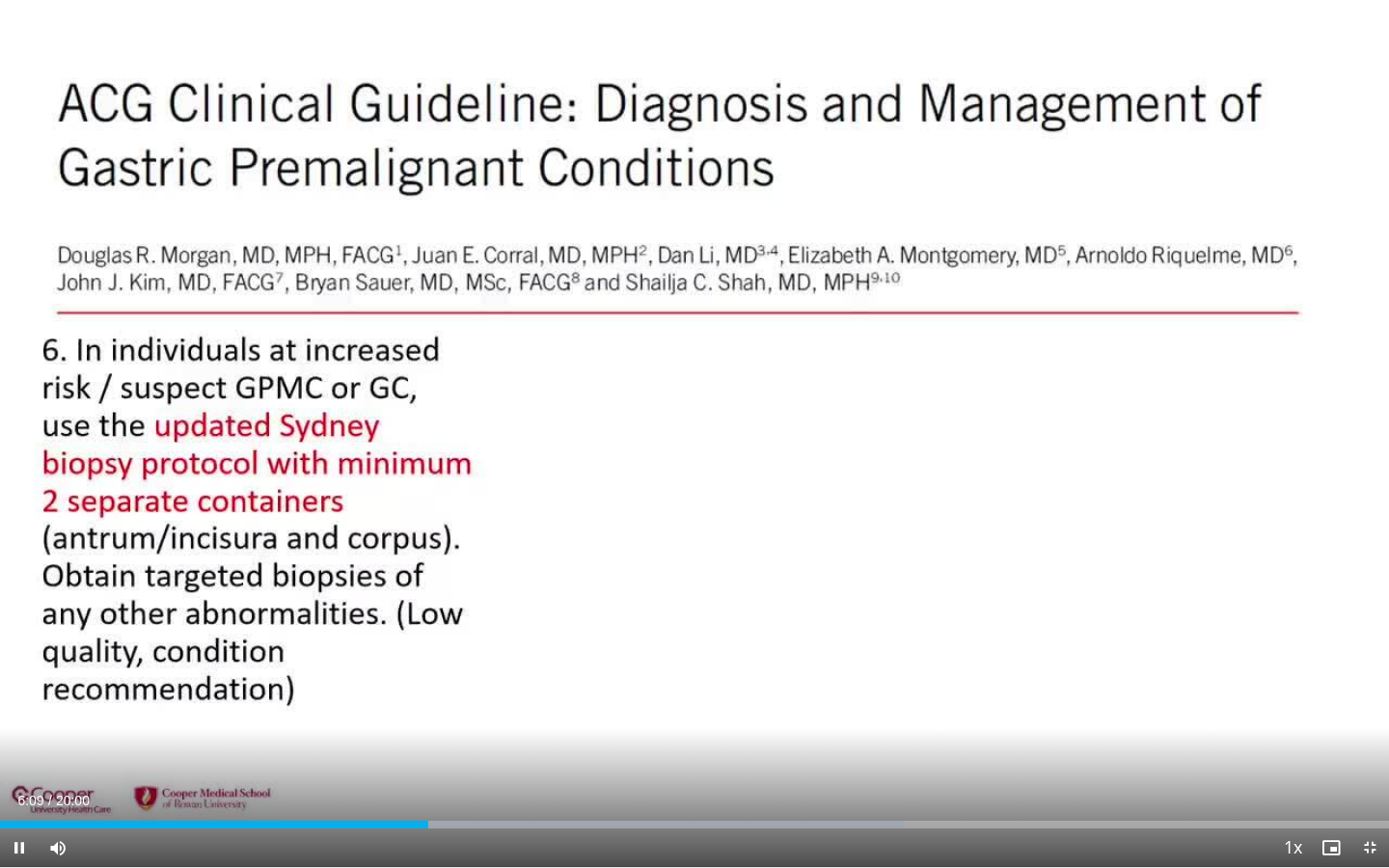 click on "Current Time  6:09 / Duration  20:00 Pause Skip Backward Skip Forward Mute 0% Loaded :  65.06% 06:10 01:57 Stream Type  LIVE Seek to live, currently behind live LIVE   1x Playback Rate 0.5x 0.75x 1x , selected 1.25x 1.5x 1.75x 2x Chapters Chapters Descriptions descriptions off , selected Captions captions off , selected Audio Track en (Main) , selected Exit Fullscreen Enable picture-in-picture mode" at bounding box center (694, 848) 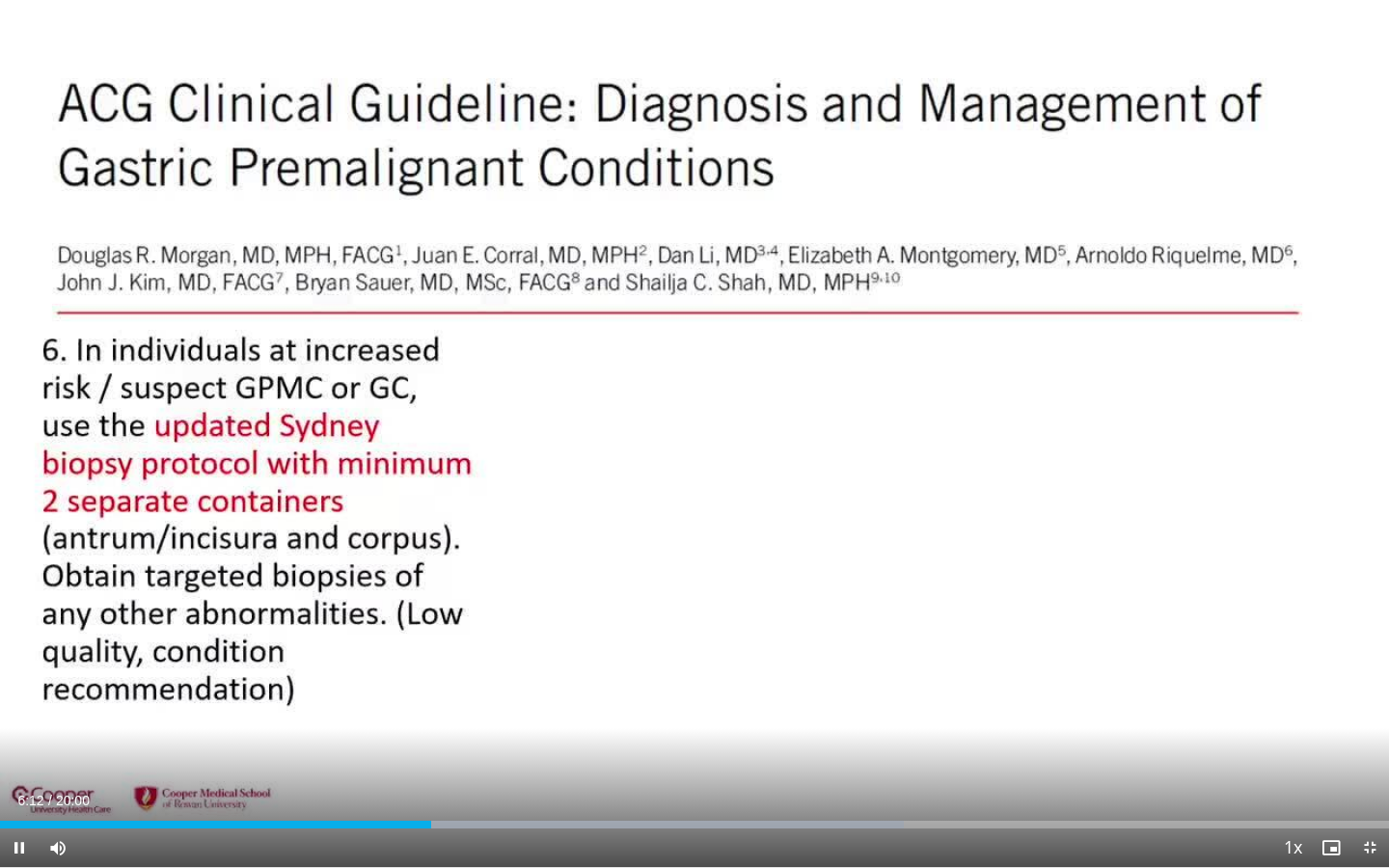 click at bounding box center [19, 848] 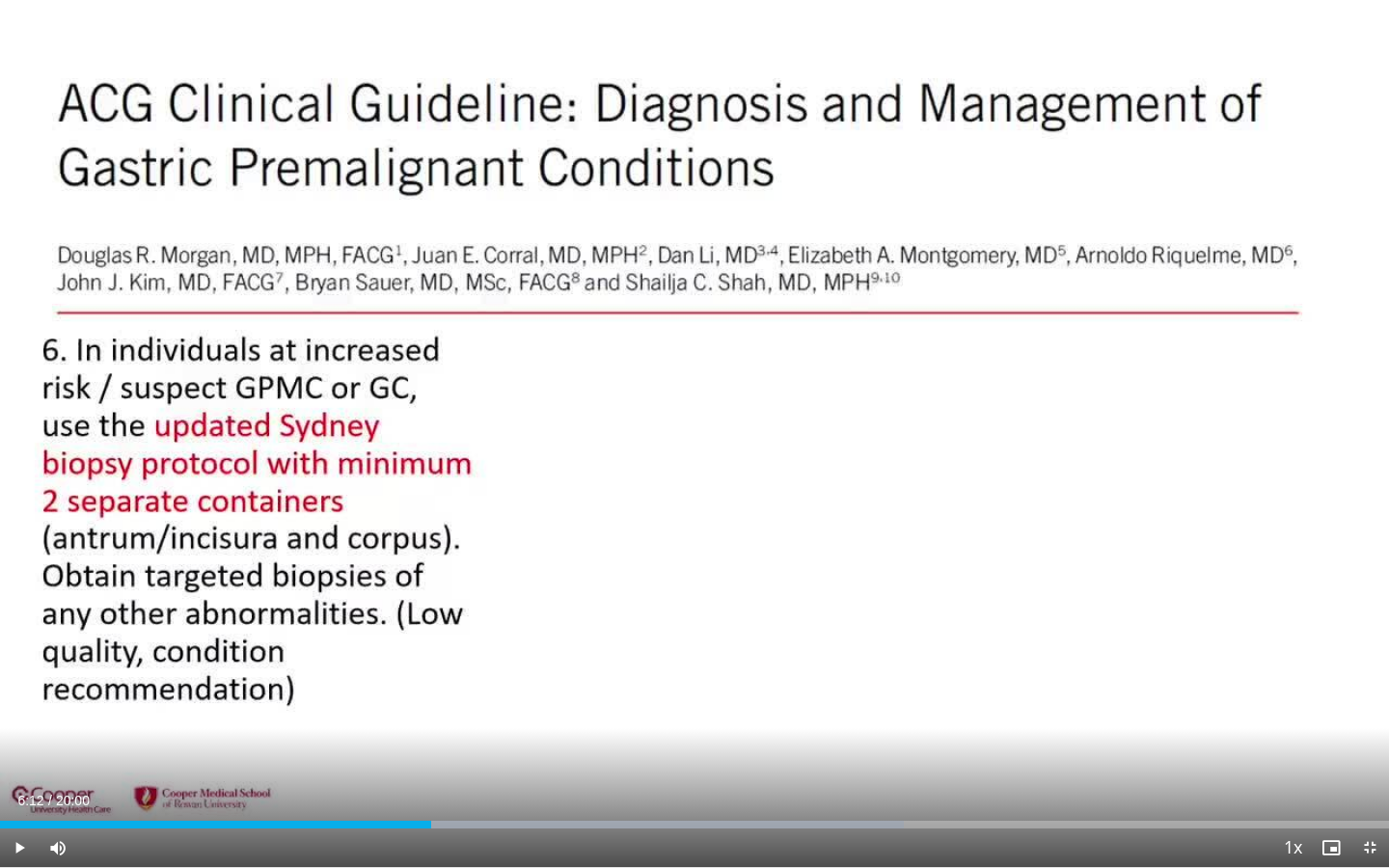 click on "Current Time  6:12 / Duration  20:00 Play Skip Backward Skip Forward Mute 100% Loaded :  65.06% 06:12 03:11 Stream Type  LIVE Seek to live, currently behind live LIVE   1x Playback Rate 0.5x 0.75x 1x , selected 1.25x 1.5x 1.75x 2x Chapters Chapters Descriptions descriptions off , selected Captions captions off , selected Audio Track en (Main) , selected Exit Fullscreen Enable picture-in-picture mode" at bounding box center [694, 848] 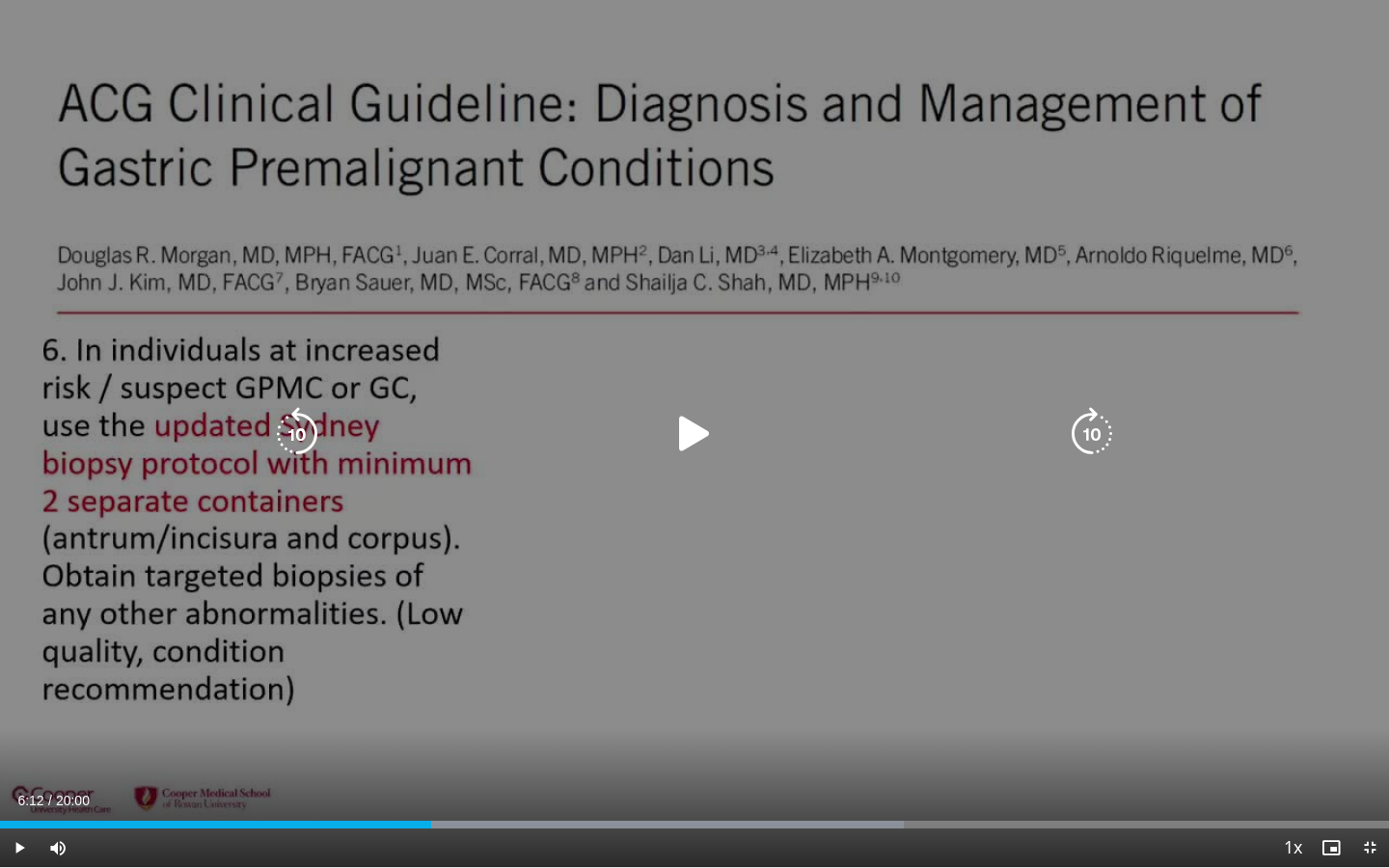 click on "10 seconds
Tap to unmute" at bounding box center (694, 433) 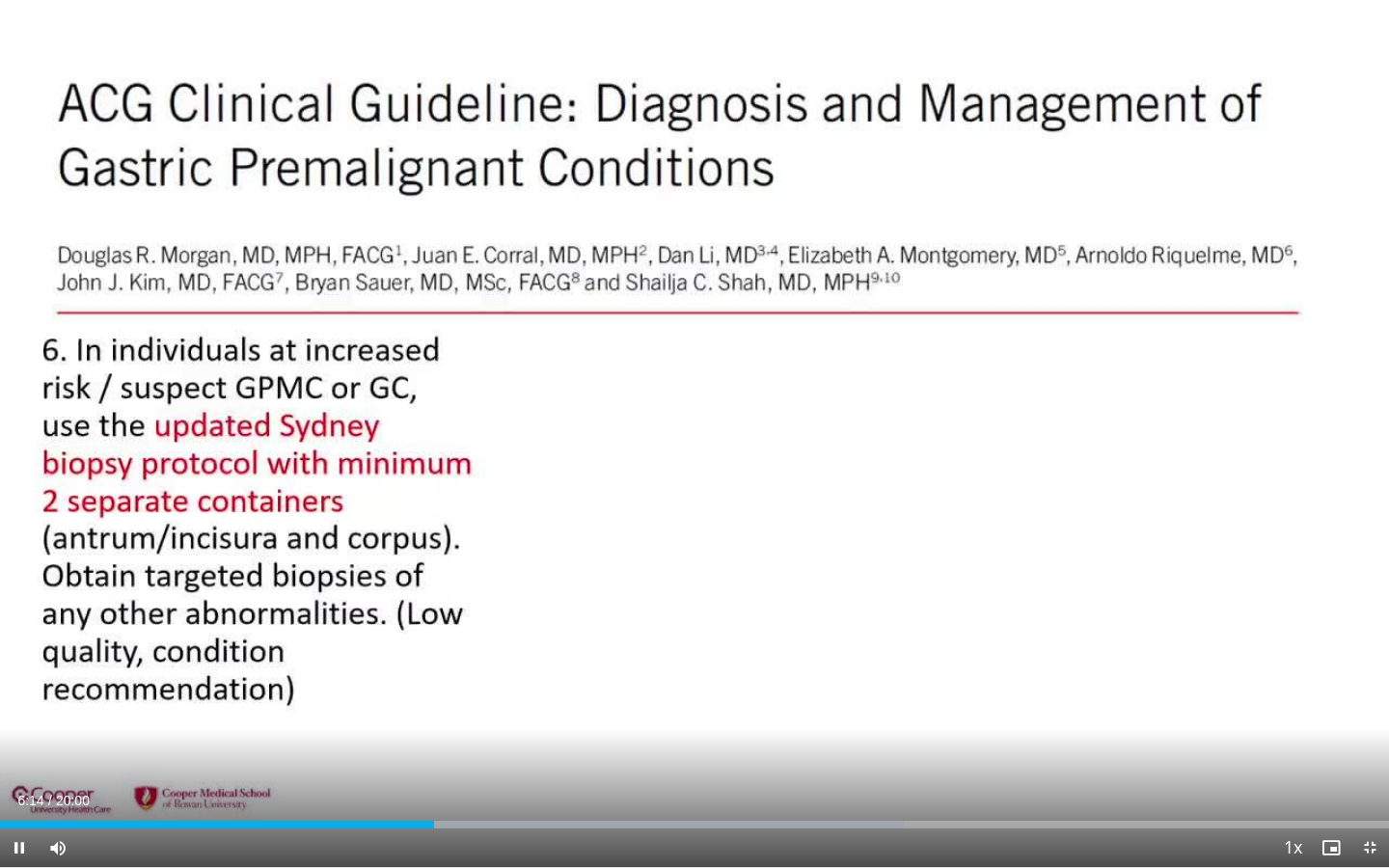 click at bounding box center [19, 848] 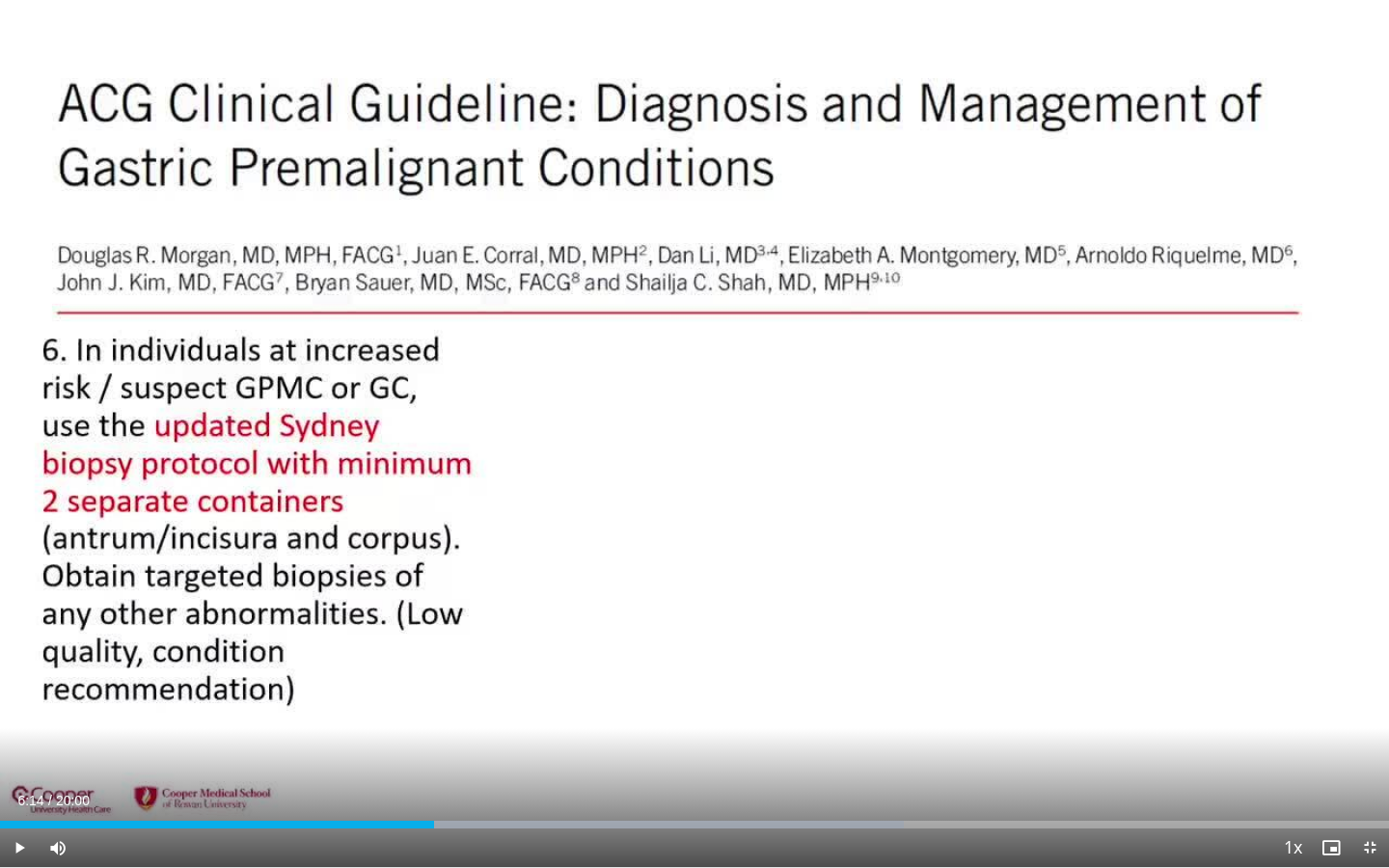 click on "Current Time  6:14 / Duration  20:00 Play Skip Backward Skip Forward Mute 100% Loaded :  65.06% 06:14 06:15 Stream Type  LIVE Seek to live, currently behind live LIVE   1x Playback Rate 0.5x 0.75x 1x , selected 1.25x 1.5x 1.75x 2x Chapters Chapters Descriptions descriptions off , selected Captions captions off , selected Audio Track en (Main) , selected Exit Fullscreen Enable picture-in-picture mode" at bounding box center (694, 848) 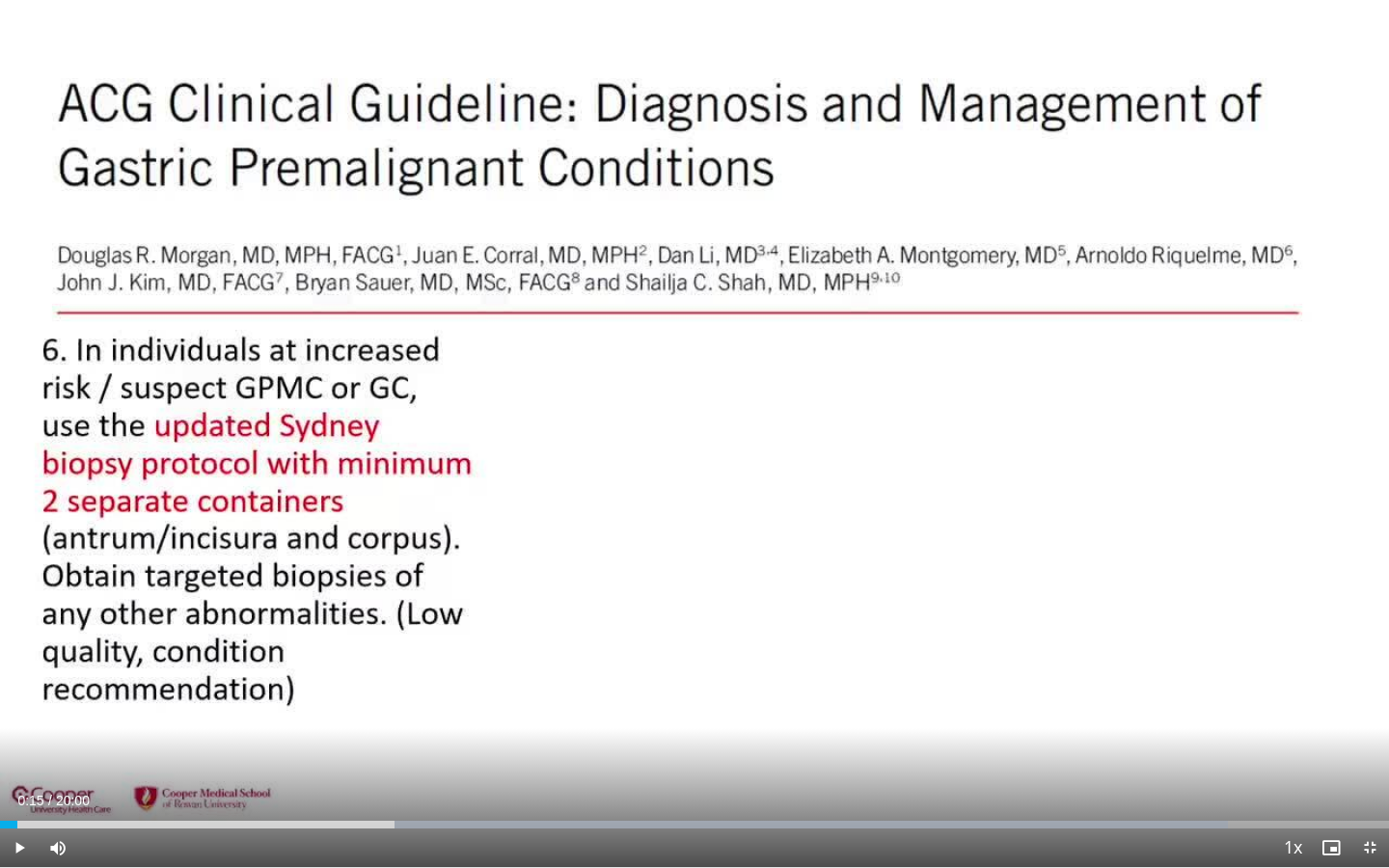 click at bounding box center (19, 848) 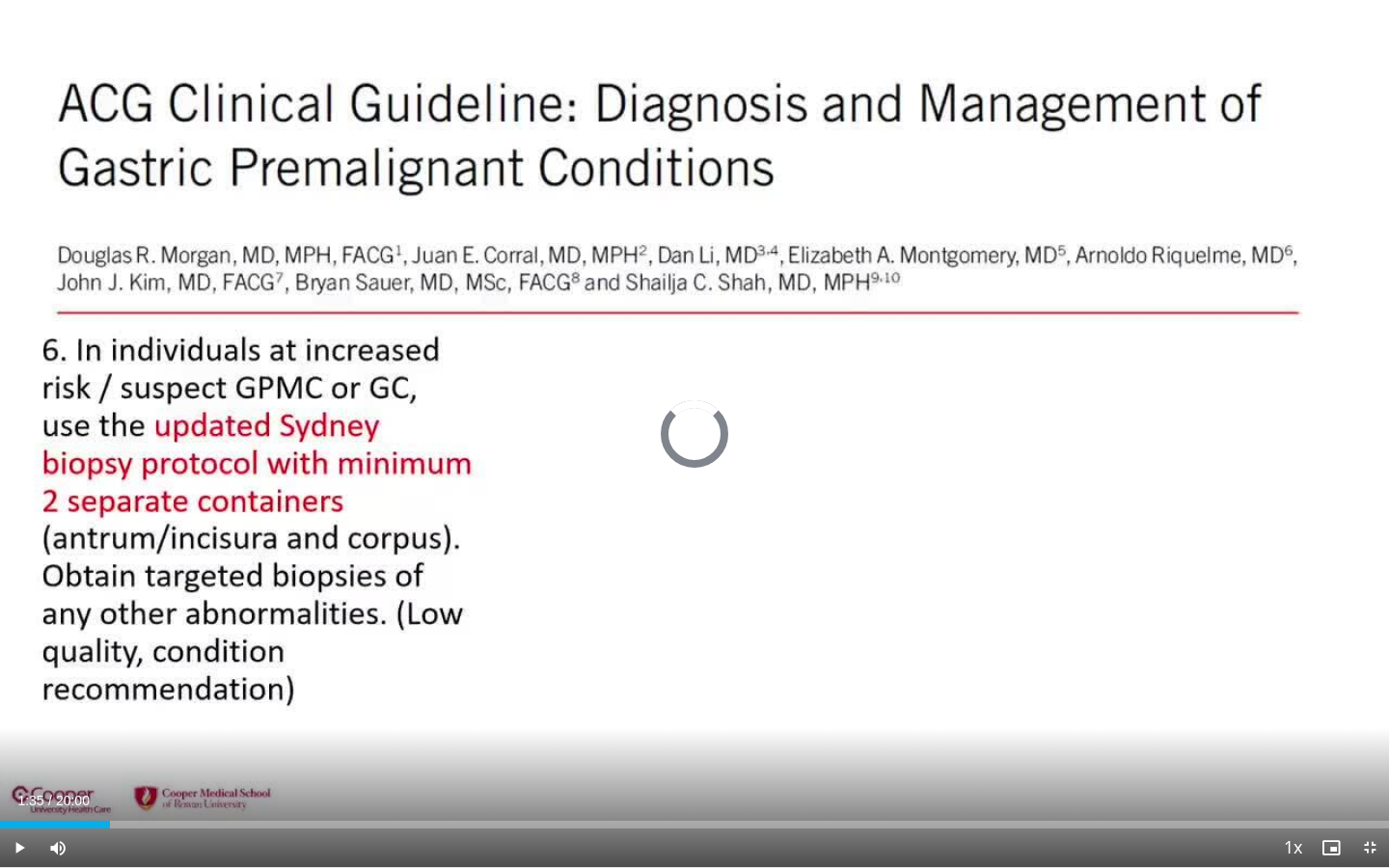 drag, startPoint x: 18, startPoint y: 823, endPoint x: 110, endPoint y: 829, distance: 92.195445 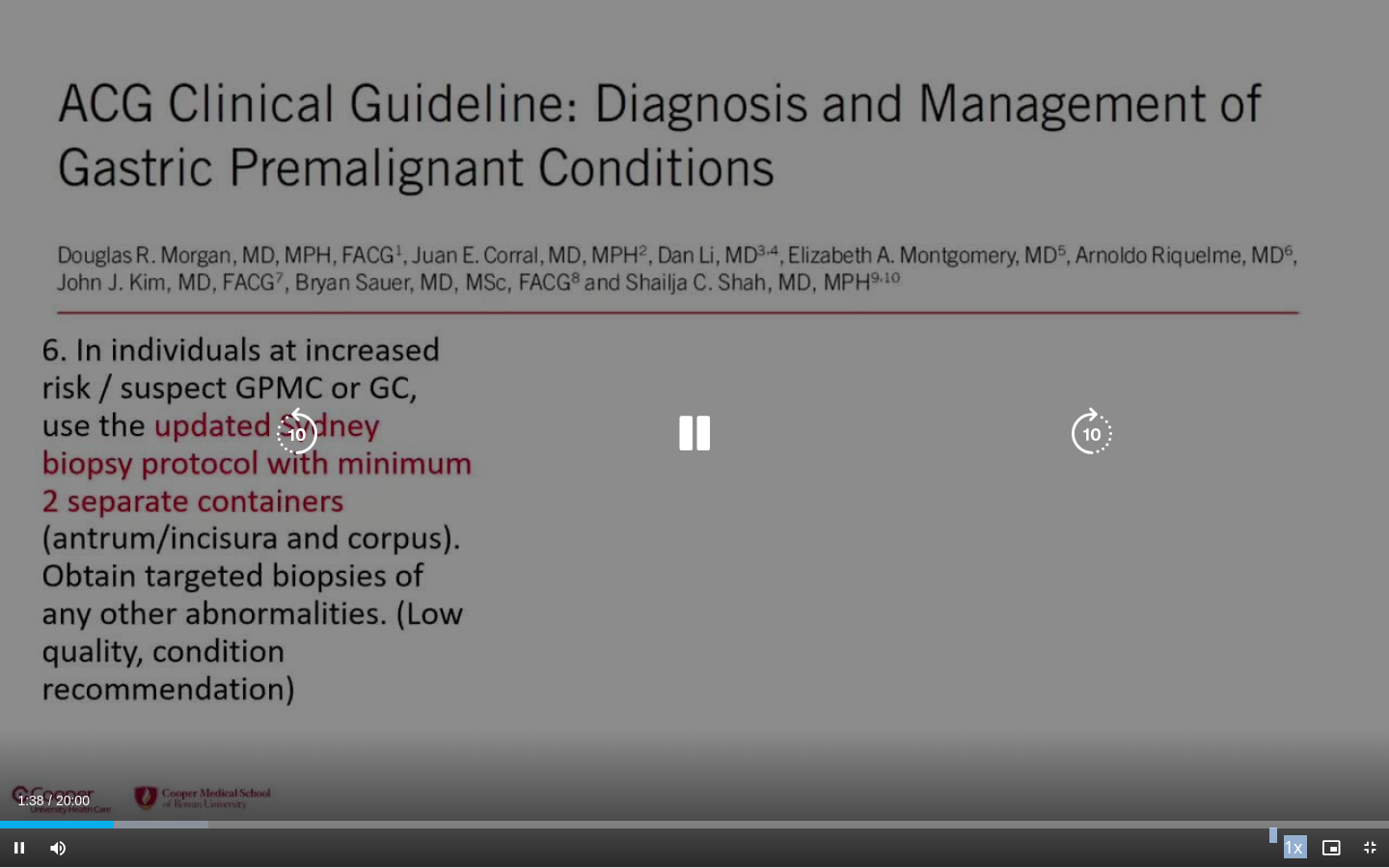 click on "10 seconds
Tap to unmute" at bounding box center [694, 433] 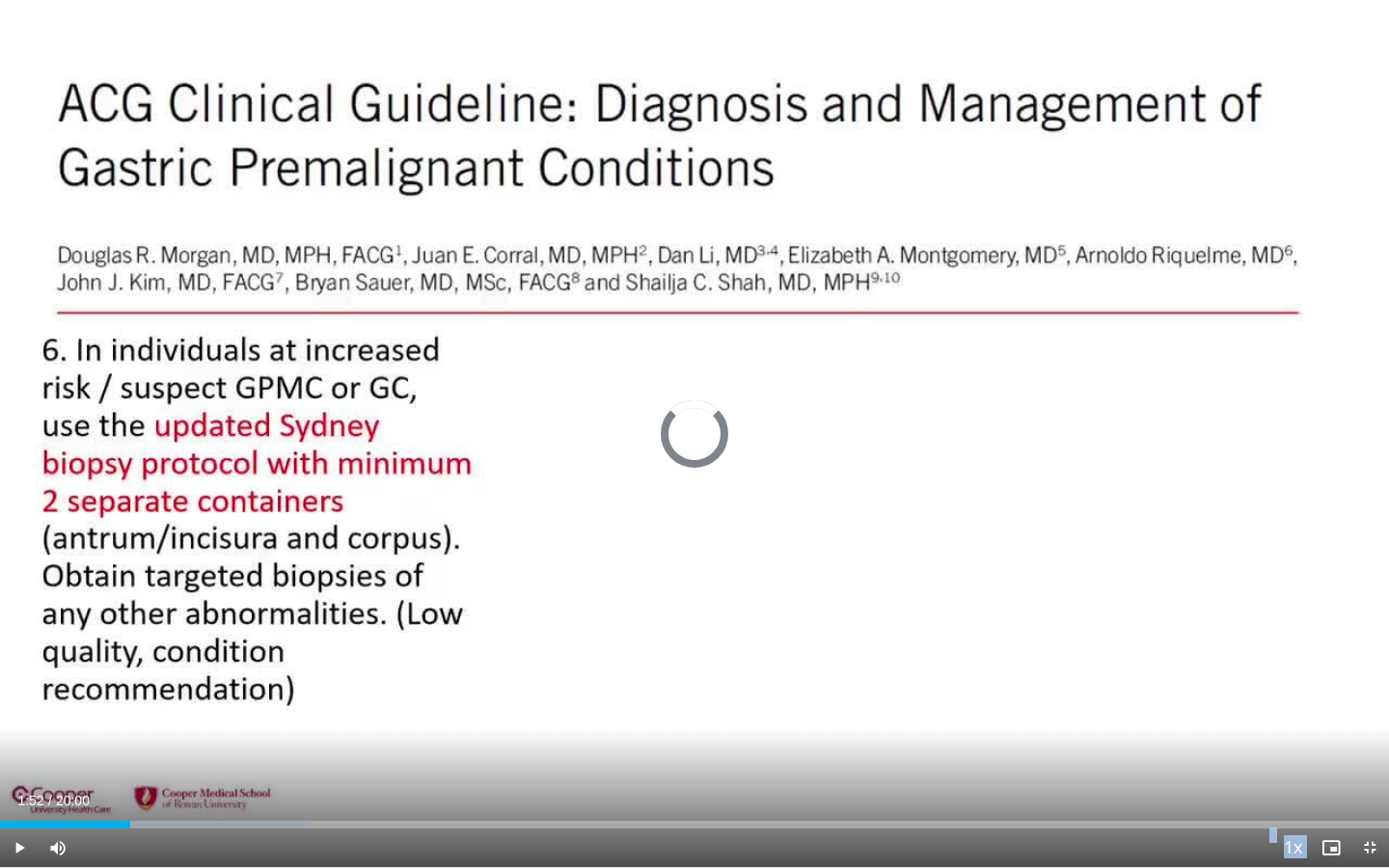 drag, startPoint x: 115, startPoint y: 827, endPoint x: 130, endPoint y: 828, distance: 15.0333 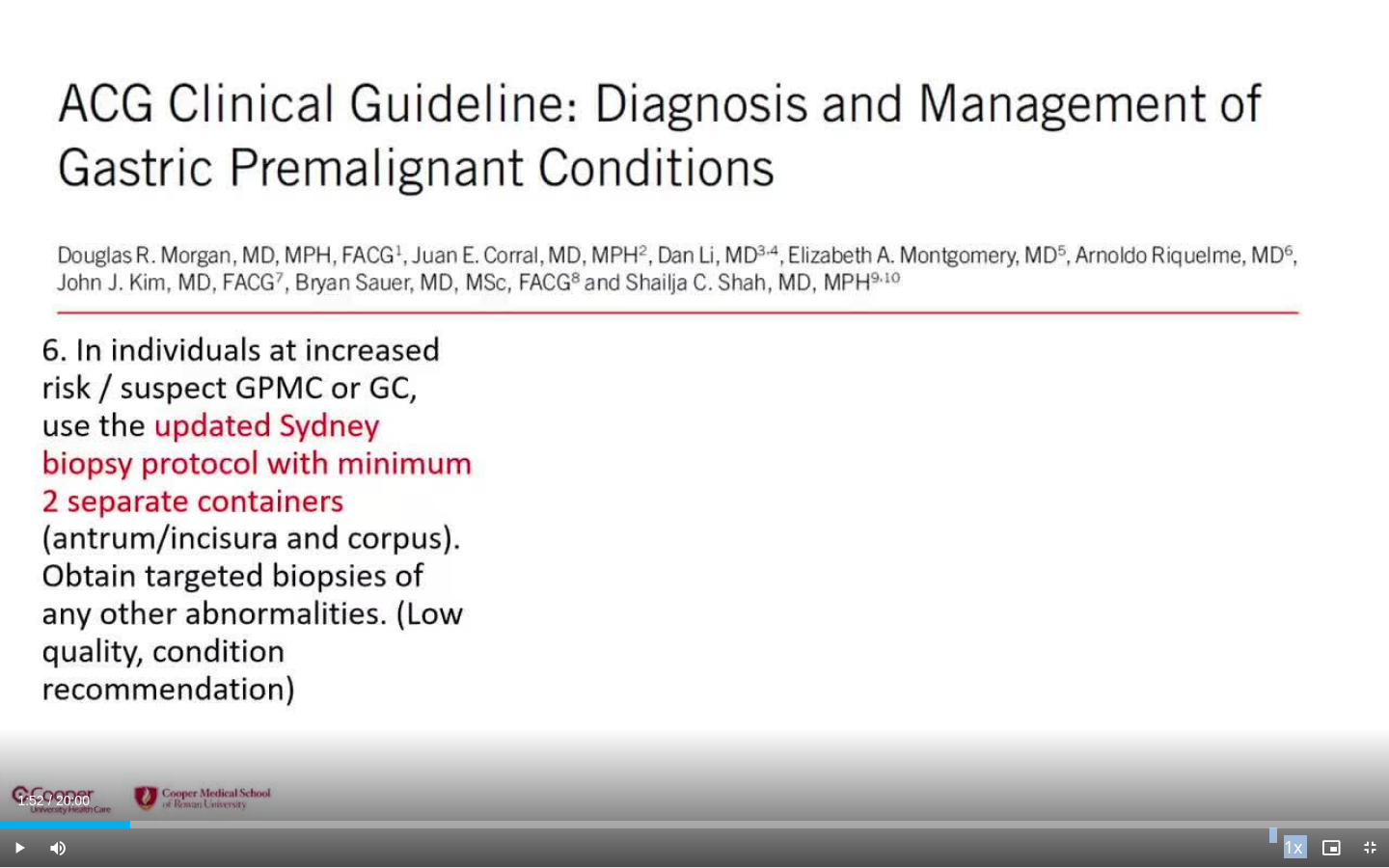 click at bounding box center [19, 848] 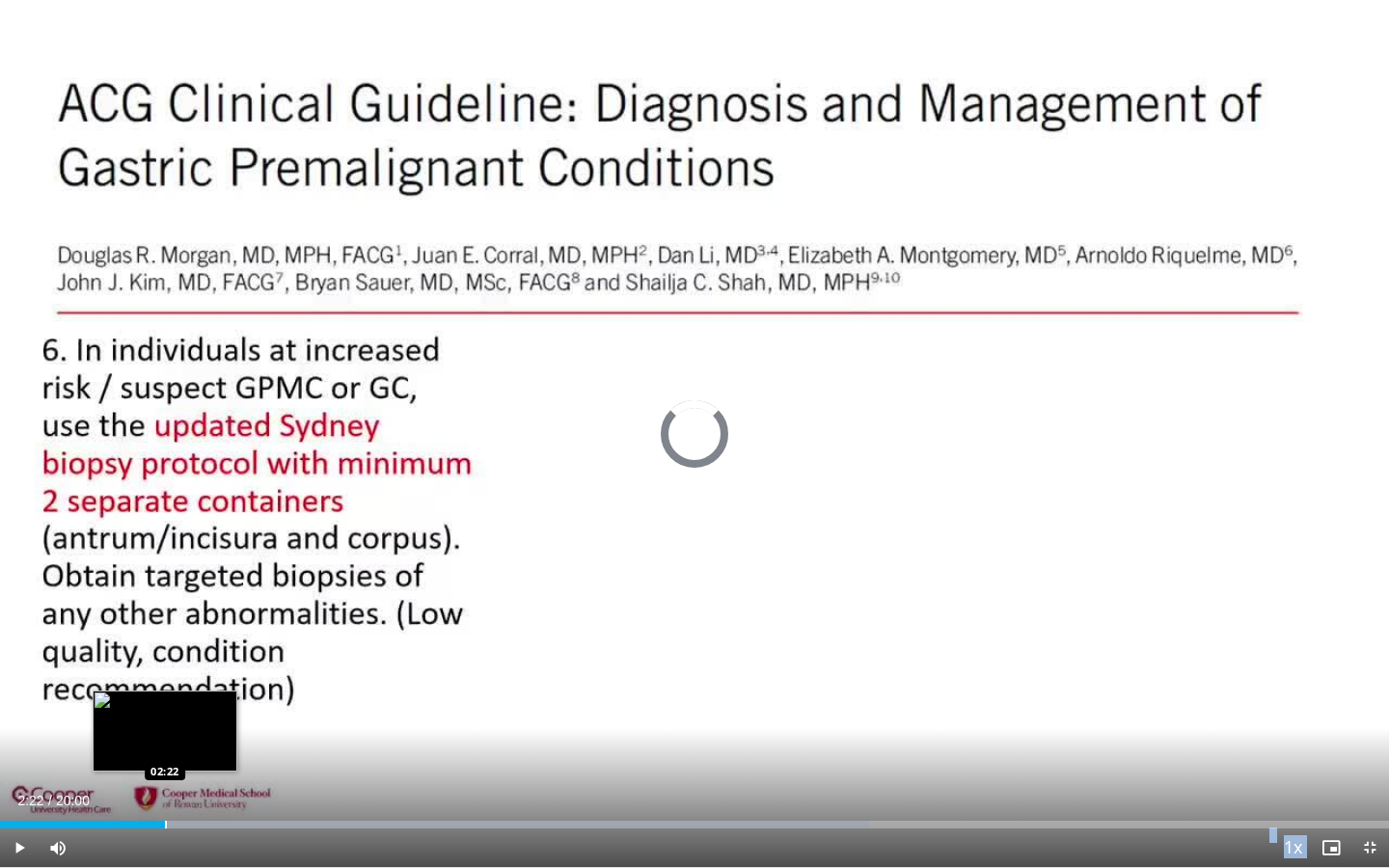 drag, startPoint x: 146, startPoint y: 826, endPoint x: 165, endPoint y: 827, distance: 19.026298 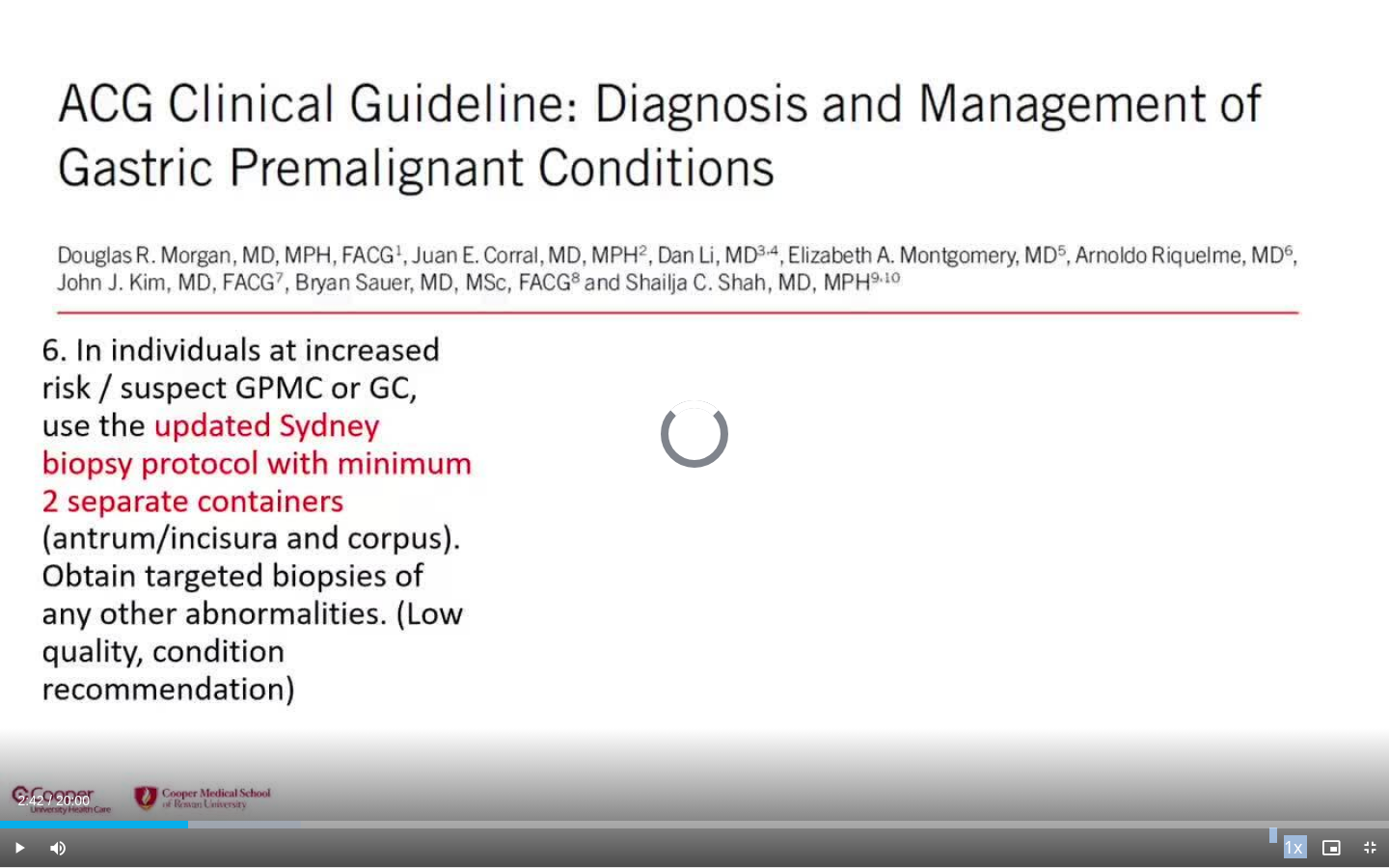 drag, startPoint x: 163, startPoint y: 827, endPoint x: 189, endPoint y: 830, distance: 26.172505 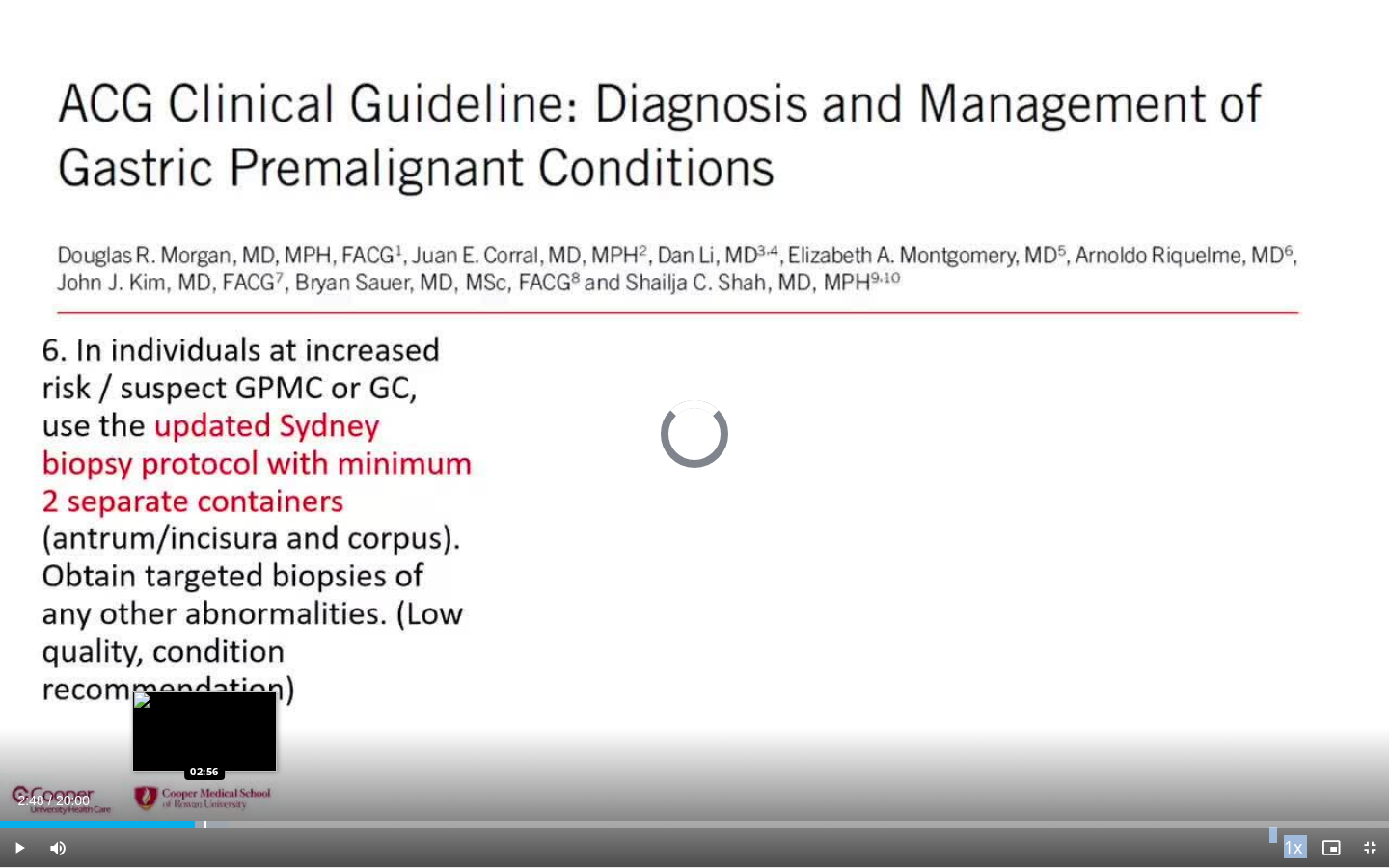 drag, startPoint x: 184, startPoint y: 826, endPoint x: 204, endPoint y: 824, distance: 20.099751 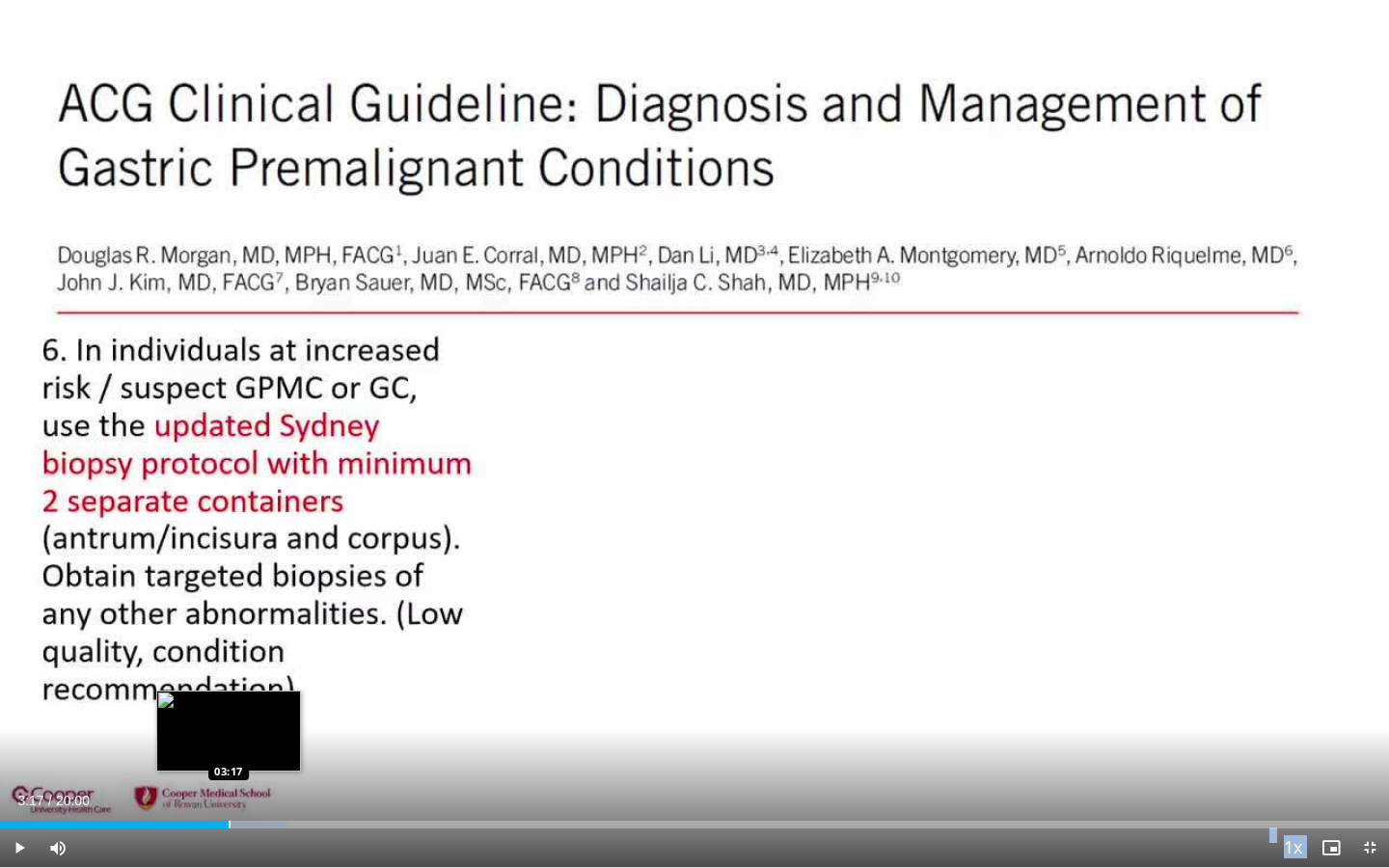drag, startPoint x: 207, startPoint y: 821, endPoint x: 229, endPoint y: 822, distance: 22.022716 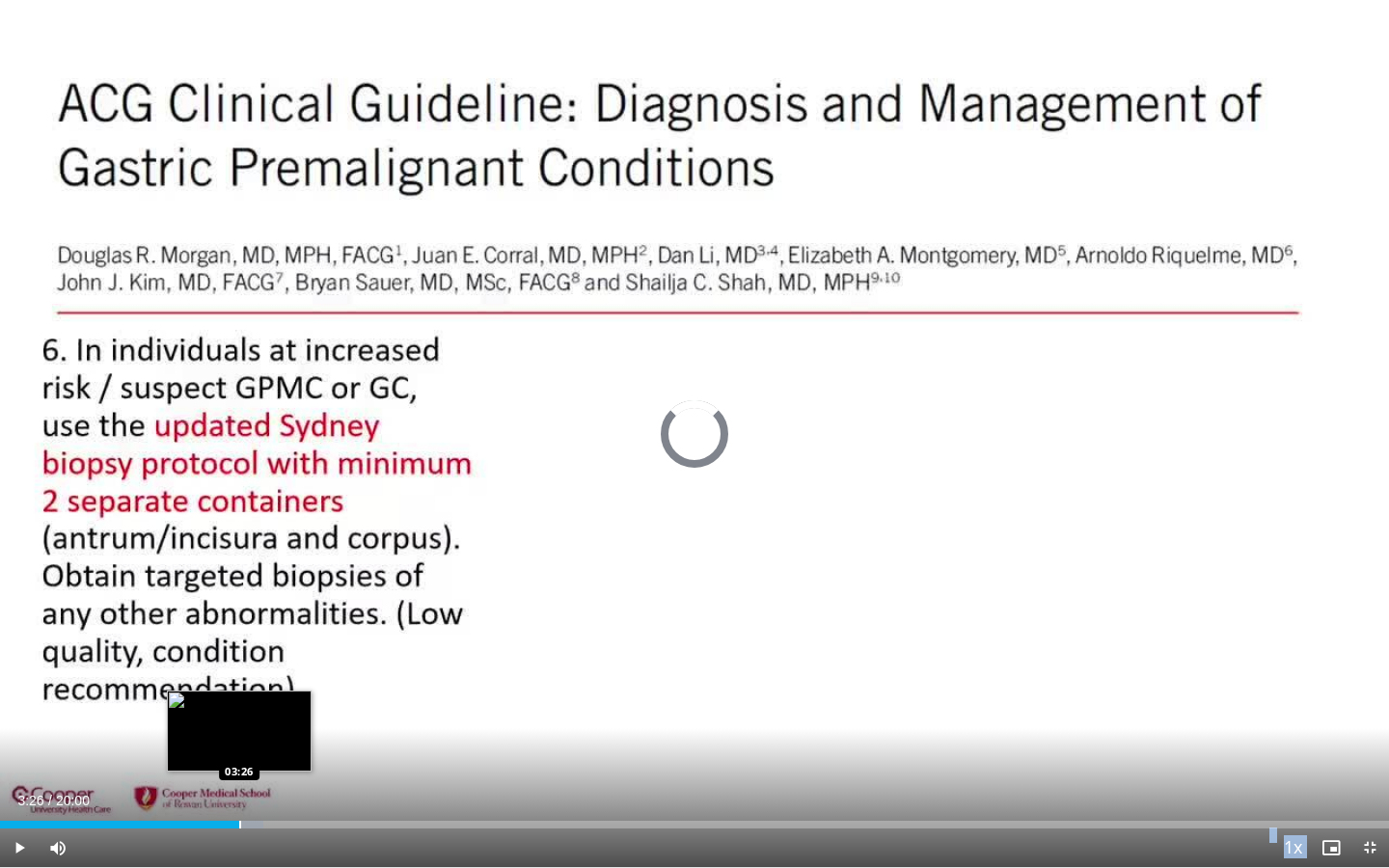 drag, startPoint x: 228, startPoint y: 820, endPoint x: 238, endPoint y: 822, distance: 10.19804 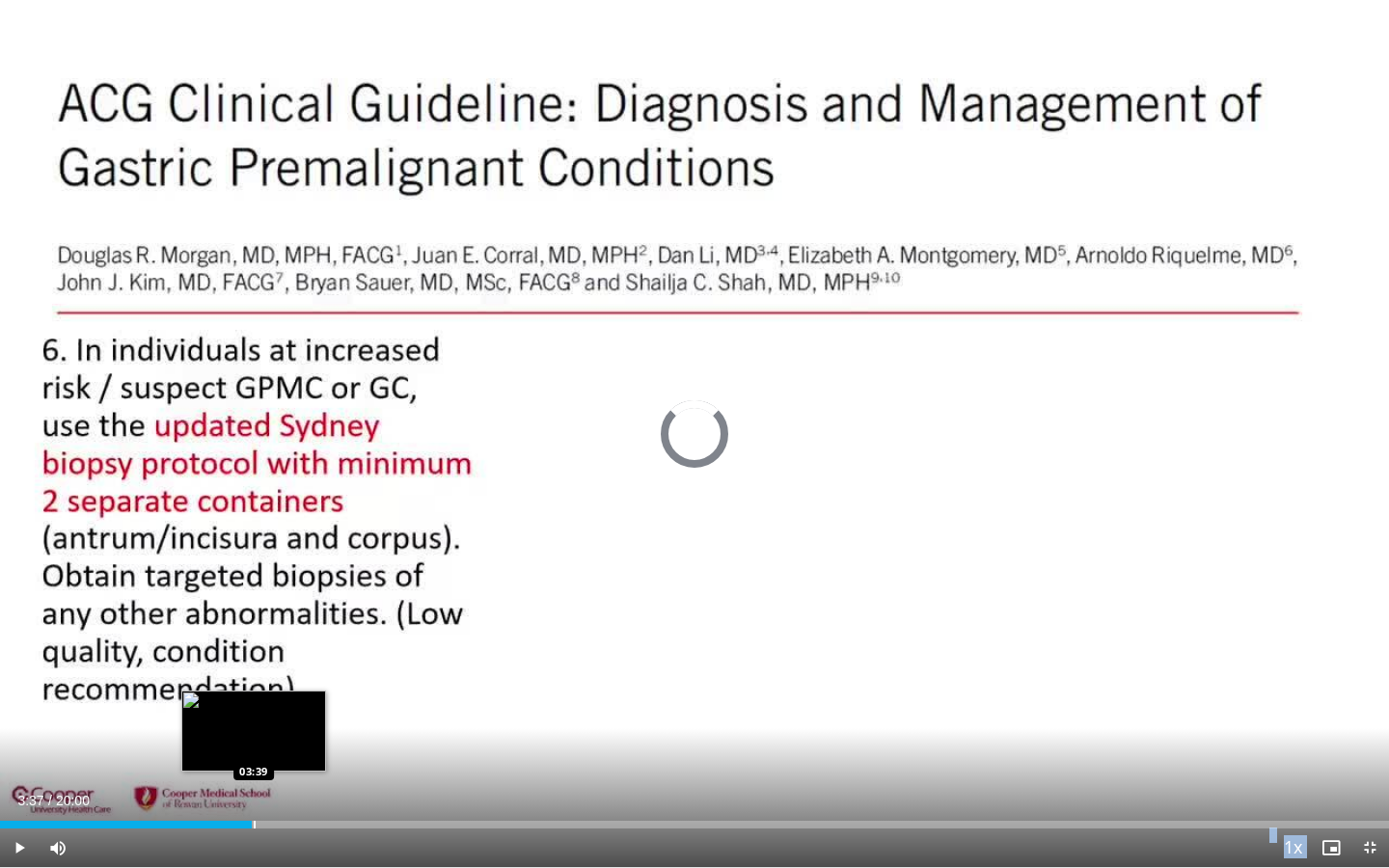 drag, startPoint x: 241, startPoint y: 823, endPoint x: 256, endPoint y: 823, distance: 15 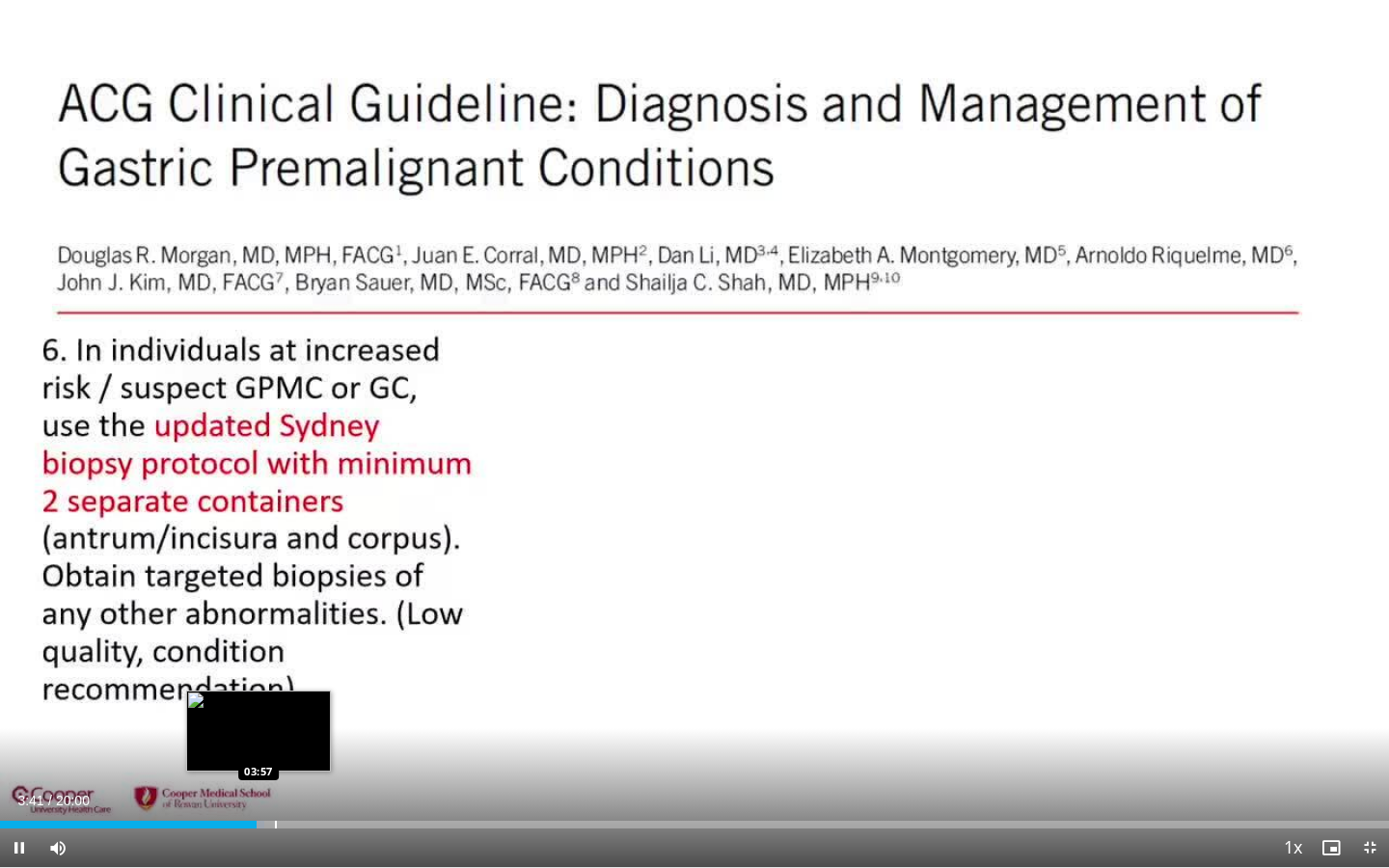 drag, startPoint x: 259, startPoint y: 823, endPoint x: 275, endPoint y: 822, distance: 16.03122 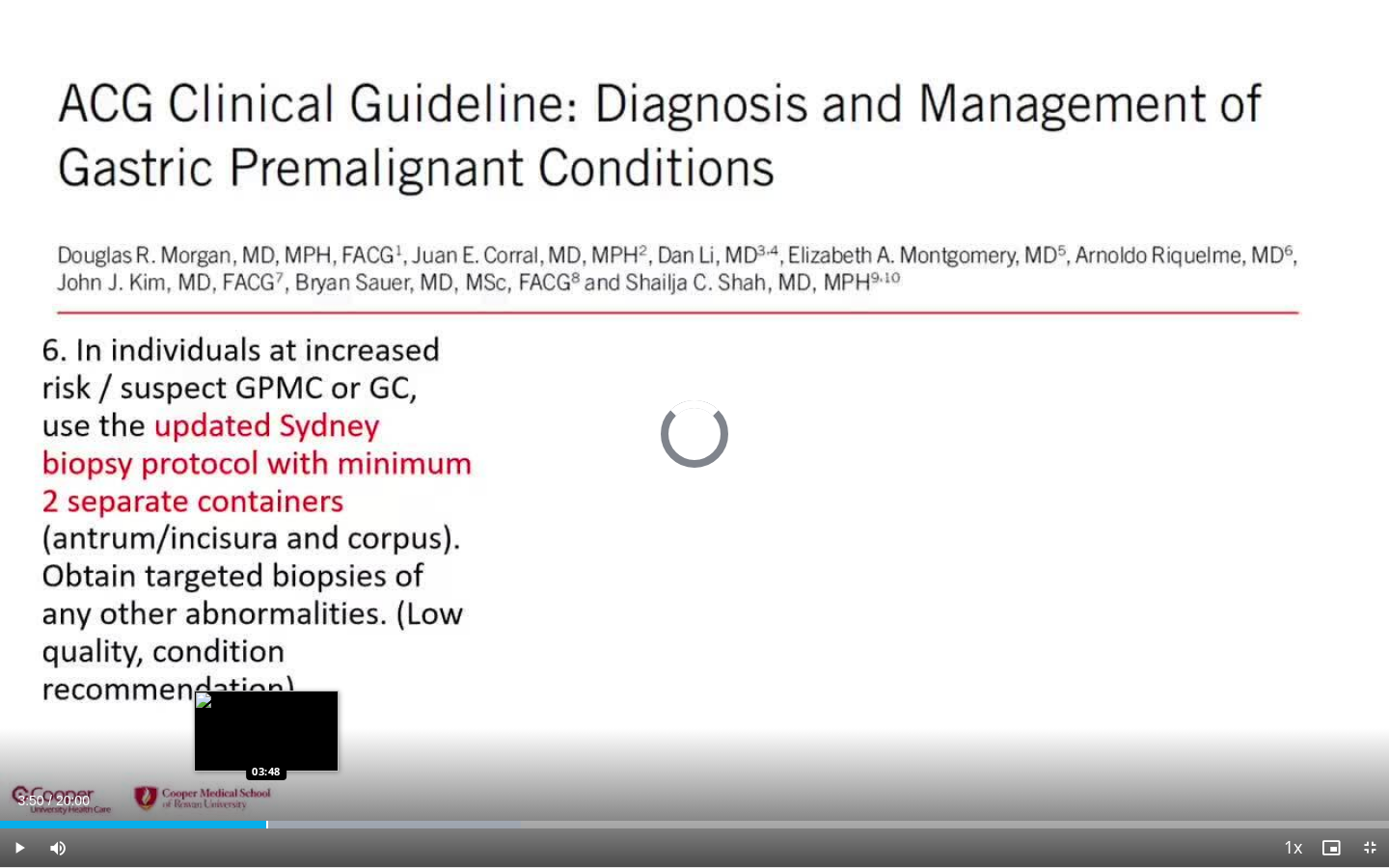 drag, startPoint x: 255, startPoint y: 822, endPoint x: 267, endPoint y: 823, distance: 12.041595 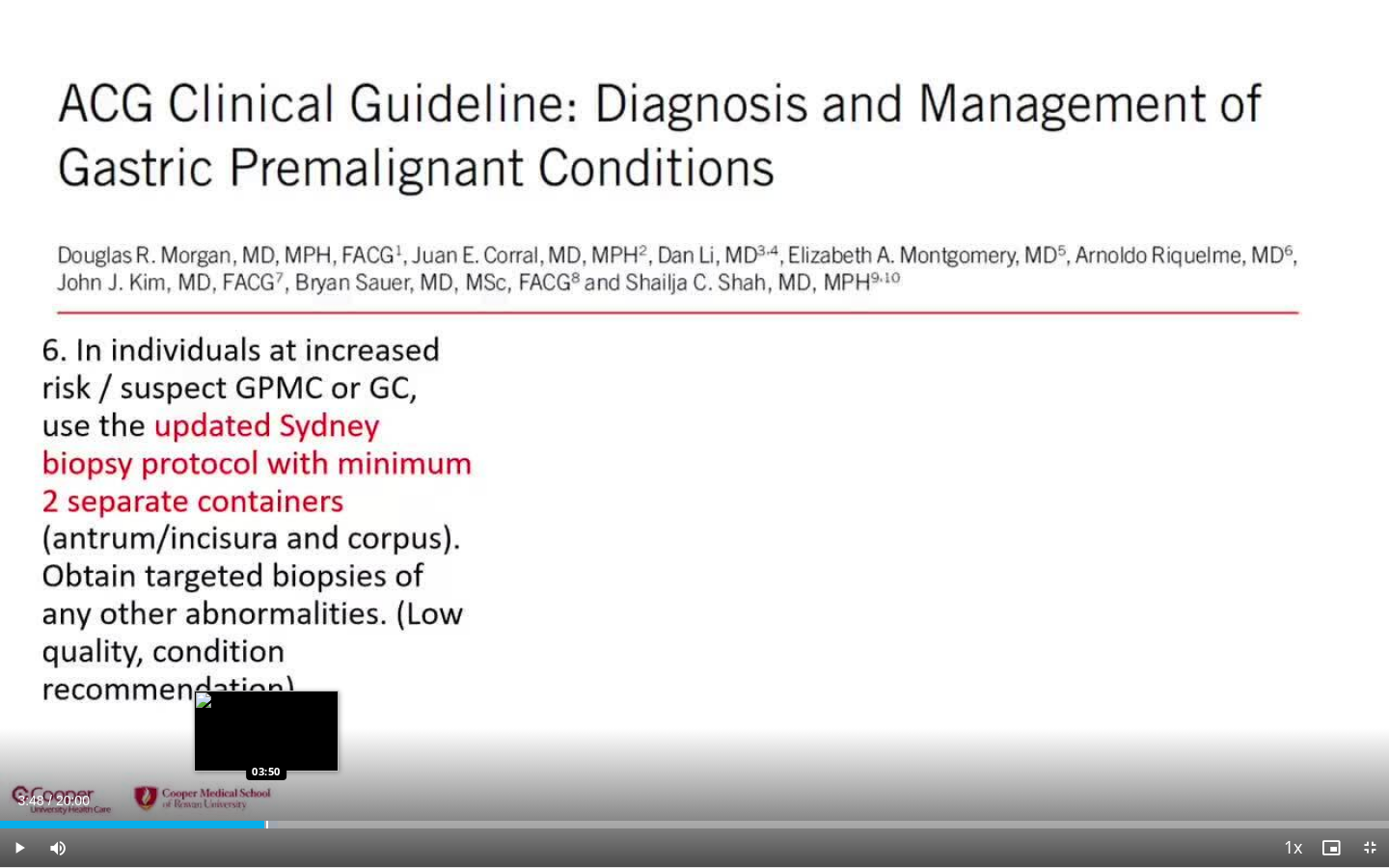 click on "Loaded :  20.01% 03:50 03:50" at bounding box center (694, 819) 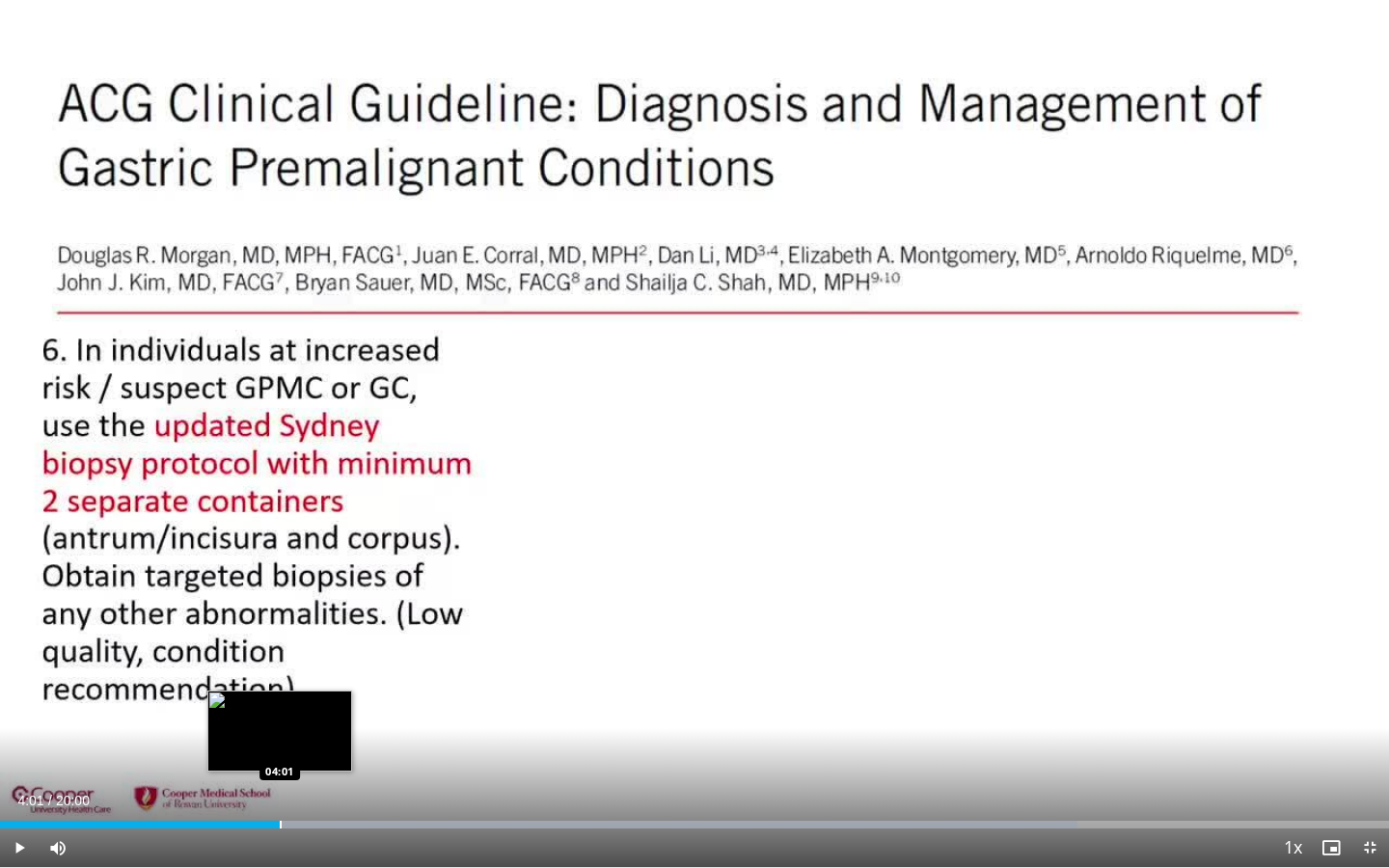 drag, startPoint x: 266, startPoint y: 824, endPoint x: 280, endPoint y: 826, distance: 14.142136 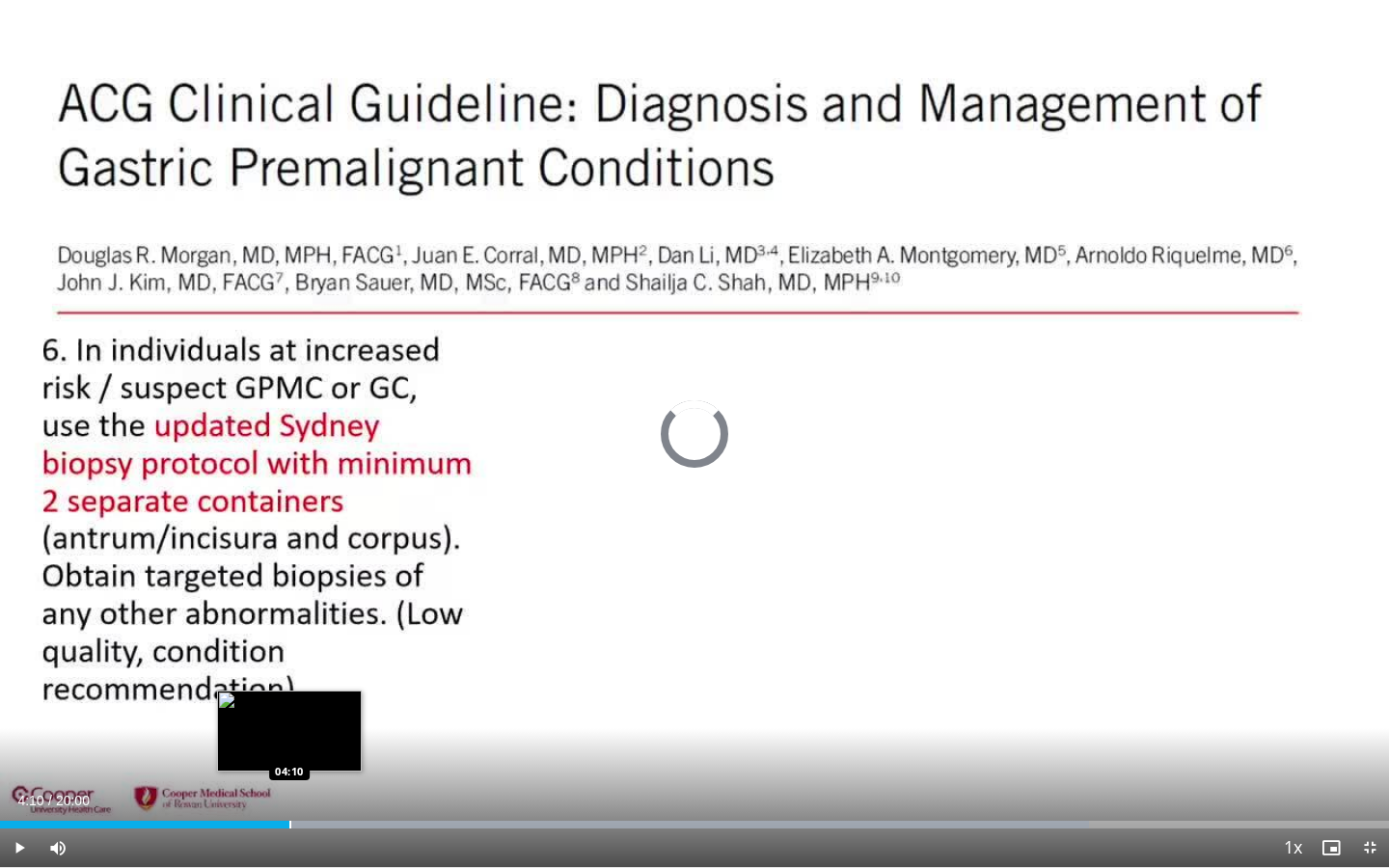 click on "Loaded :  78.40% 04:10 04:10" at bounding box center [694, 825] 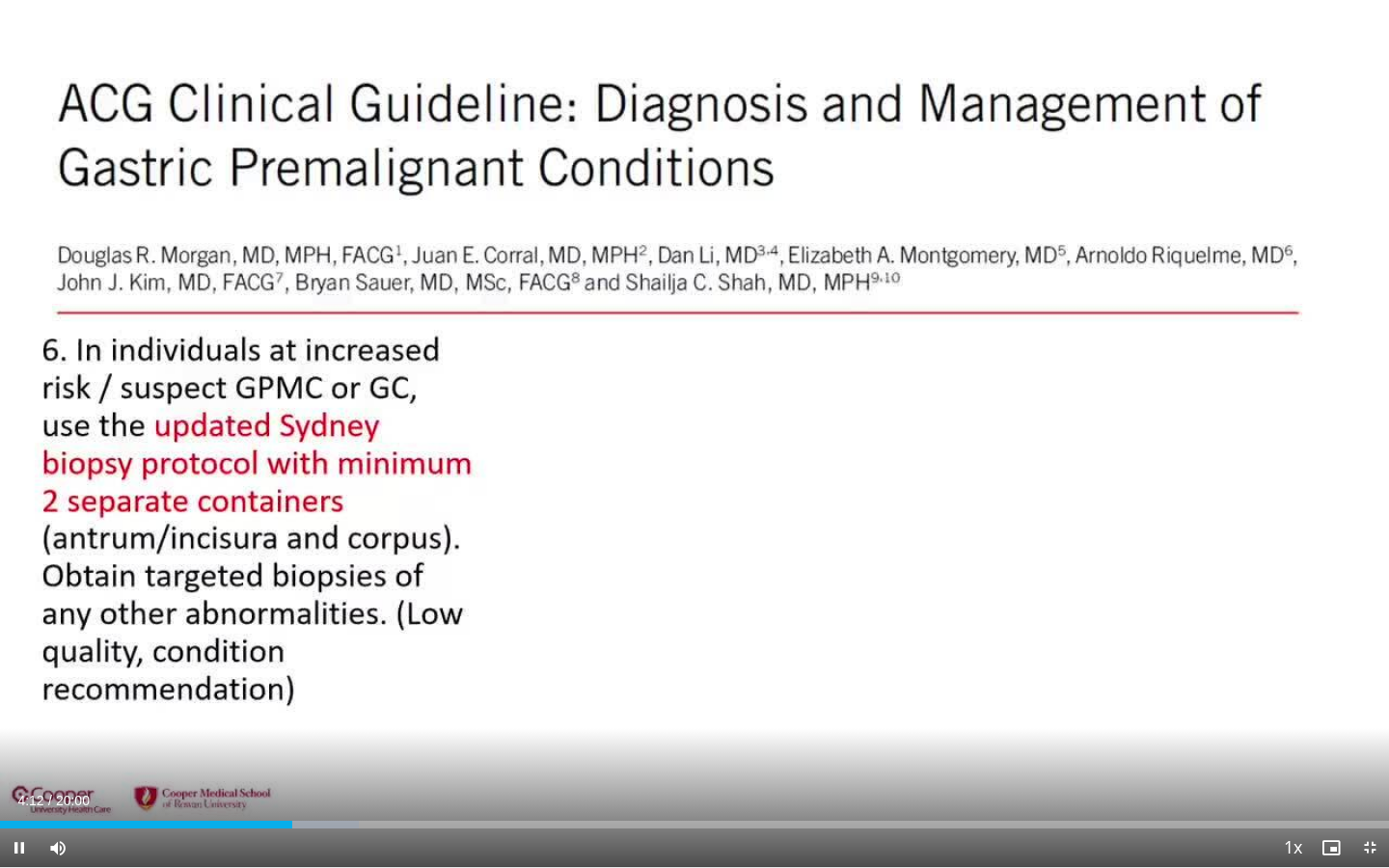 drag, startPoint x: 290, startPoint y: 832, endPoint x: 312, endPoint y: 831, distance: 22.022716 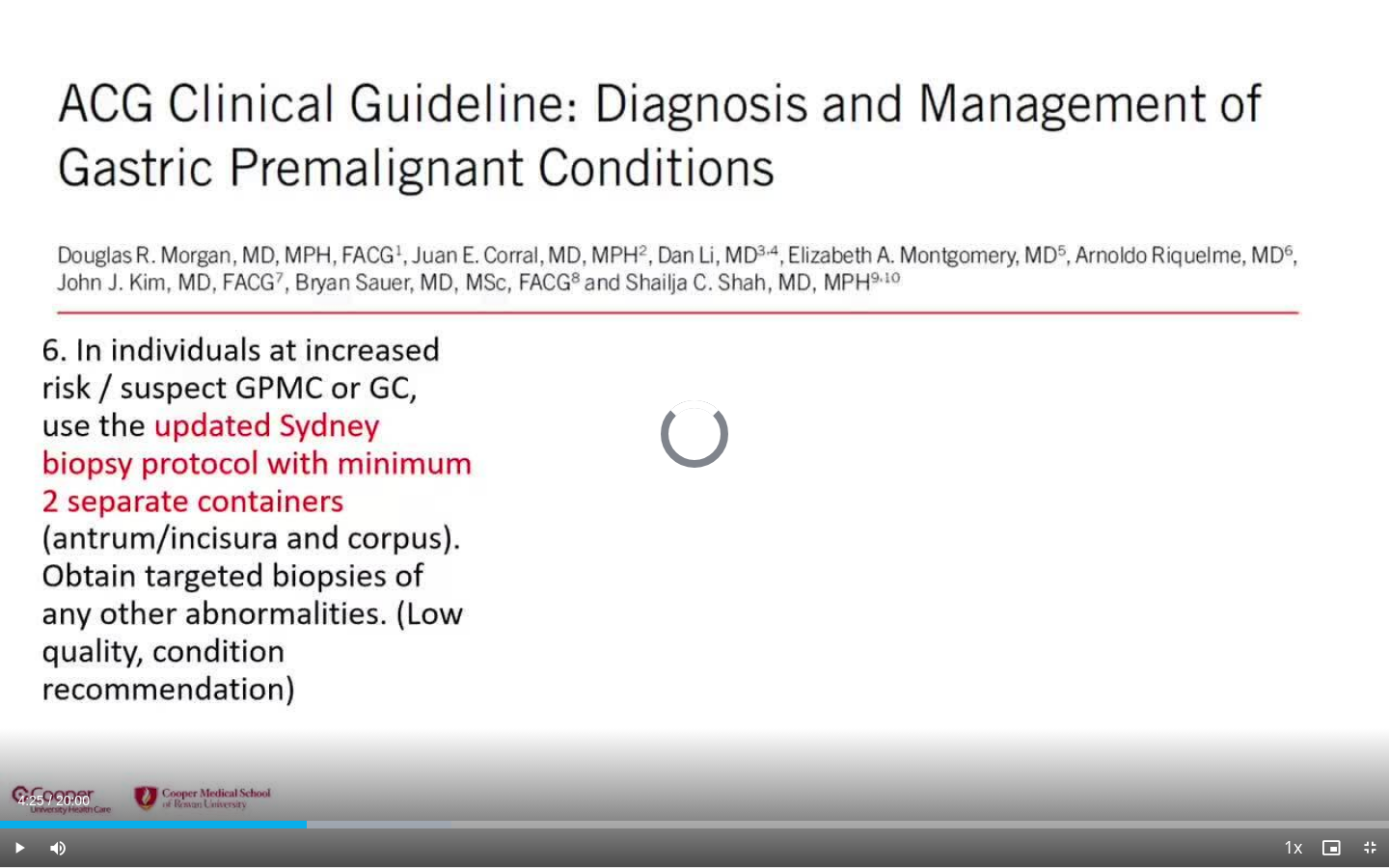 drag, startPoint x: 291, startPoint y: 827, endPoint x: 308, endPoint y: 828, distance: 17.029386 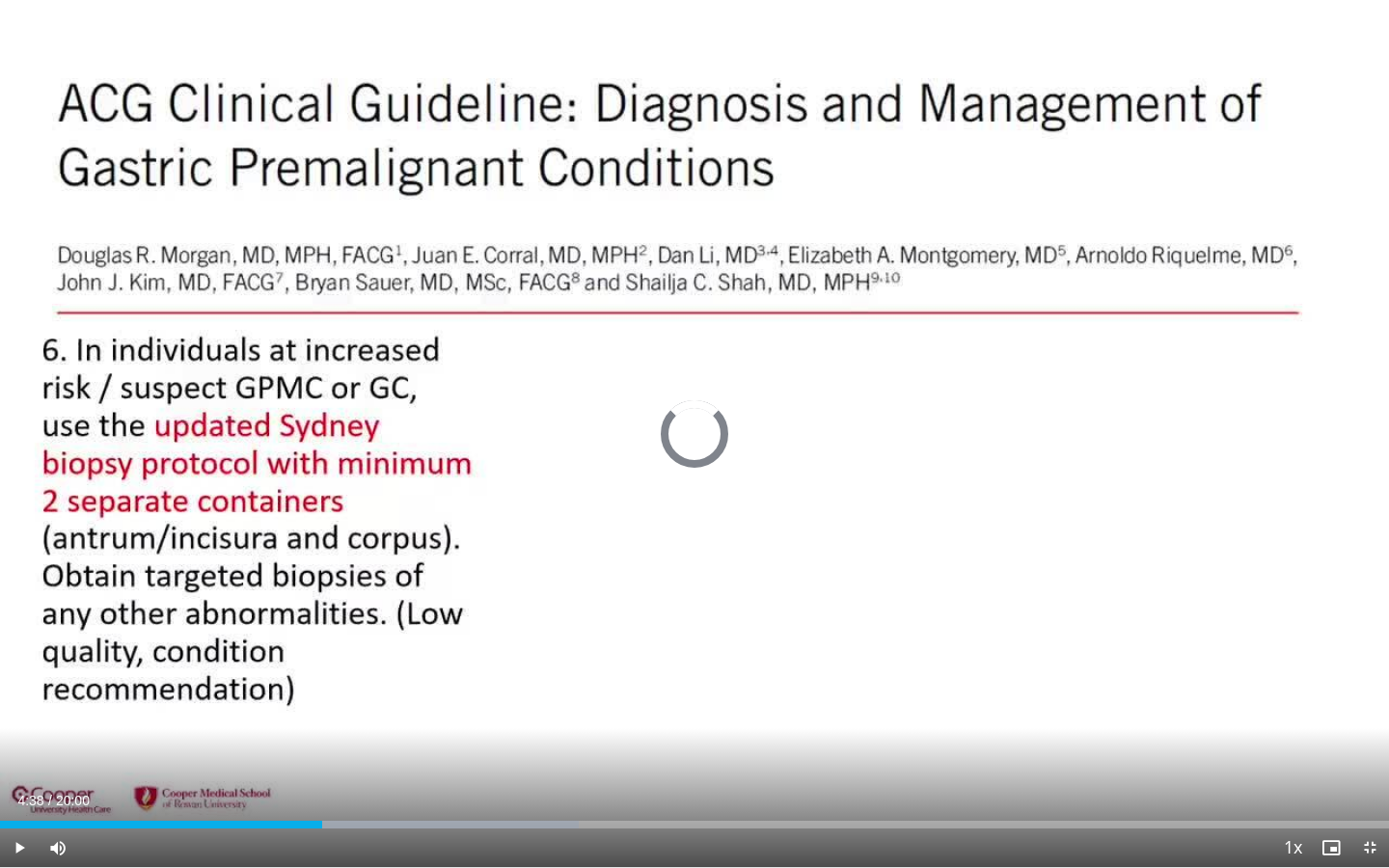 drag, startPoint x: 303, startPoint y: 827, endPoint x: 323, endPoint y: 828, distance: 20.024984 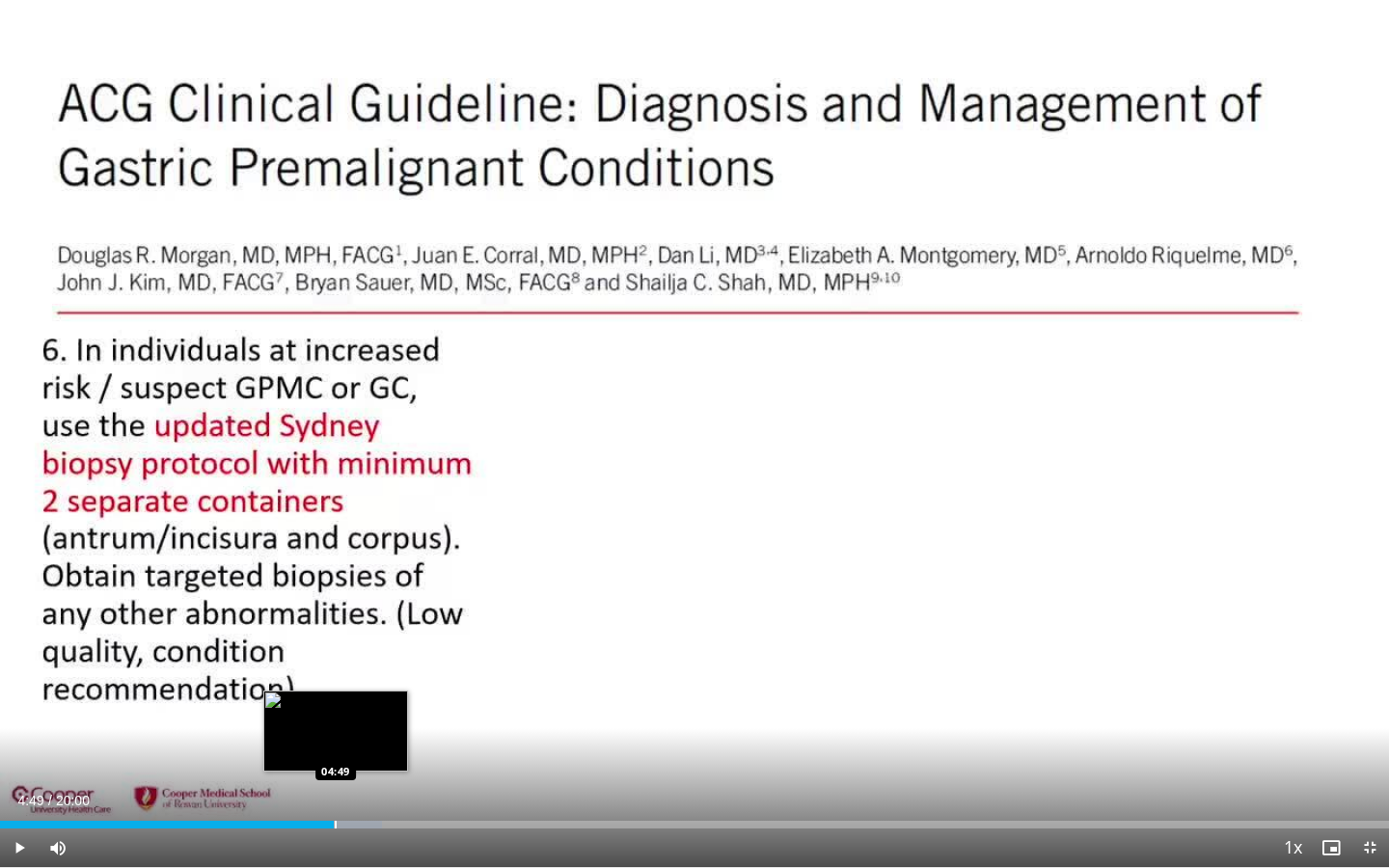 drag, startPoint x: 323, startPoint y: 825, endPoint x: 340, endPoint y: 825, distance: 17 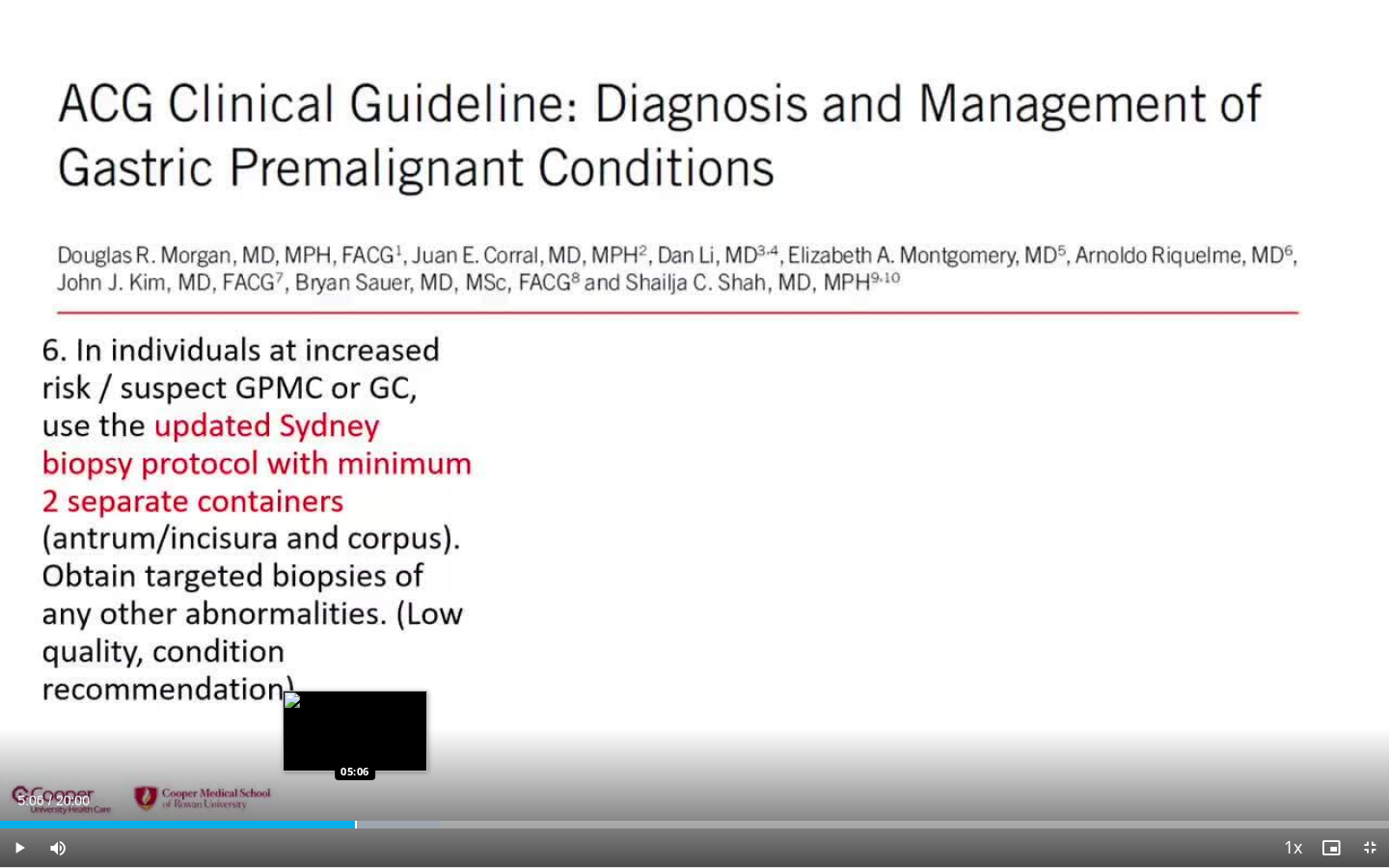 drag, startPoint x: 340, startPoint y: 825, endPoint x: 355, endPoint y: 823, distance: 15.132746 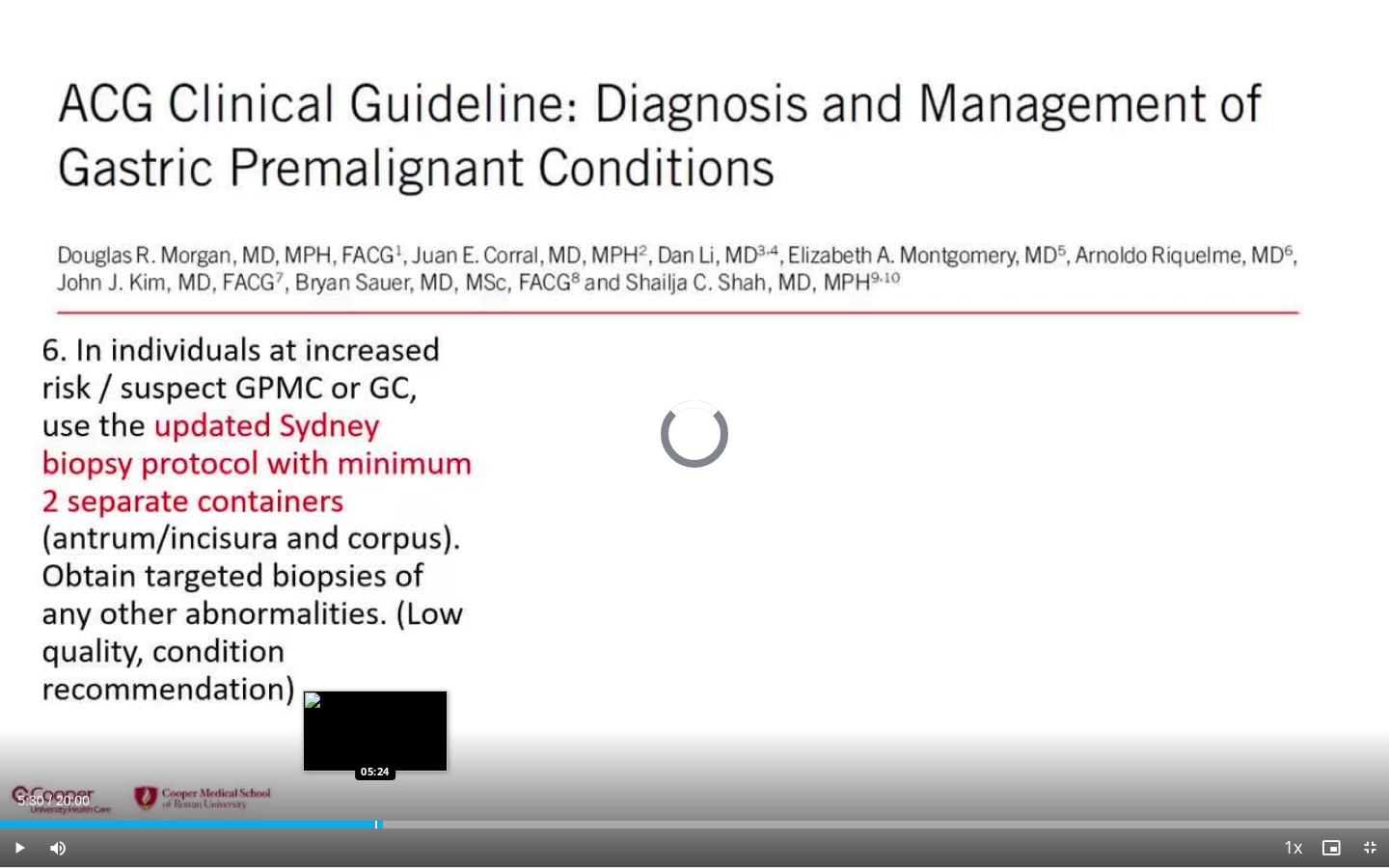 drag, startPoint x: 355, startPoint y: 823, endPoint x: 375, endPoint y: 823, distance: 20 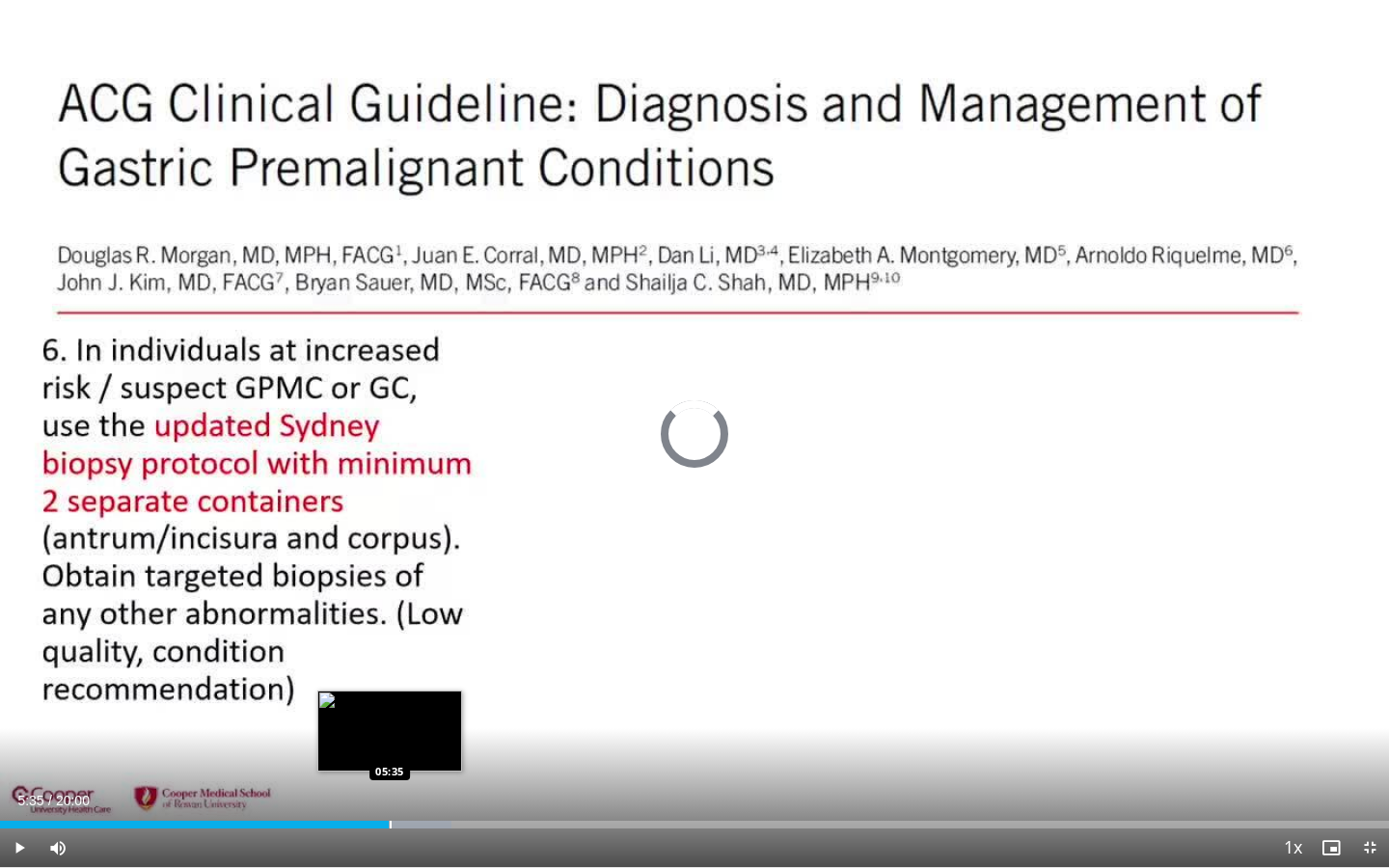 drag, startPoint x: 374, startPoint y: 822, endPoint x: 390, endPoint y: 824, distance: 16.124515 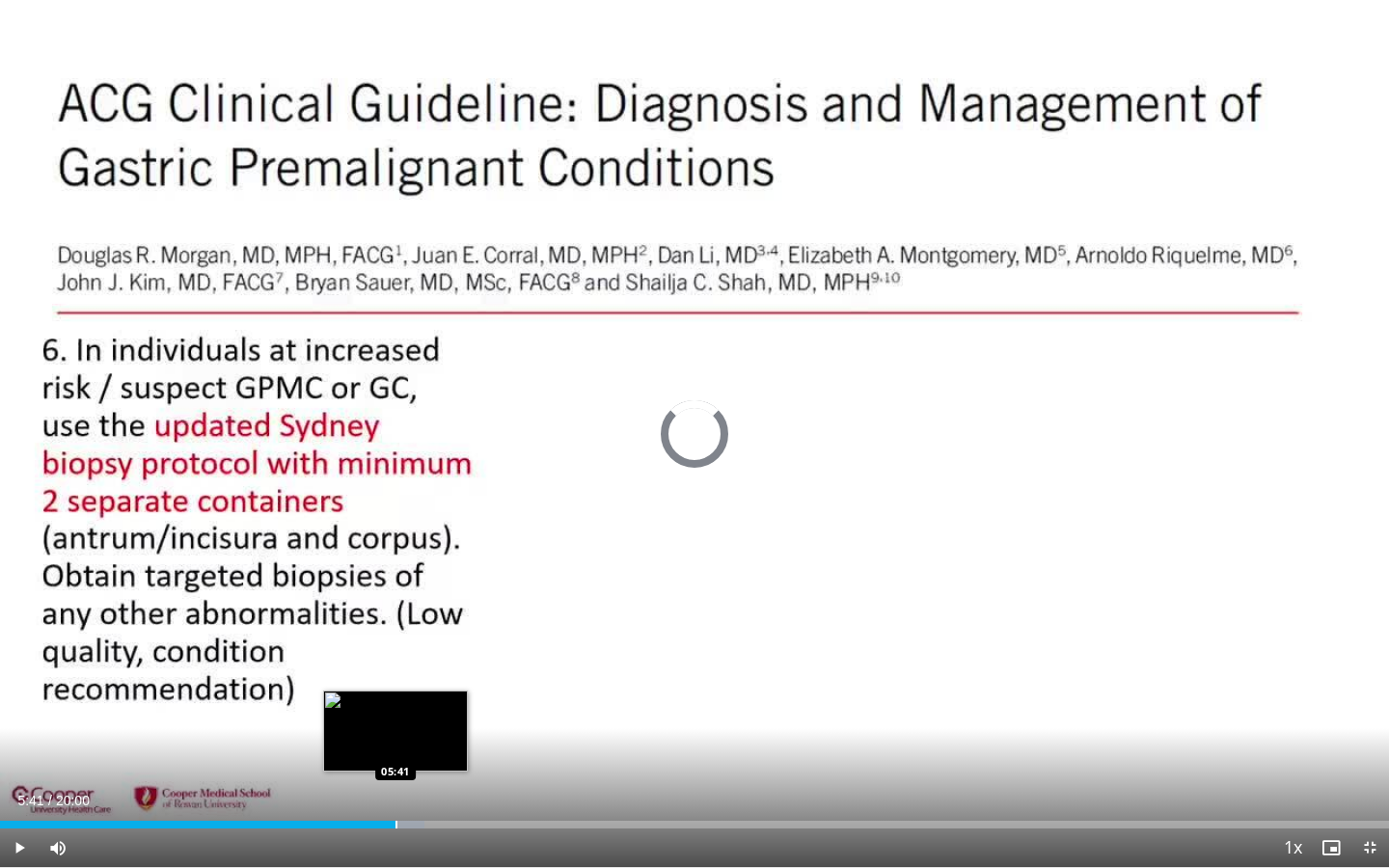 click at bounding box center [396, 825] 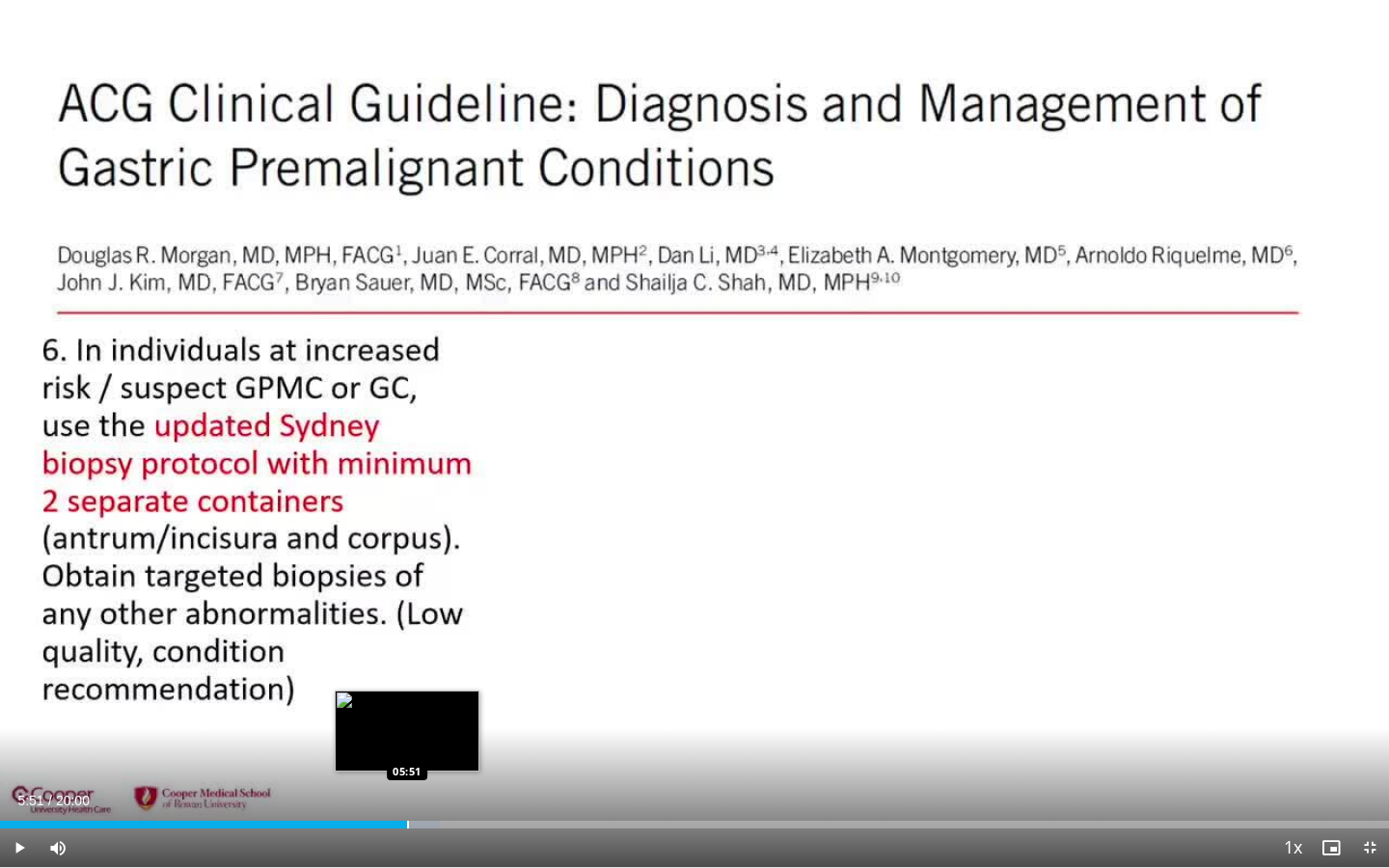 drag, startPoint x: 395, startPoint y: 823, endPoint x: 407, endPoint y: 823, distance: 12 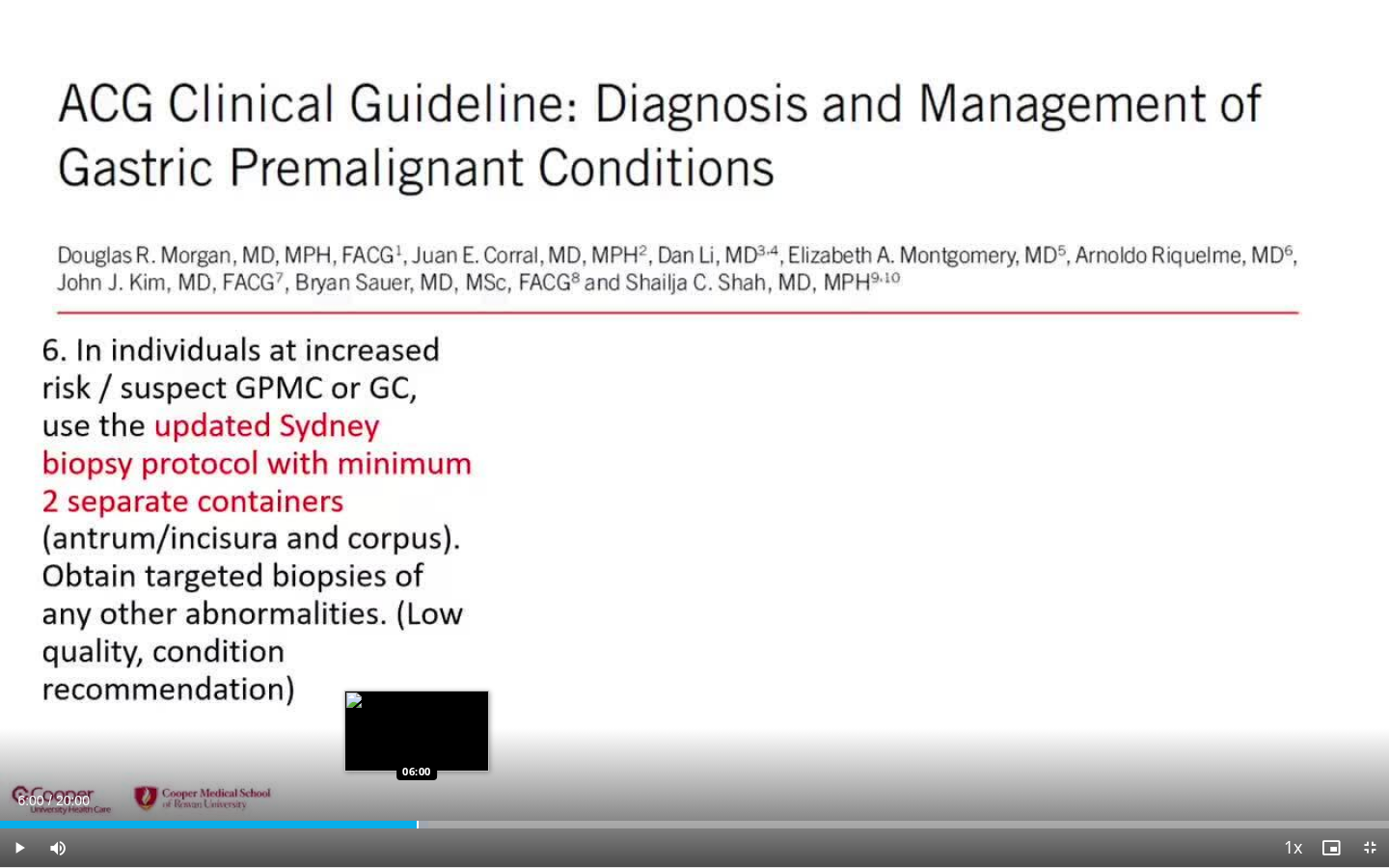 click at bounding box center (418, 825) 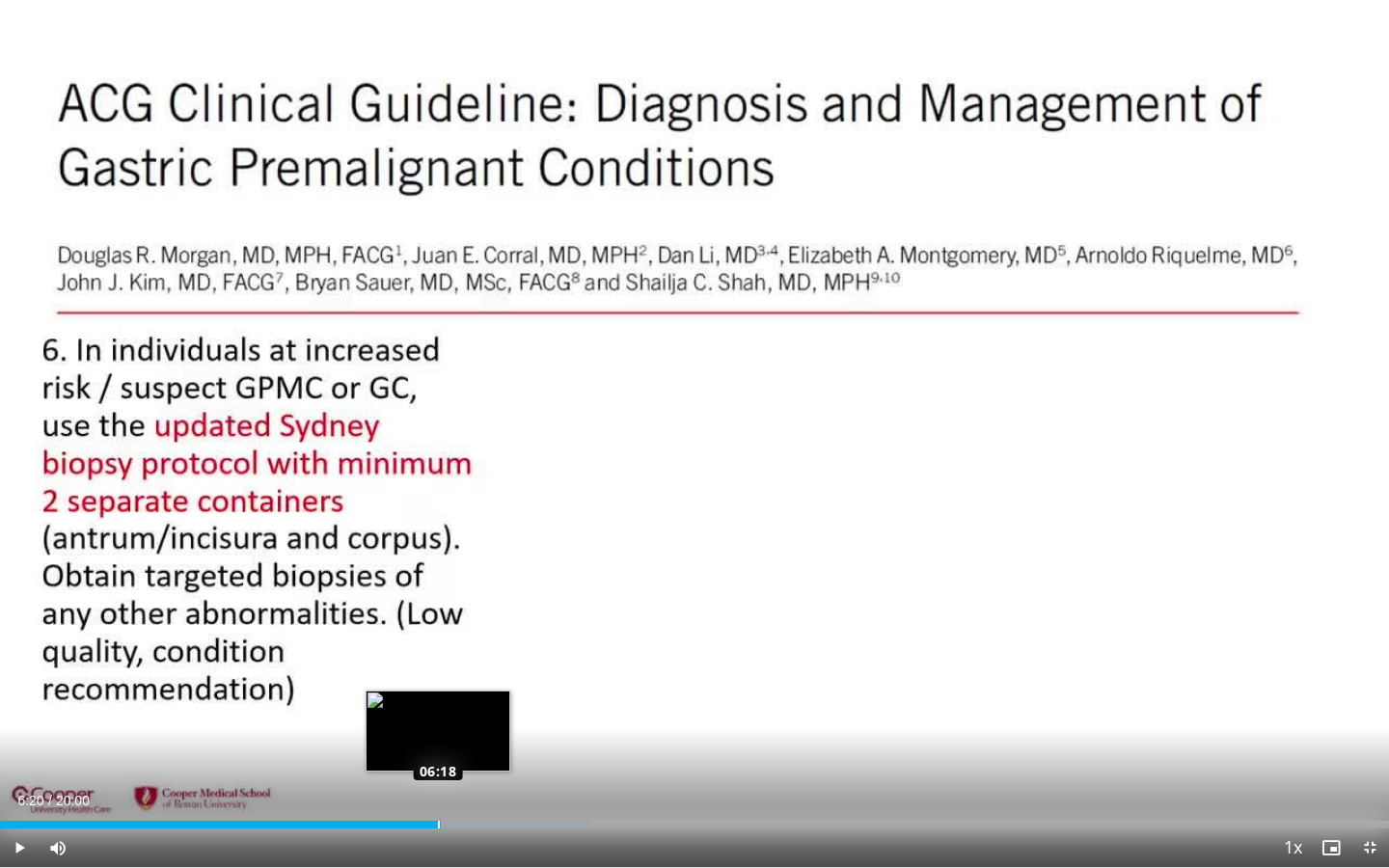 click on "Loaded :  42.54% 06:20 06:18" at bounding box center (694, 825) 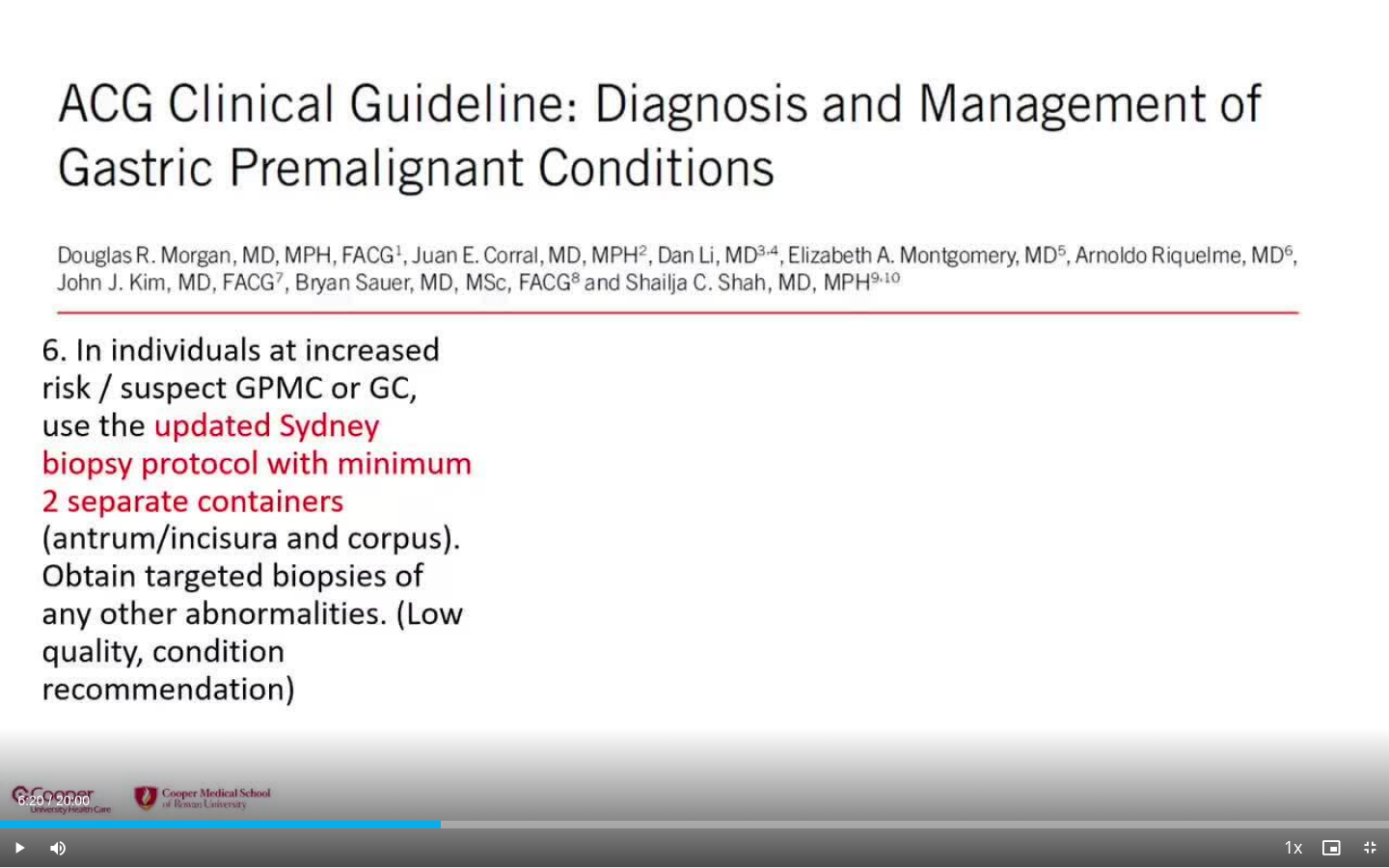 click on "Current Time  6:20 / Duration  20:00 Play Skip Backward Skip Forward Mute 53% Loaded :  31.69% 06:20 02:16 Stream Type  LIVE Seek to live, currently behind live LIVE   1x Playback Rate 0.5x 0.75x 1x , selected 1.25x 1.5x 1.75x 2x Chapters Chapters Descriptions descriptions off , selected Captions captions off , selected Audio Track en (Main) , selected Exit Fullscreen Enable picture-in-picture mode" at bounding box center (694, 848) 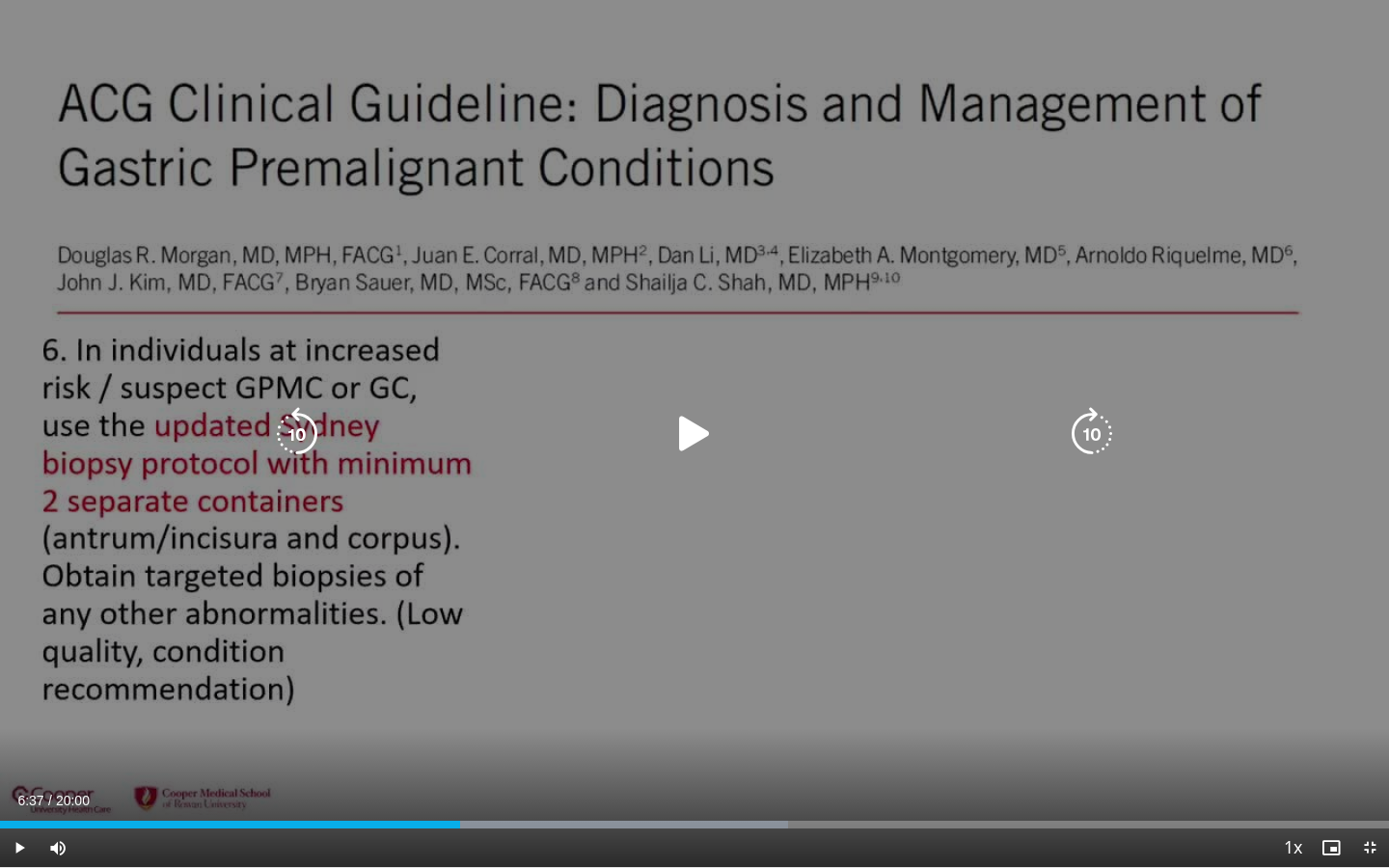 click at bounding box center (297, 434) 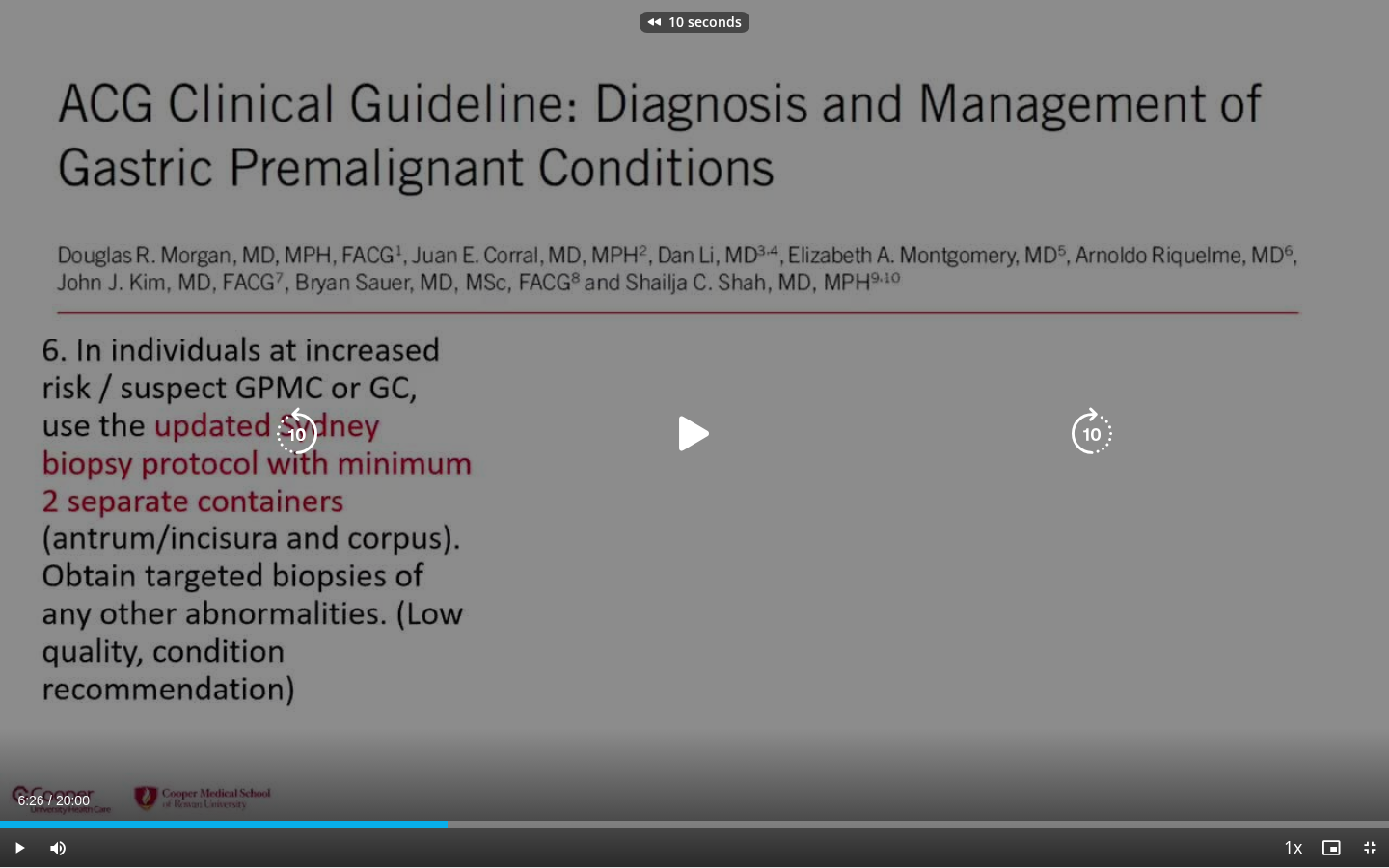 click at bounding box center [297, 434] 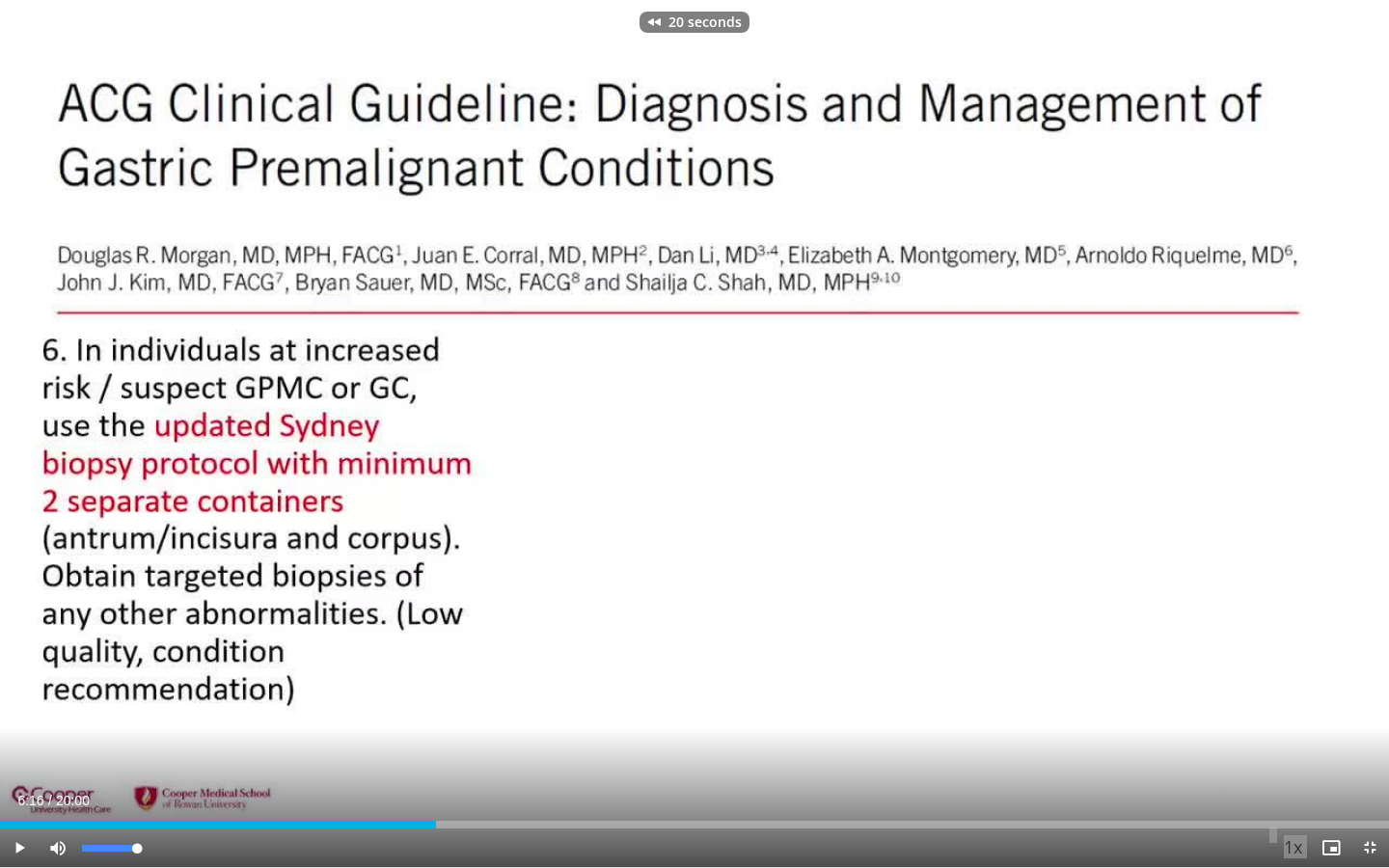 drag, startPoint x: 115, startPoint y: 769, endPoint x: 50, endPoint y: 831, distance: 89.82761 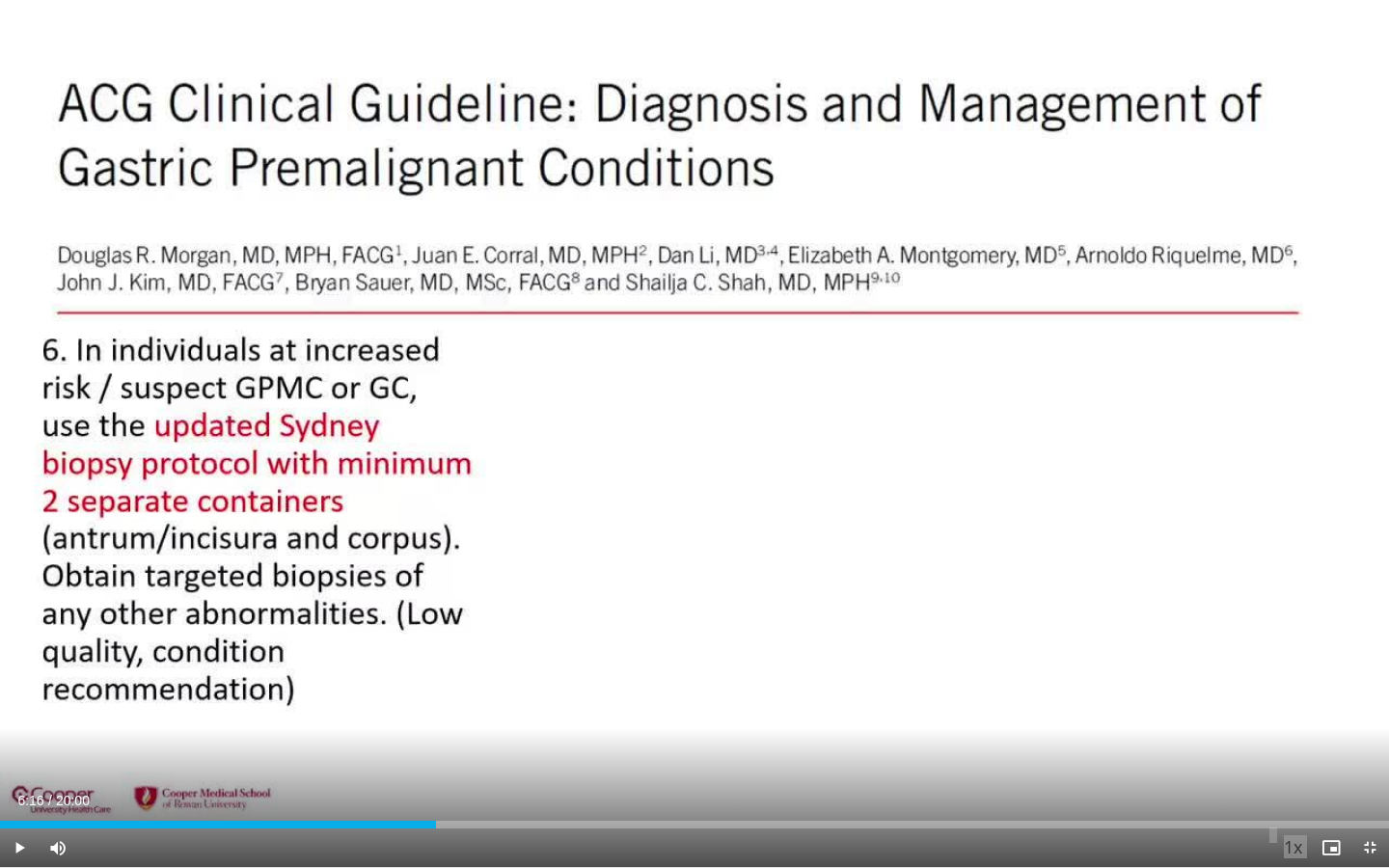 click at bounding box center (19, 848) 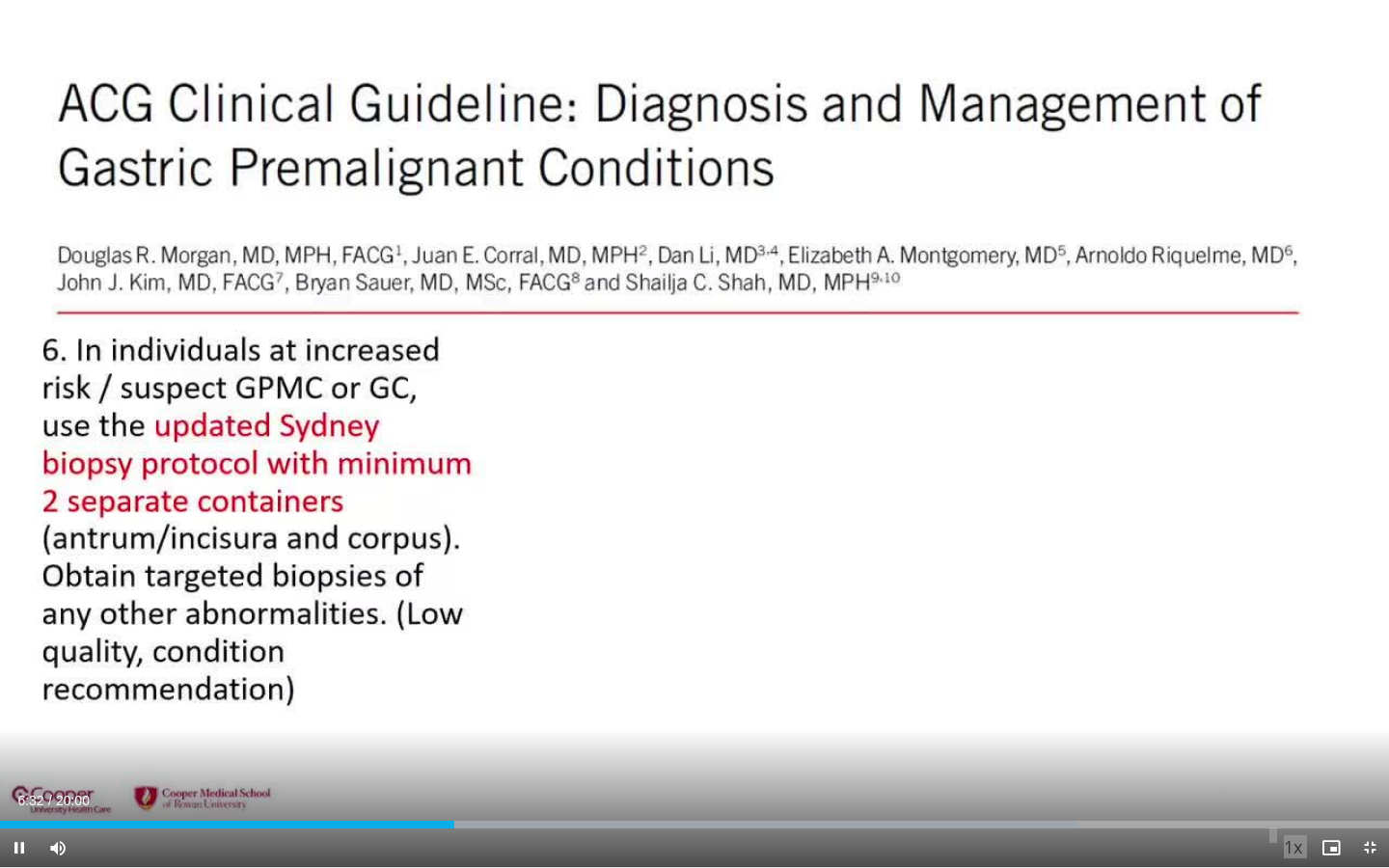click on "Current Time  6:32 / Duration  20:00 Pause Skip Backward Skip Forward Mute 100% Loaded :  77.57% 06:32 01:27 Stream Type  LIVE Seek to live, currently behind live LIVE   1x Playback Rate 0.5x 0.75x 1x , selected 1.25x 1.5x 1.75x 2x Chapters Chapters Descriptions descriptions off , selected Captions captions off , selected Audio Track en (Main) , selected Exit Fullscreen Enable picture-in-picture mode" at bounding box center (694, 848) 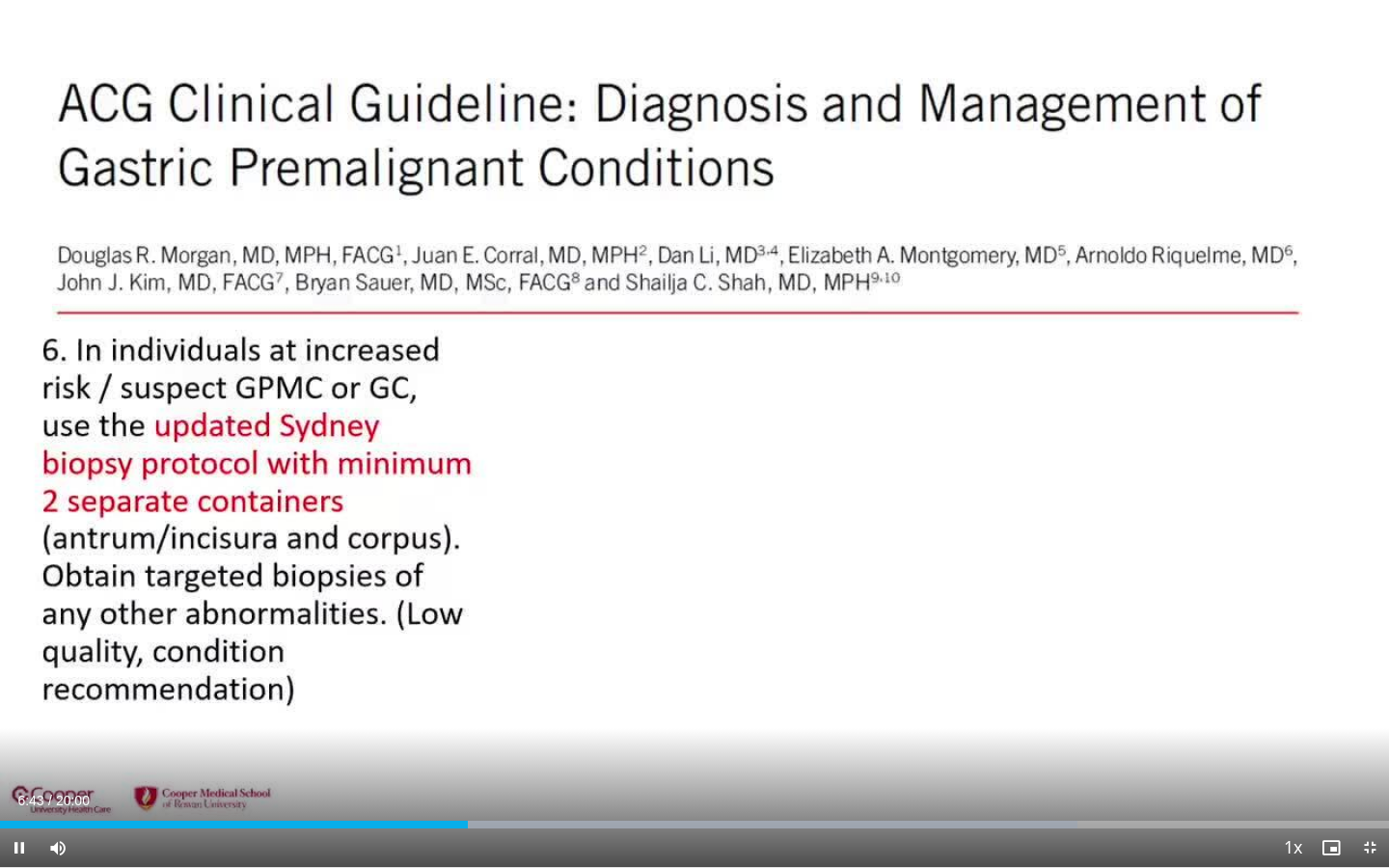 click on "Current Time  6:43 / Duration  20:00 Pause Skip Backward Skip Forward Mute 100% Loaded :  77.57% 06:44 01:37 Stream Type  LIVE Seek to live, currently behind live LIVE   1x Playback Rate 0.5x 0.75x 1x , selected 1.25x 1.5x 1.75x 2x Chapters Chapters Descriptions descriptions off , selected Captions captions off , selected Audio Track en (Main) , selected Exit Fullscreen Enable picture-in-picture mode" at bounding box center (694, 848) 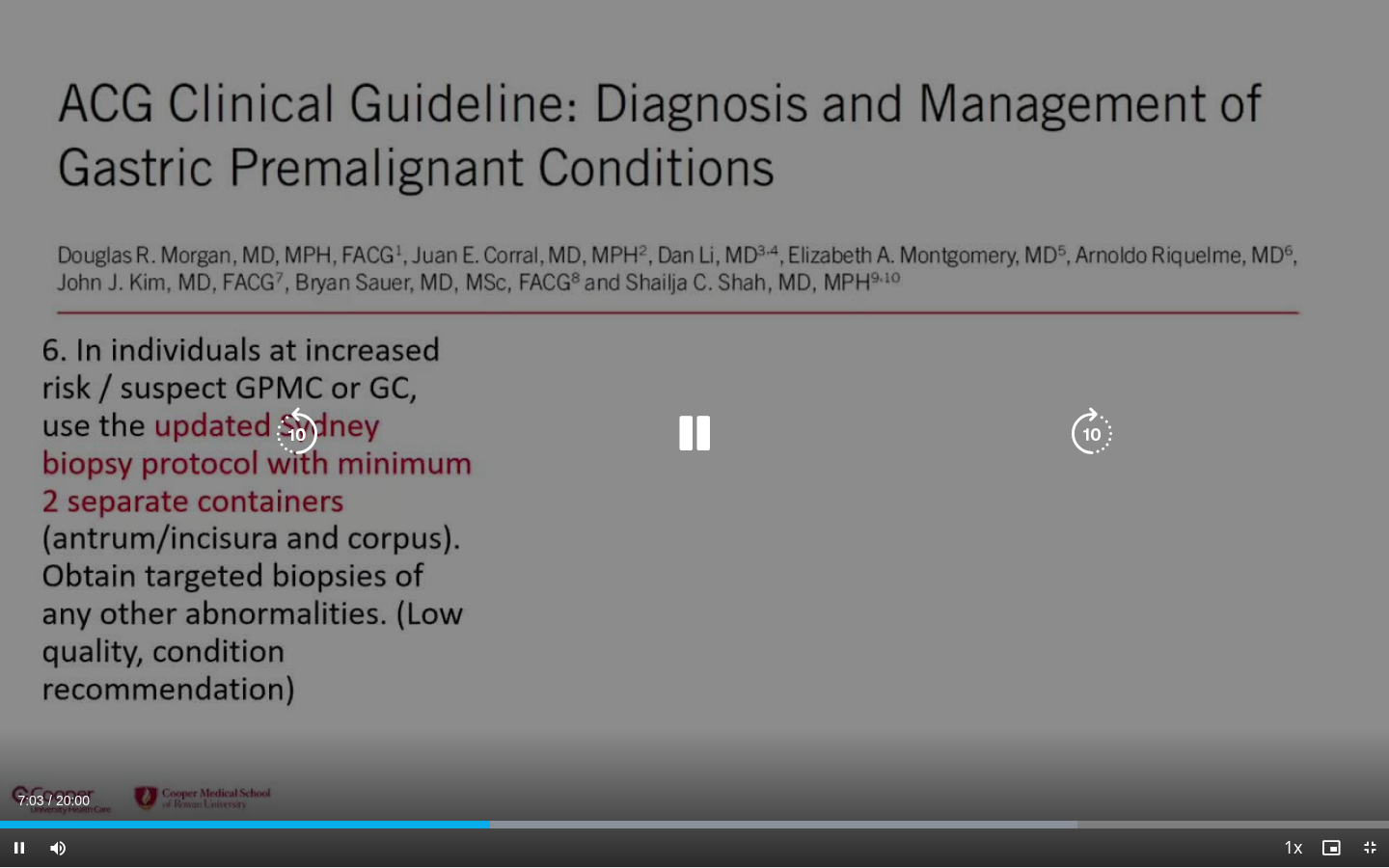 click at bounding box center [297, 434] 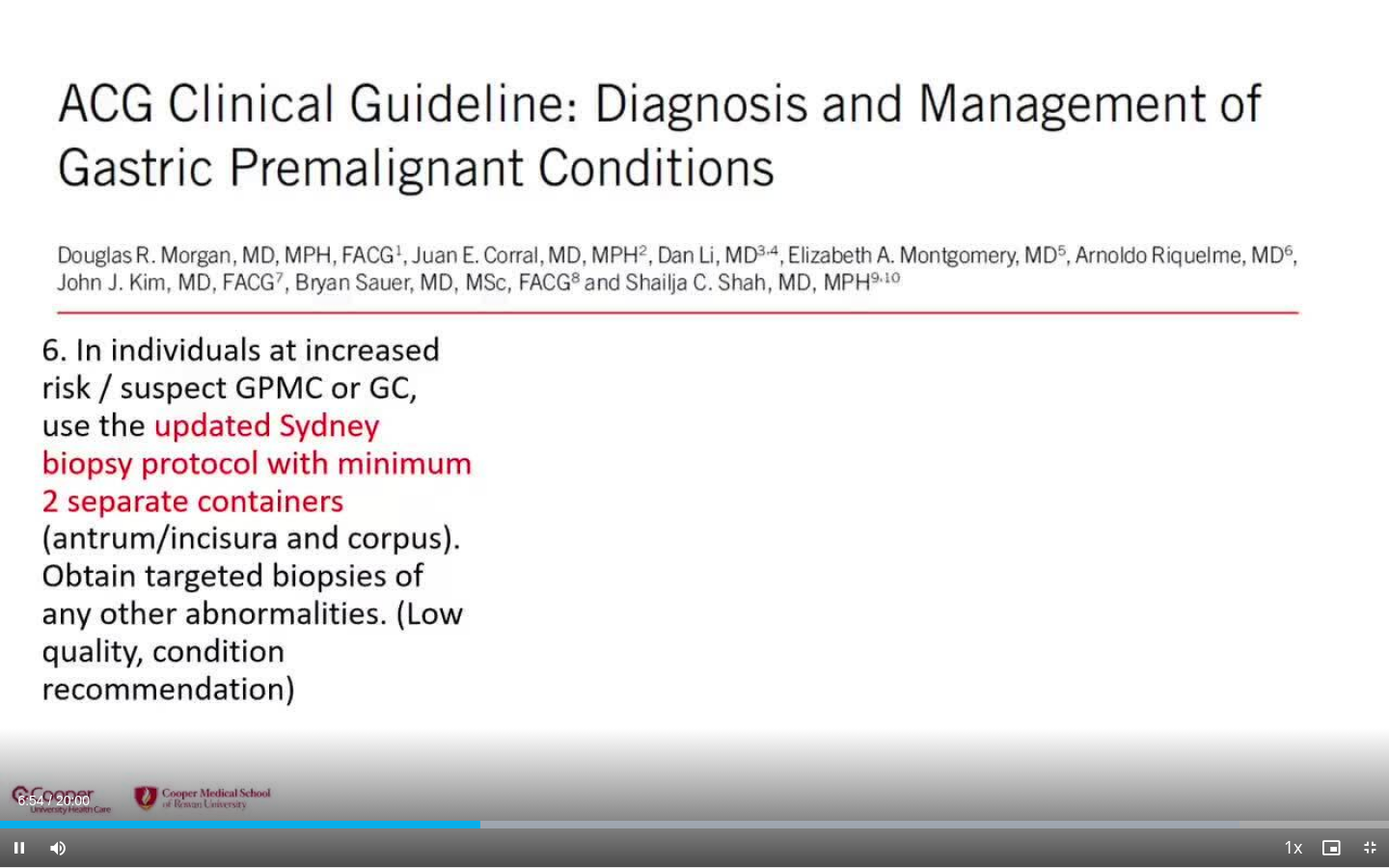 click on "Current Time  6:54 / Duration  20:00 Pause Skip Backward Skip Forward Mute 100% Loaded :  89.25% 06:55 02:03 Stream Type  LIVE Seek to live, currently behind live LIVE   1x Playback Rate 0.5x 0.75x 1x , selected 1.25x 1.5x 1.75x 2x Chapters Chapters Descriptions descriptions off , selected Captions captions off , selected Audio Track en (Main) , selected Exit Fullscreen Enable picture-in-picture mode" at bounding box center (694, 848) 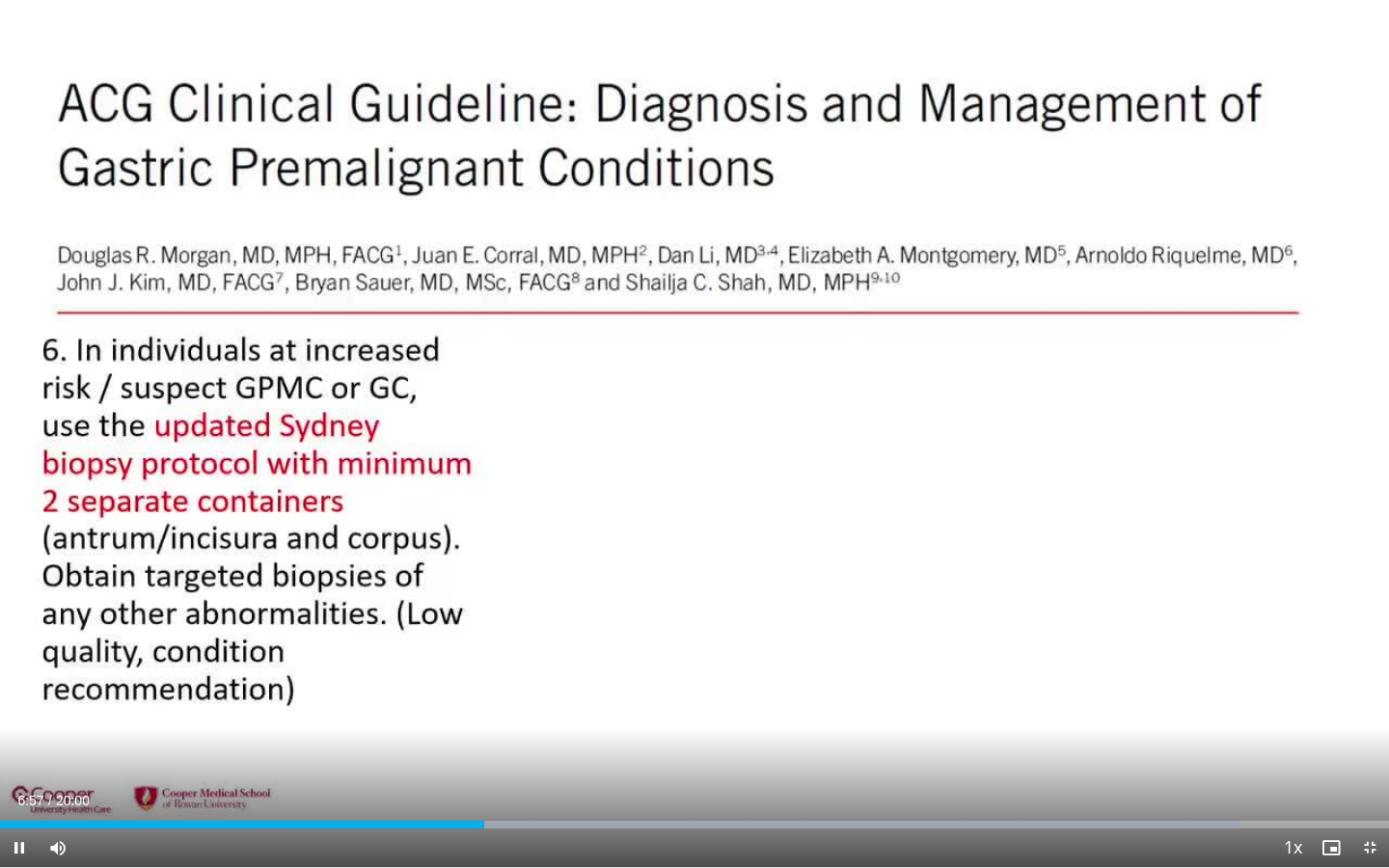 click at bounding box center (19, 848) 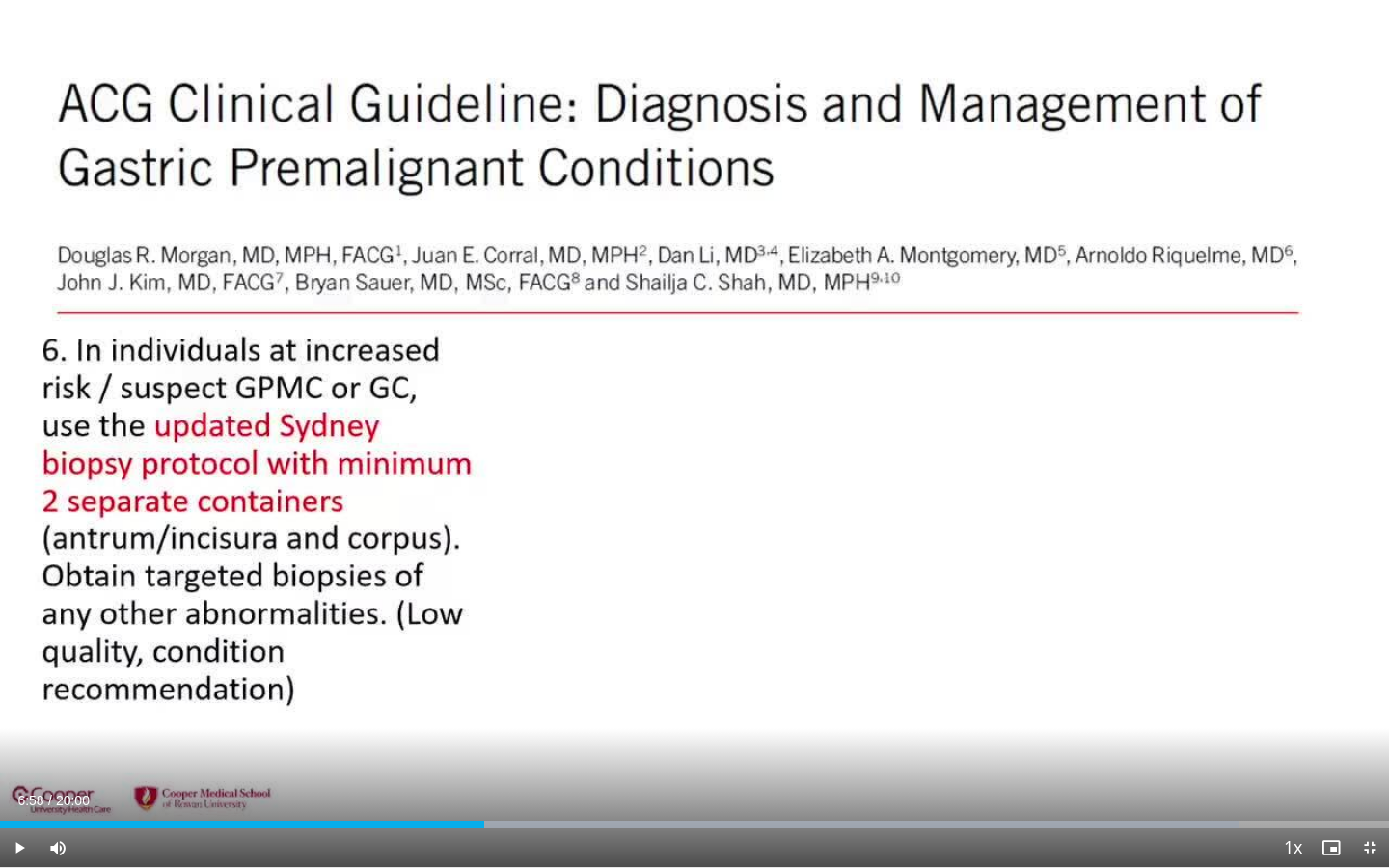 click at bounding box center [19, 848] 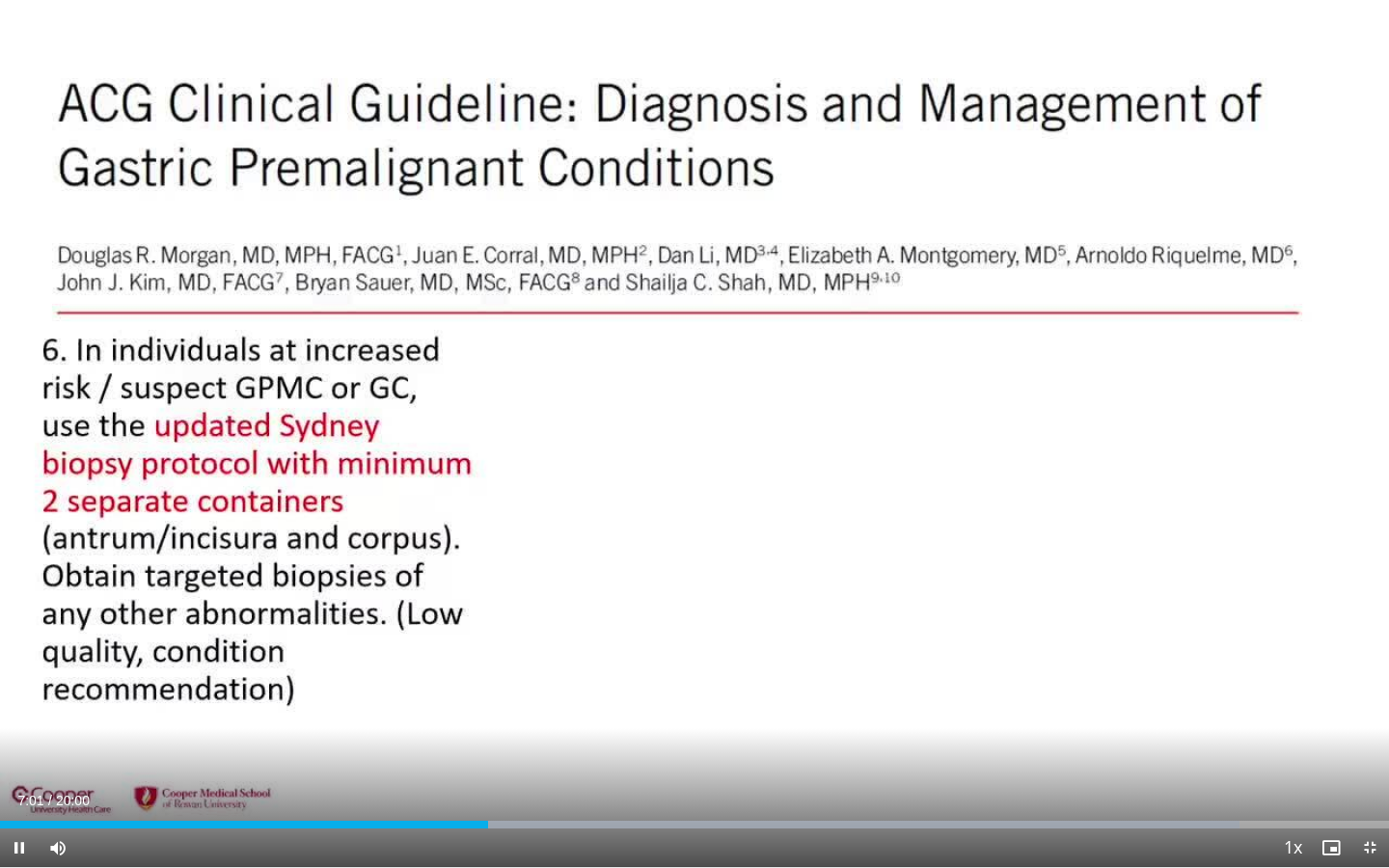 click on "Current Time  7:01 / Duration  20:00 Pause Skip Backward Skip Forward Mute 100% Loaded :  89.25% 07:01 01:49 Stream Type  LIVE Seek to live, currently behind live LIVE   1x Playback Rate 0.5x 0.75x 1x , selected 1.25x 1.5x 1.75x 2x Chapters Chapters Descriptions descriptions off , selected Captions captions off , selected Audio Track en (Main) , selected Exit Fullscreen Enable picture-in-picture mode" at bounding box center (694, 848) 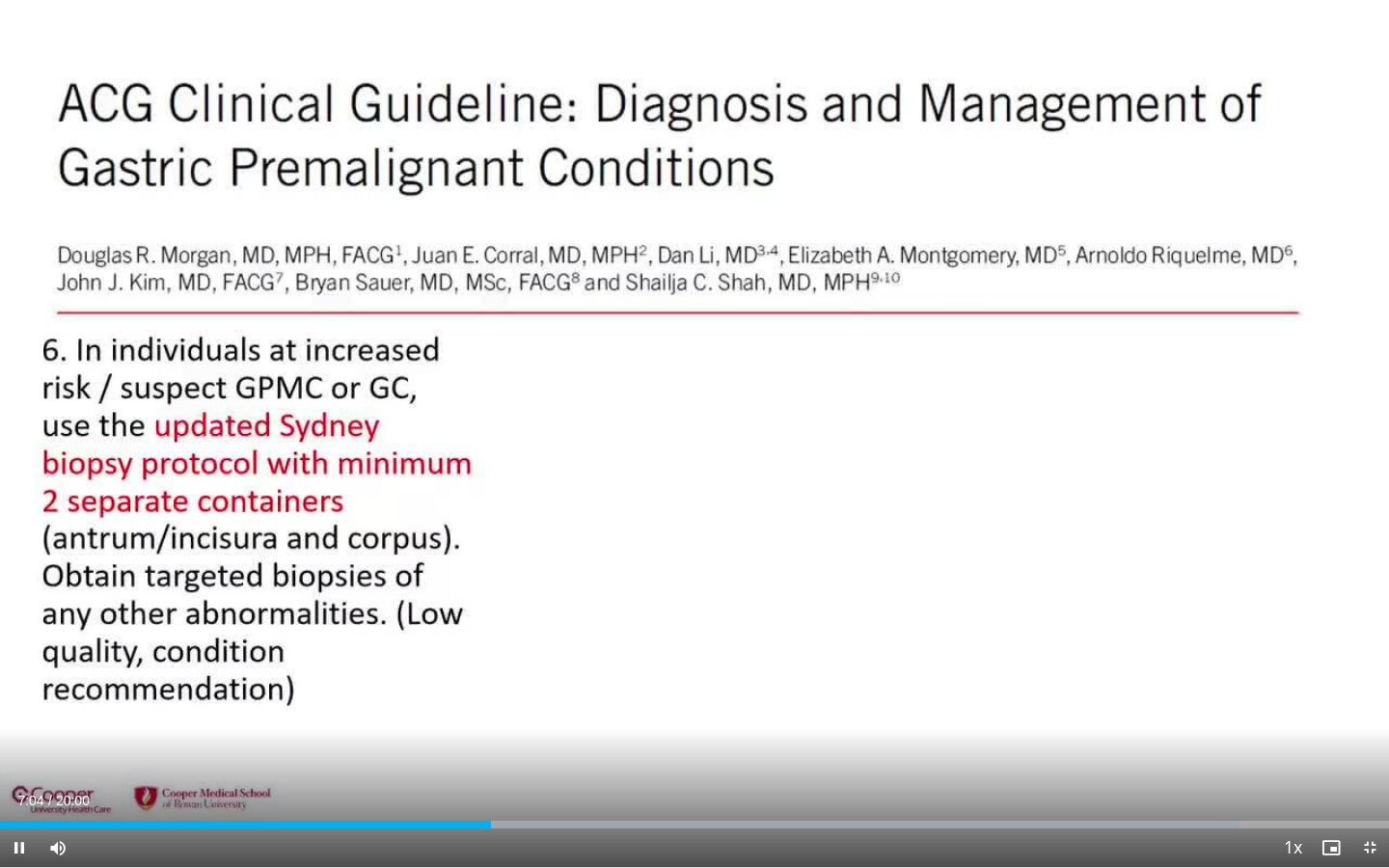 click on "Current Time  7:04 / Duration  20:00 Pause Skip Backward Skip Forward Mute 100% Loaded :  89.25% 07:04 01:15 Stream Type  LIVE Seek to live, currently behind live LIVE   1x Playback Rate 0.5x 0.75x 1x , selected 1.25x 1.5x 1.75x 2x Chapters Chapters Descriptions descriptions off , selected Captions captions off , selected Audio Track en (Main) , selected Exit Fullscreen Enable picture-in-picture mode" at bounding box center (694, 848) 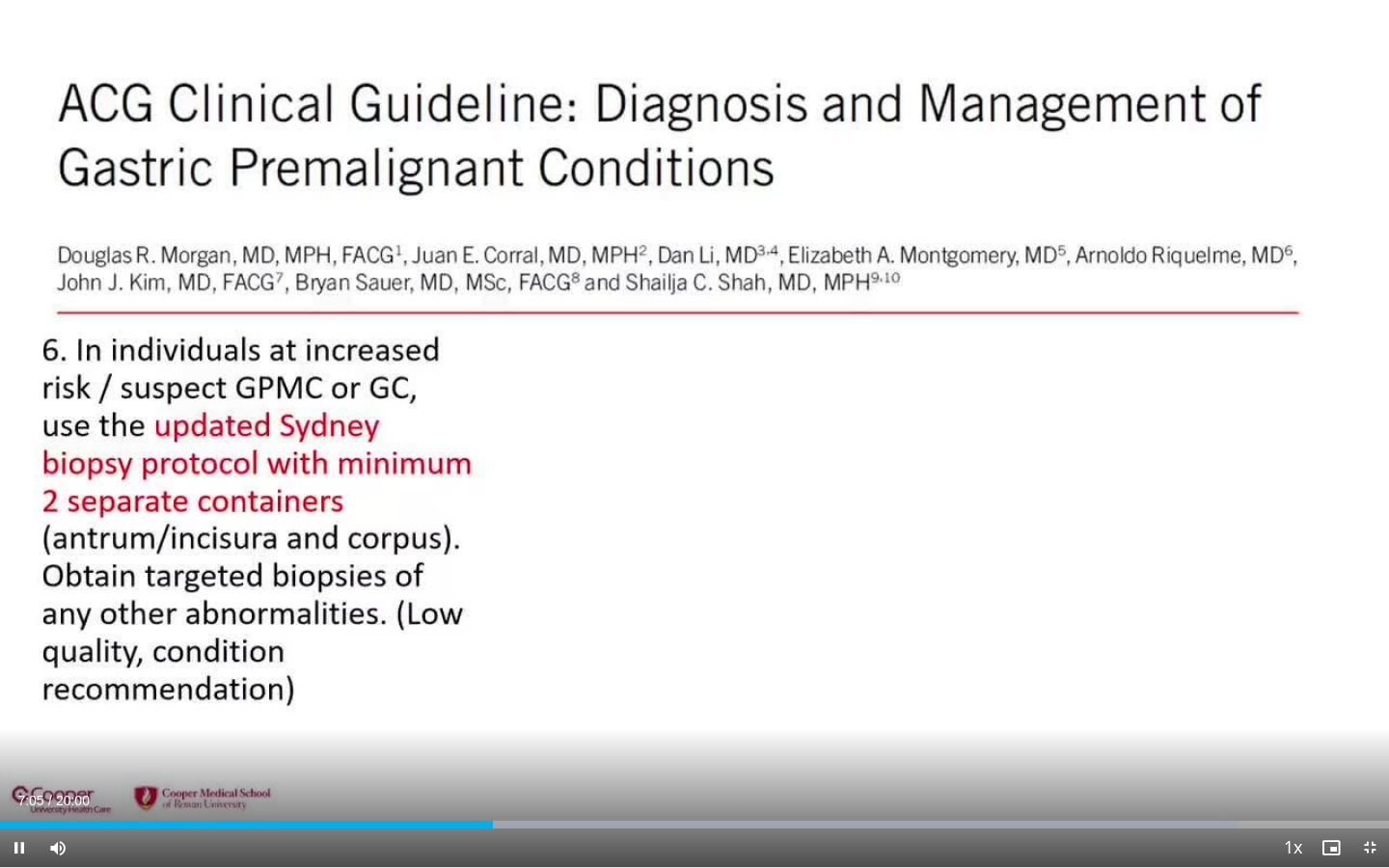 click on "Current Time  7:05 / Duration  20:00 Pause Skip Backward Skip Forward Mute 100% Loaded :  89.25% 07:06 01:15 Stream Type  LIVE Seek to live, currently behind live LIVE   1x Playback Rate 0.5x 0.75x 1x , selected 1.25x 1.5x 1.75x 2x Chapters Chapters Descriptions descriptions off , selected Captions captions off , selected Audio Track en (Main) , selected Exit Fullscreen Enable picture-in-picture mode" at bounding box center (694, 848) 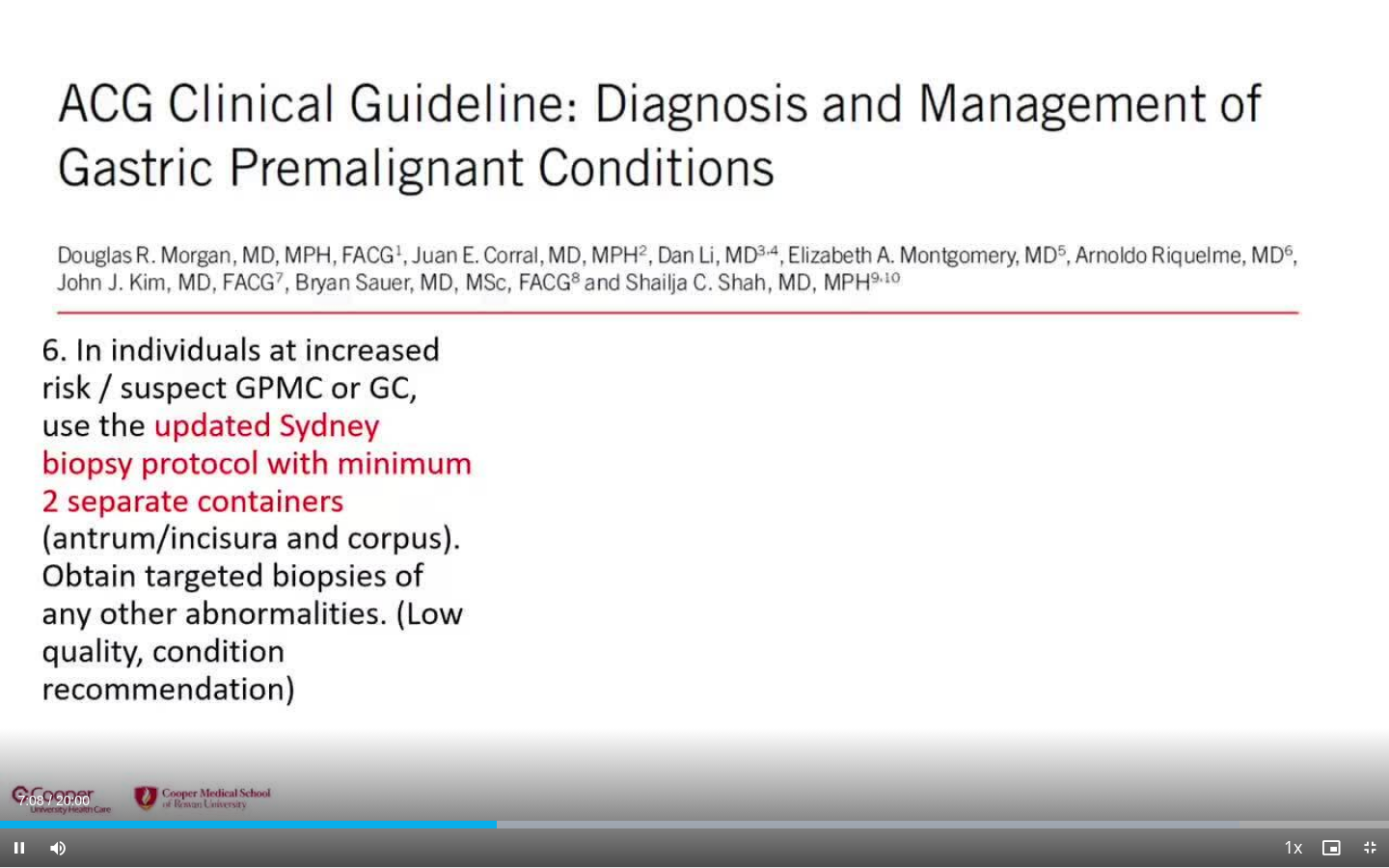 click at bounding box center [19, 848] 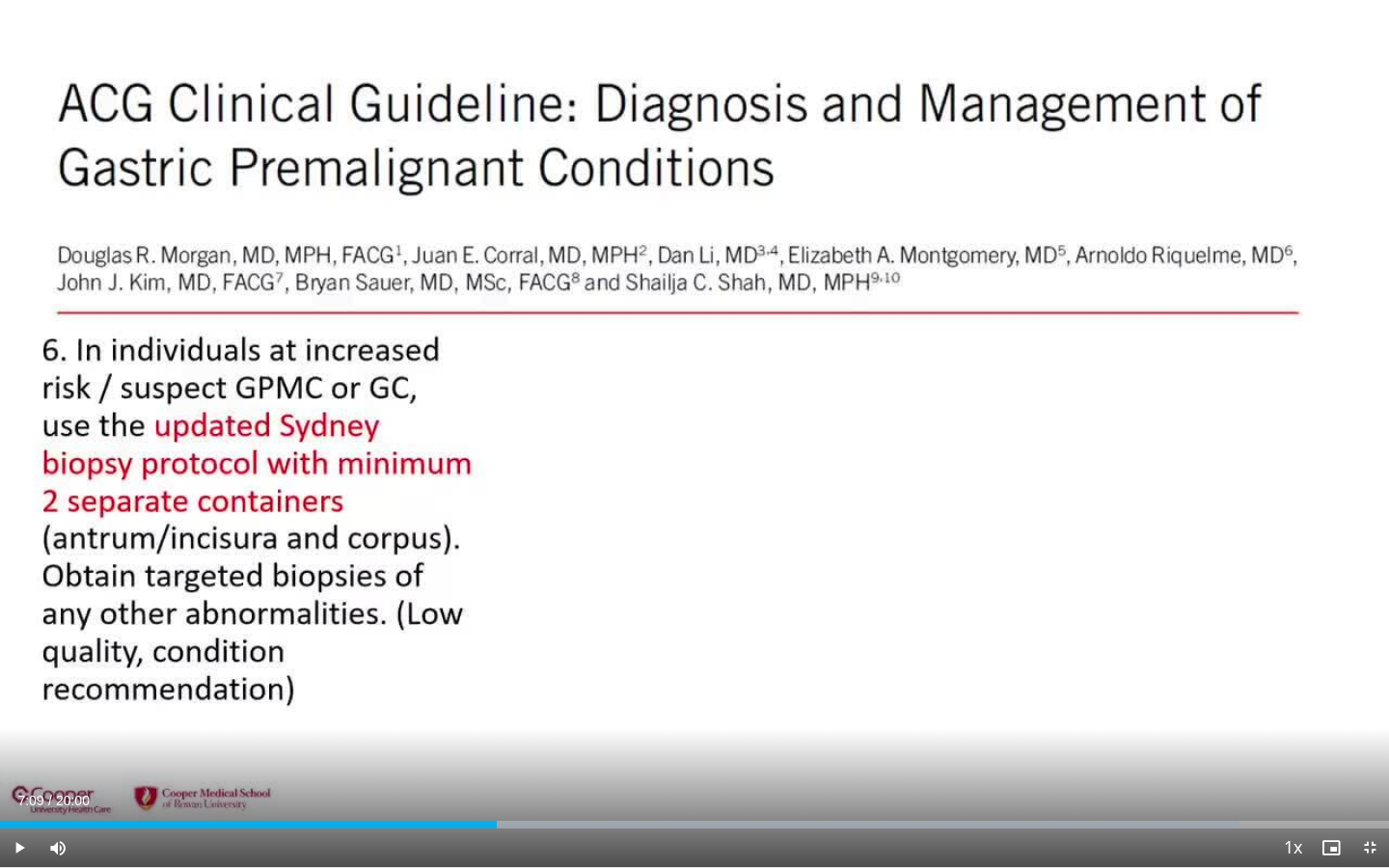 click on "Current Time  7:09 / Duration  20:00 Play Skip Backward Skip Forward Mute 88% Loaded :  89.25% 07:09 01:04 Stream Type  LIVE Seek to live, currently behind live LIVE   1x Playback Rate 0.5x 0.75x 1x , selected 1.25x 1.5x 1.75x 2x Chapters Chapters Descriptions descriptions off , selected Captions captions off , selected Audio Track en (Main) , selected Exit Fullscreen Enable picture-in-picture mode" at bounding box center (694, 848) 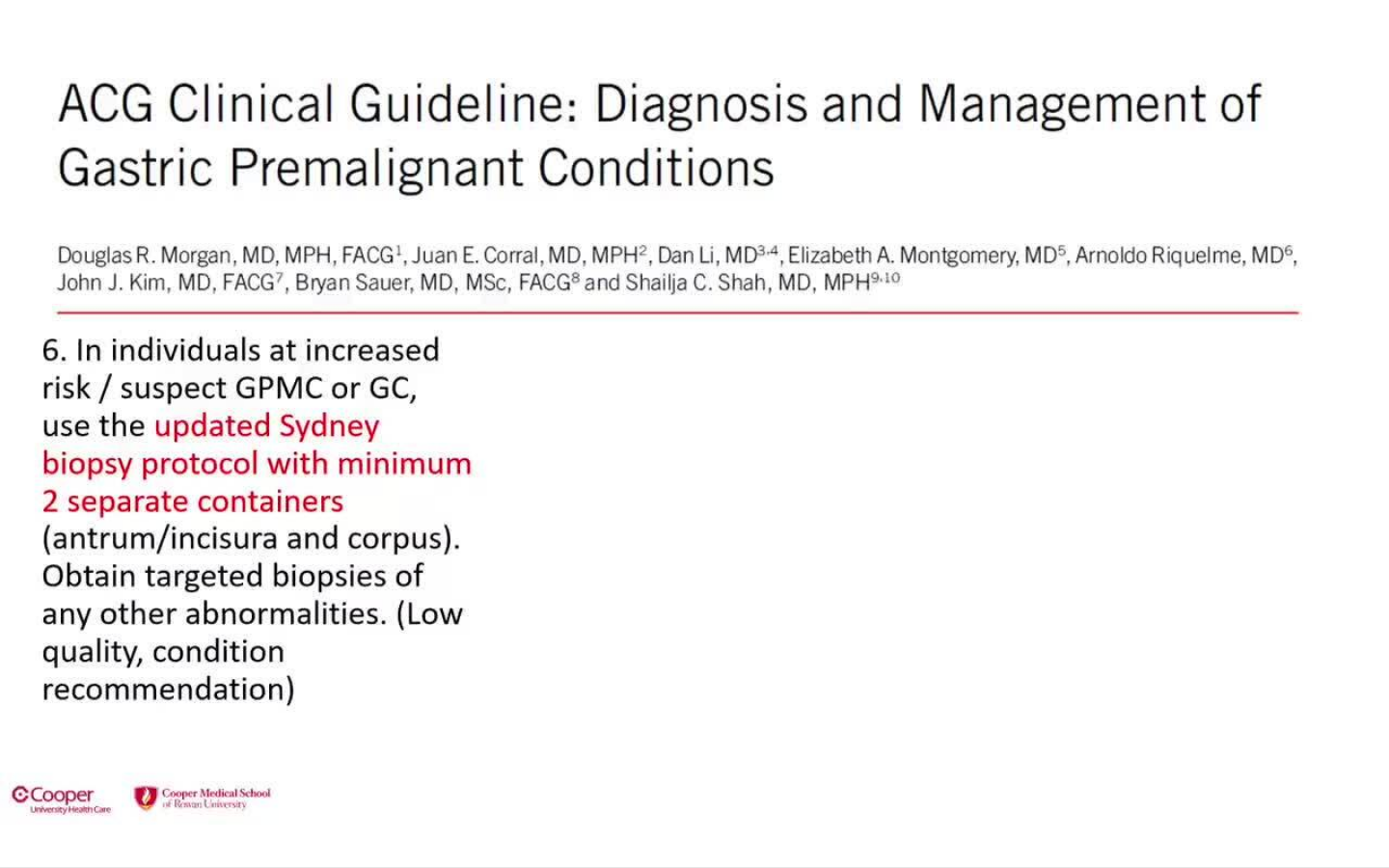 click on "10 seconds
Tap to unmute" at bounding box center [694, 433] 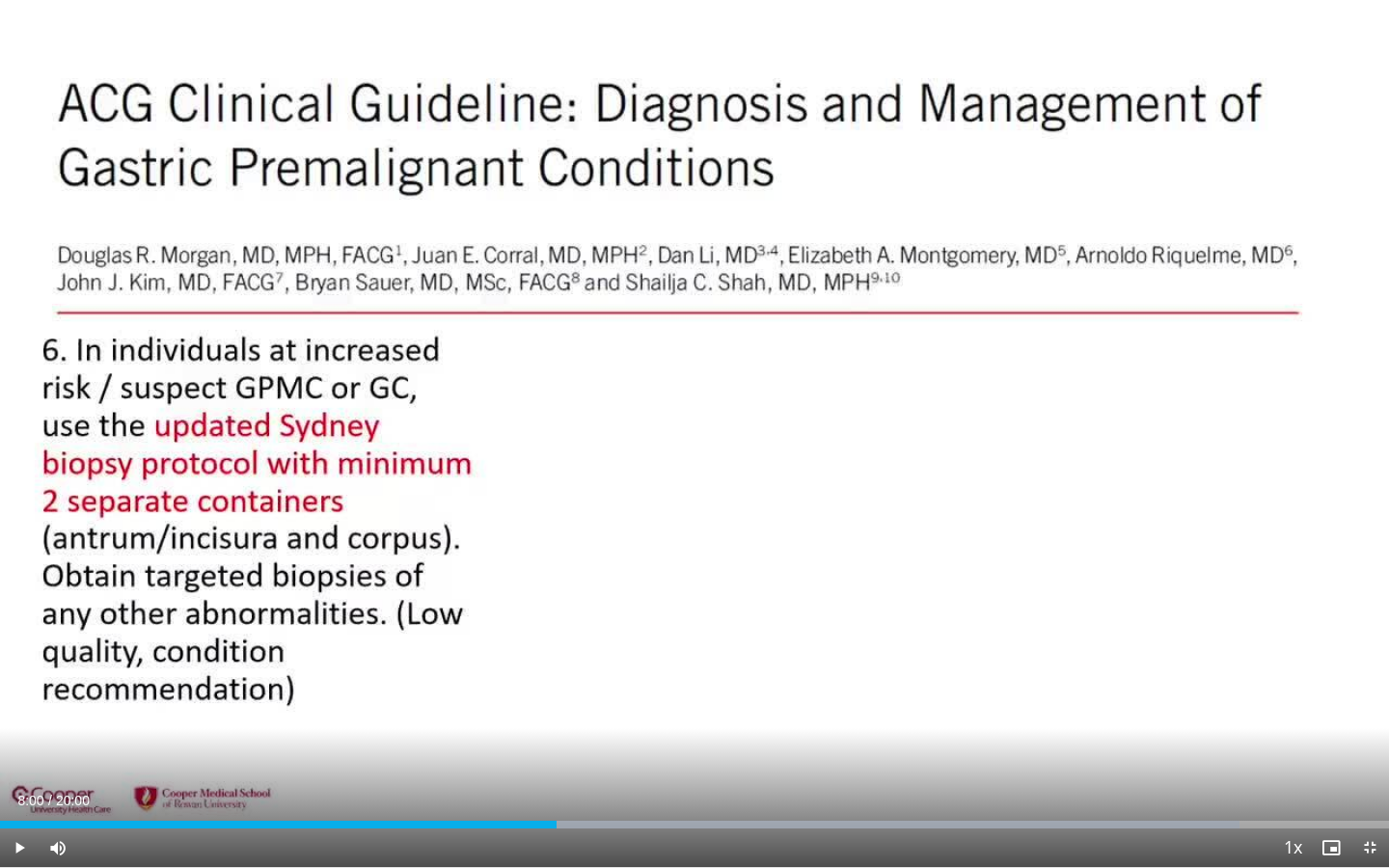 click at bounding box center [19, 848] 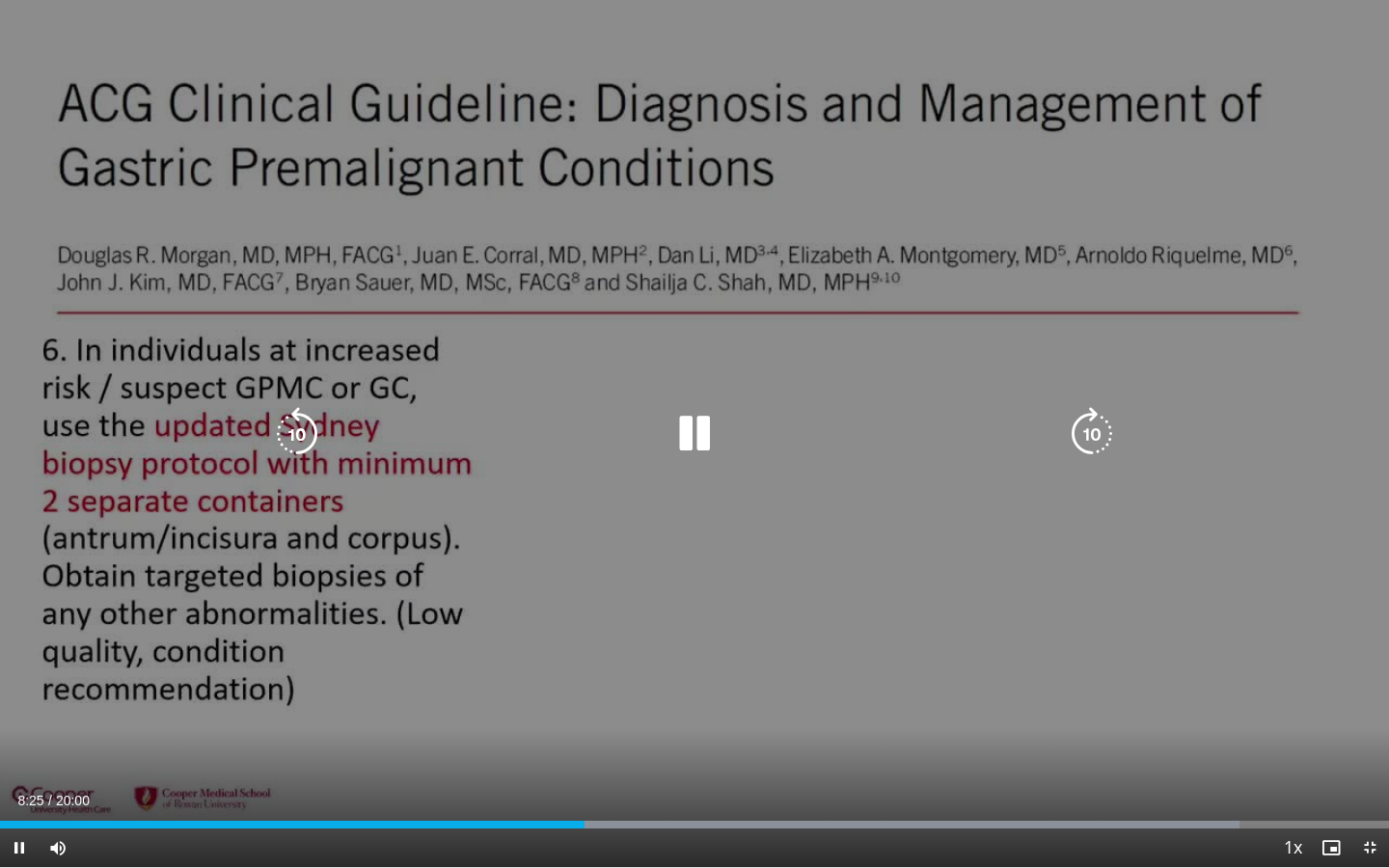 click at bounding box center [297, 434] 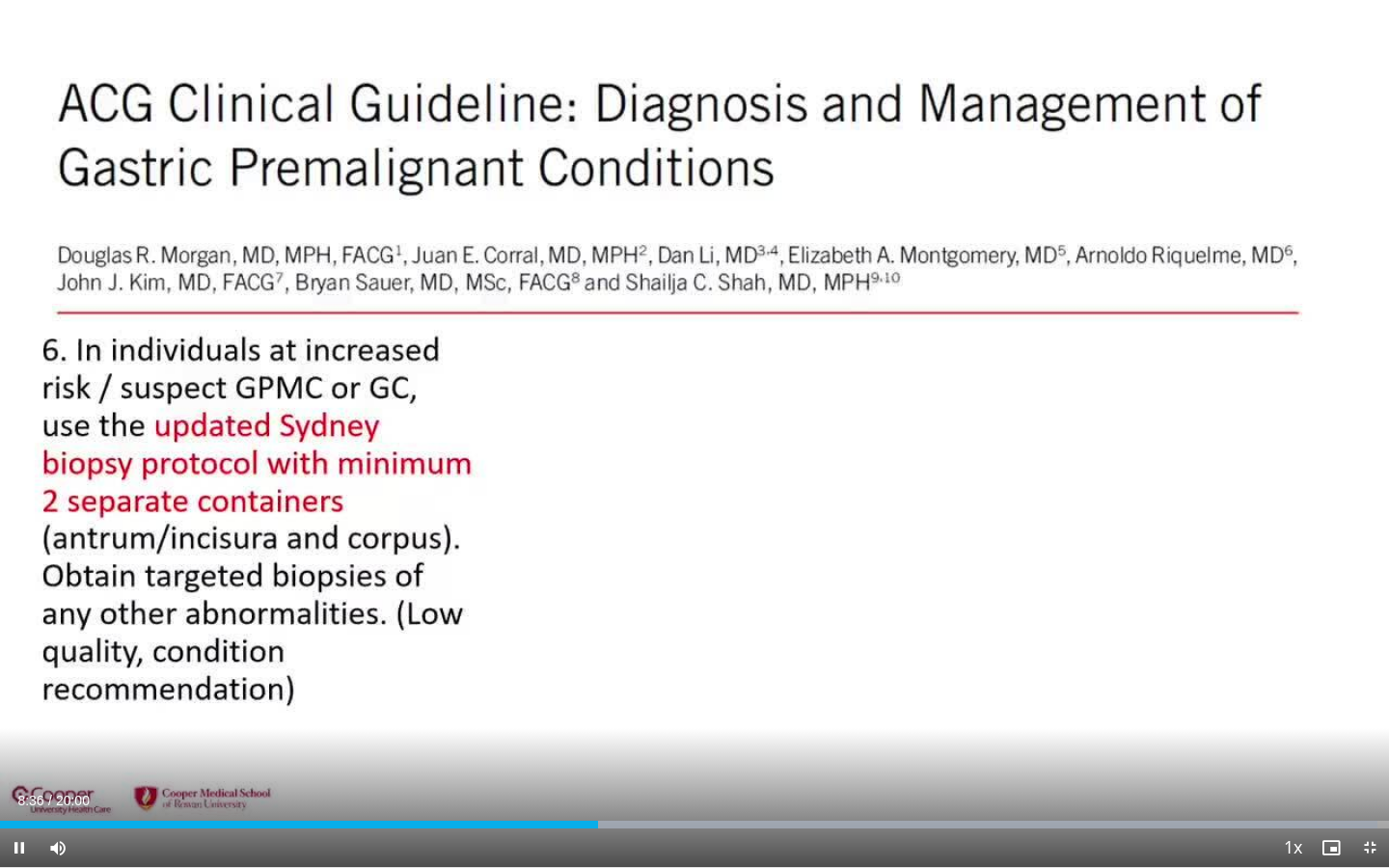 click on "Current Time  8:36 / Duration  20:00 Pause Skip Backward Skip Forward Mute 95% Loaded :  99.19% 08:36 02:10 Stream Type  LIVE Seek to live, currently behind live LIVE   1x Playback Rate 0.5x 0.75x 1x , selected 1.25x 1.5x 1.75x 2x Chapters Chapters Descriptions descriptions off , selected Captions captions off , selected Audio Track en (Main) , selected Exit Fullscreen Enable picture-in-picture mode" at bounding box center (694, 848) 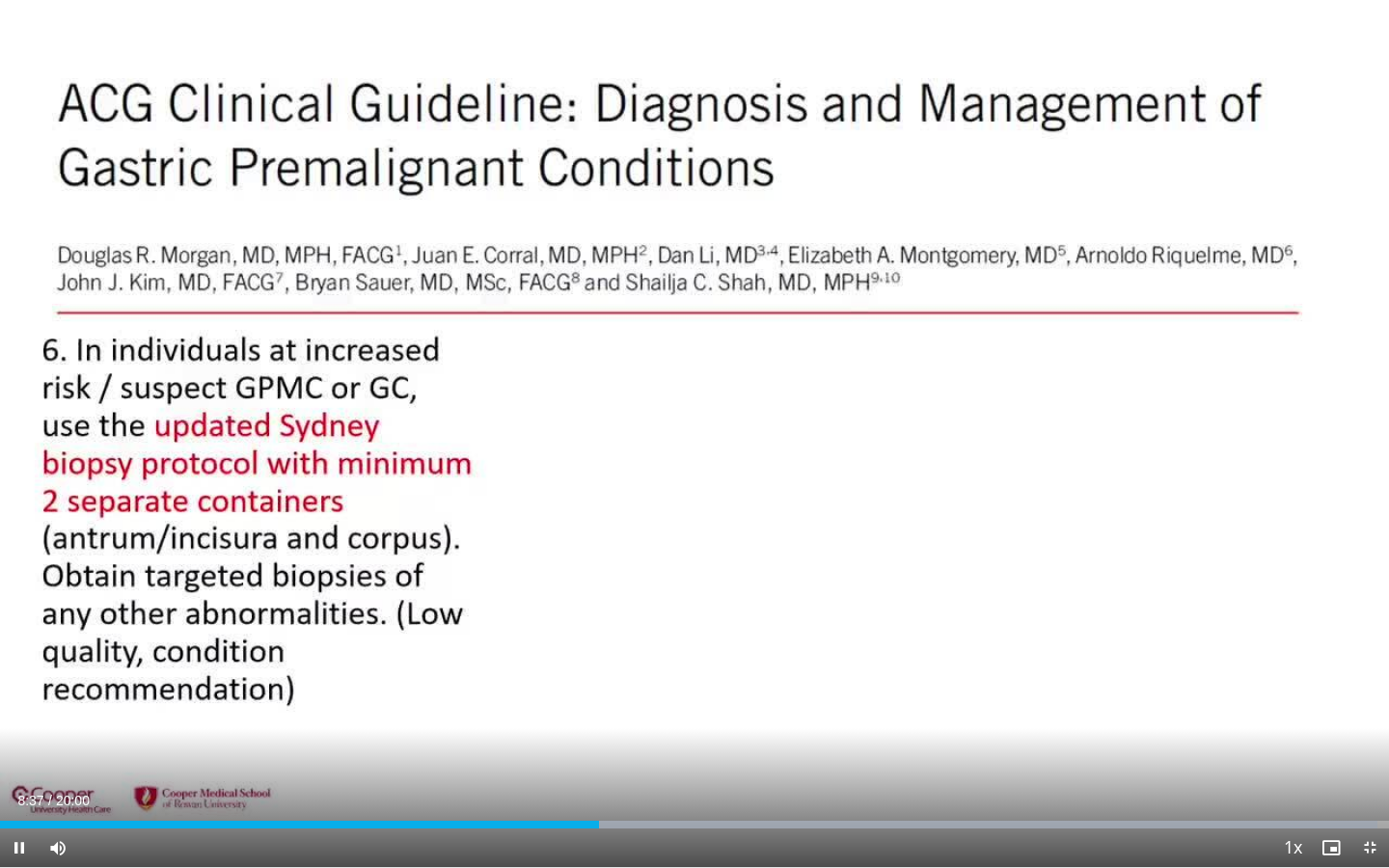 click on "Current Time  8:37 / Duration  20:00 Pause Skip Backward Skip Forward Mute 95% Loaded :  99.19% 08:37 02:10 Stream Type  LIVE Seek to live, currently behind live LIVE   1x Playback Rate 0.5x 0.75x 1x , selected 1.25x 1.5x 1.75x 2x Chapters Chapters Descriptions descriptions off , selected Captions captions off , selected Audio Track en (Main) , selected Exit Fullscreen Enable picture-in-picture mode" at bounding box center (694, 848) 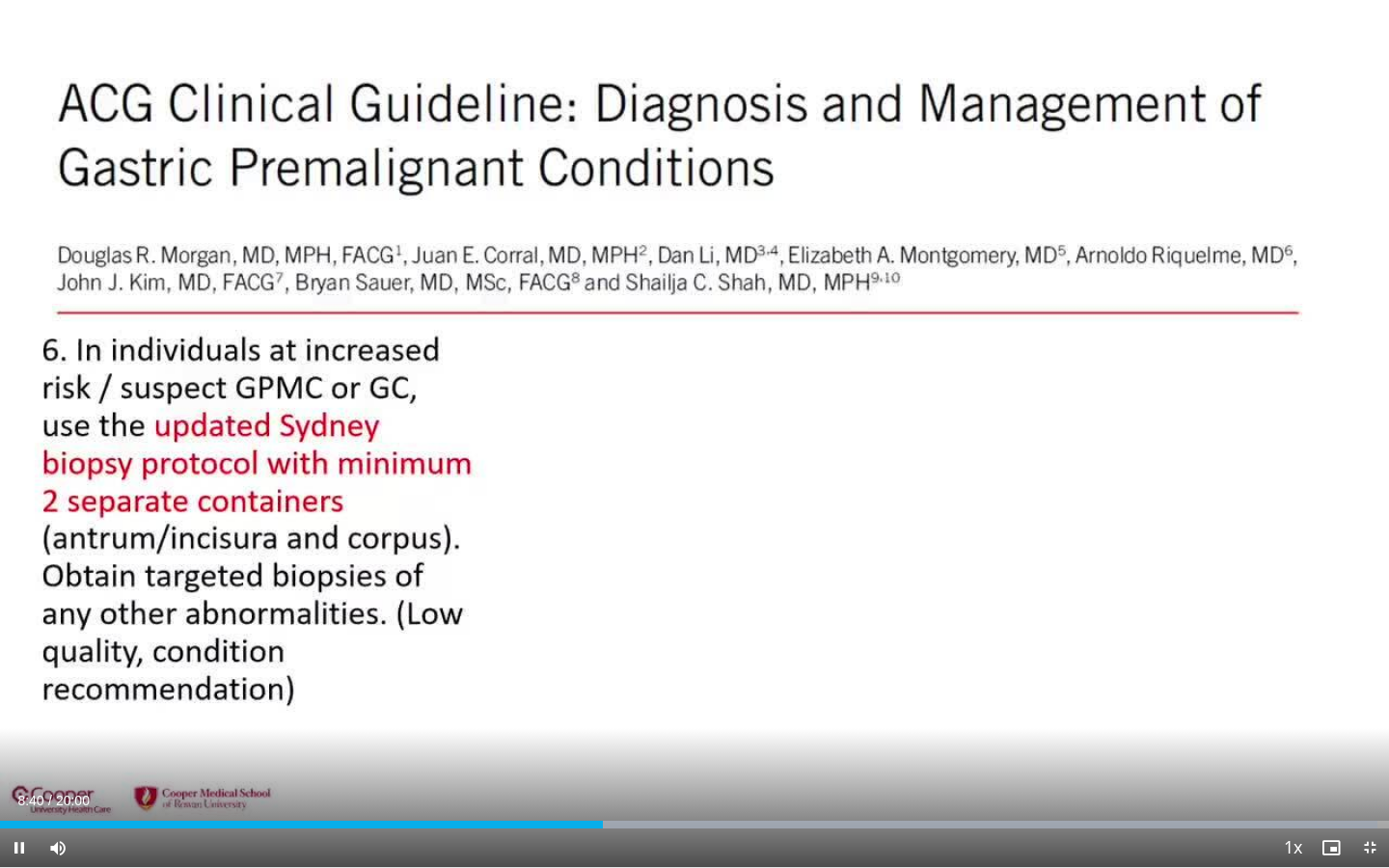 click at bounding box center [19, 848] 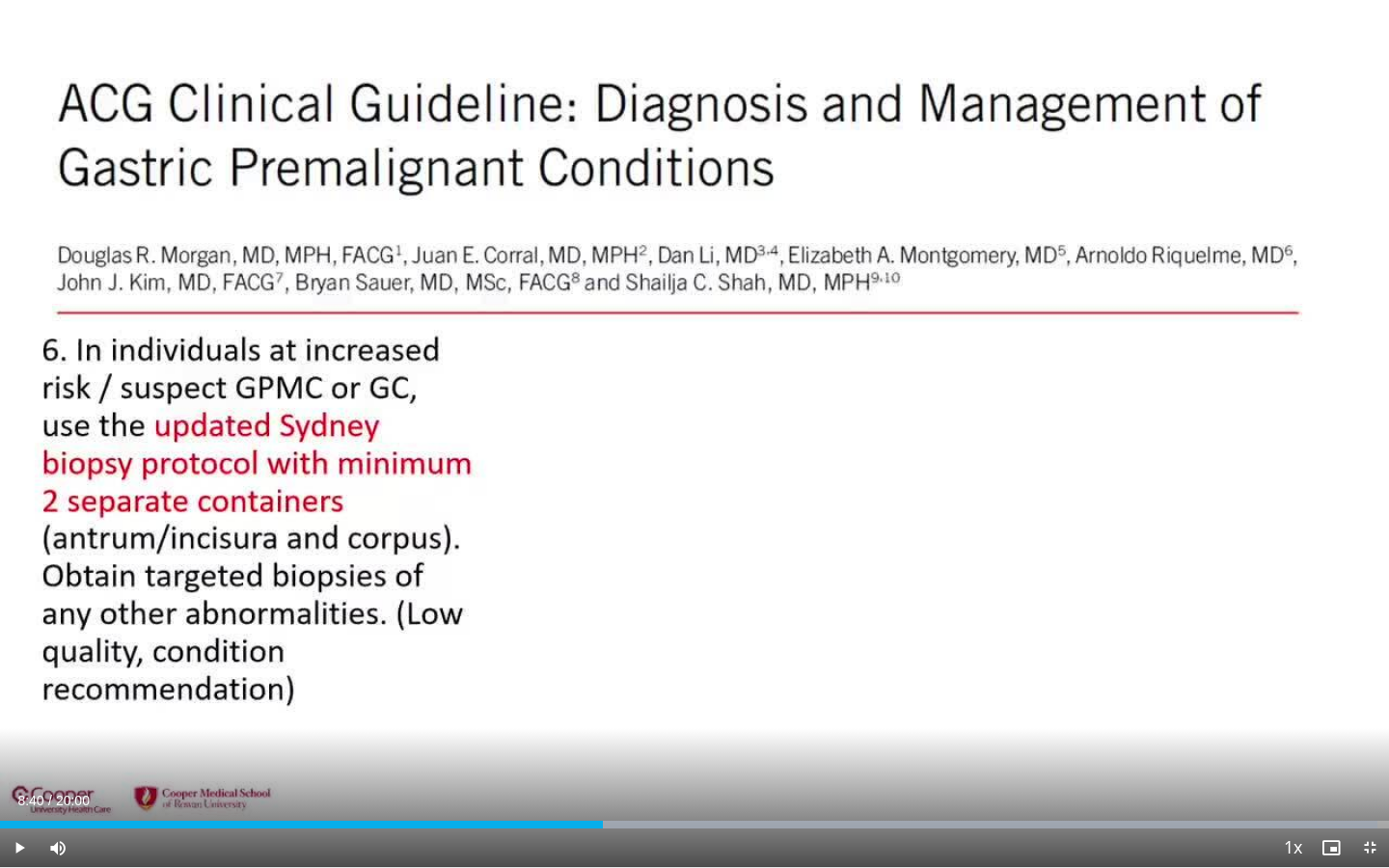 click at bounding box center (19, 848) 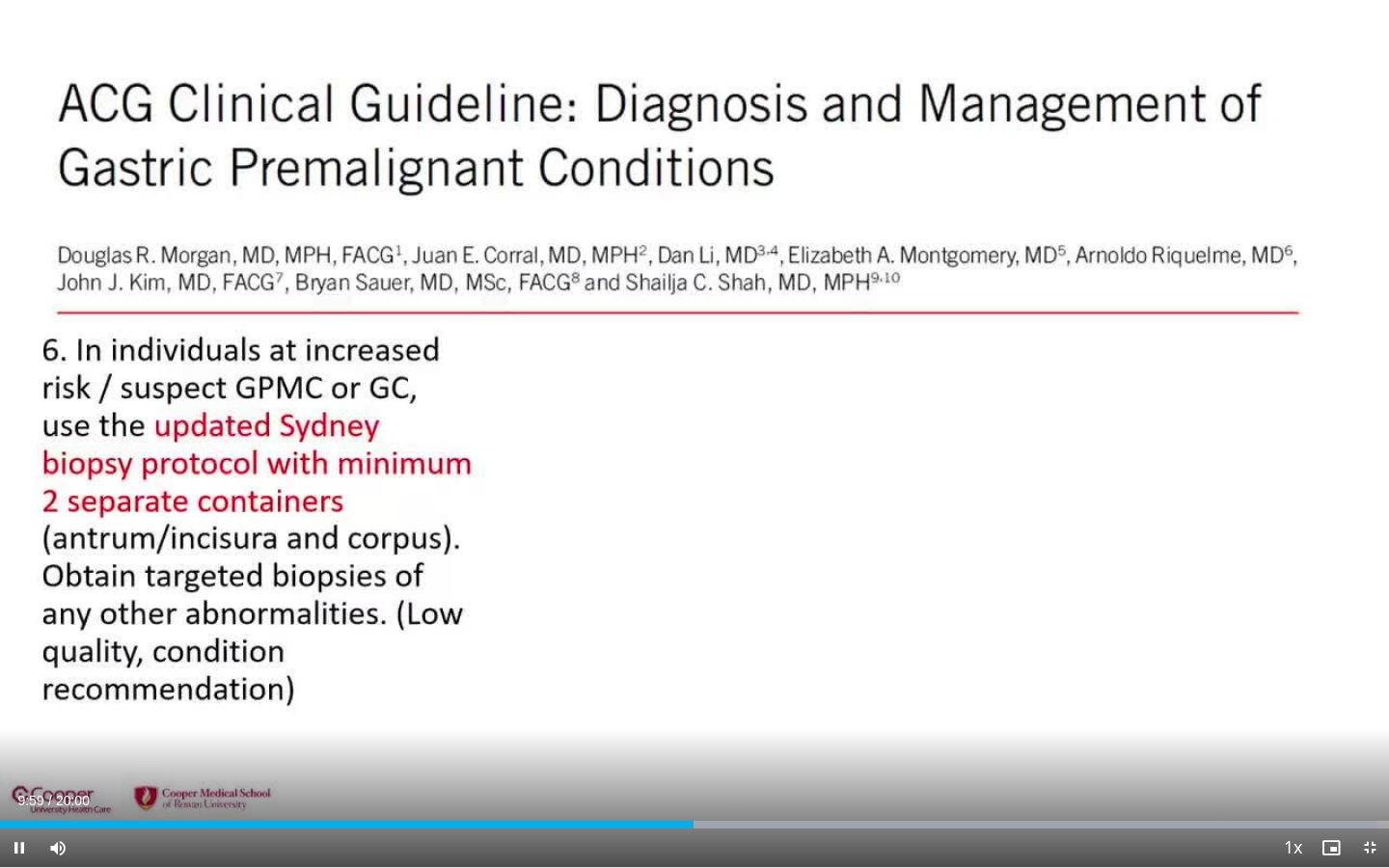 click at bounding box center (19, 848) 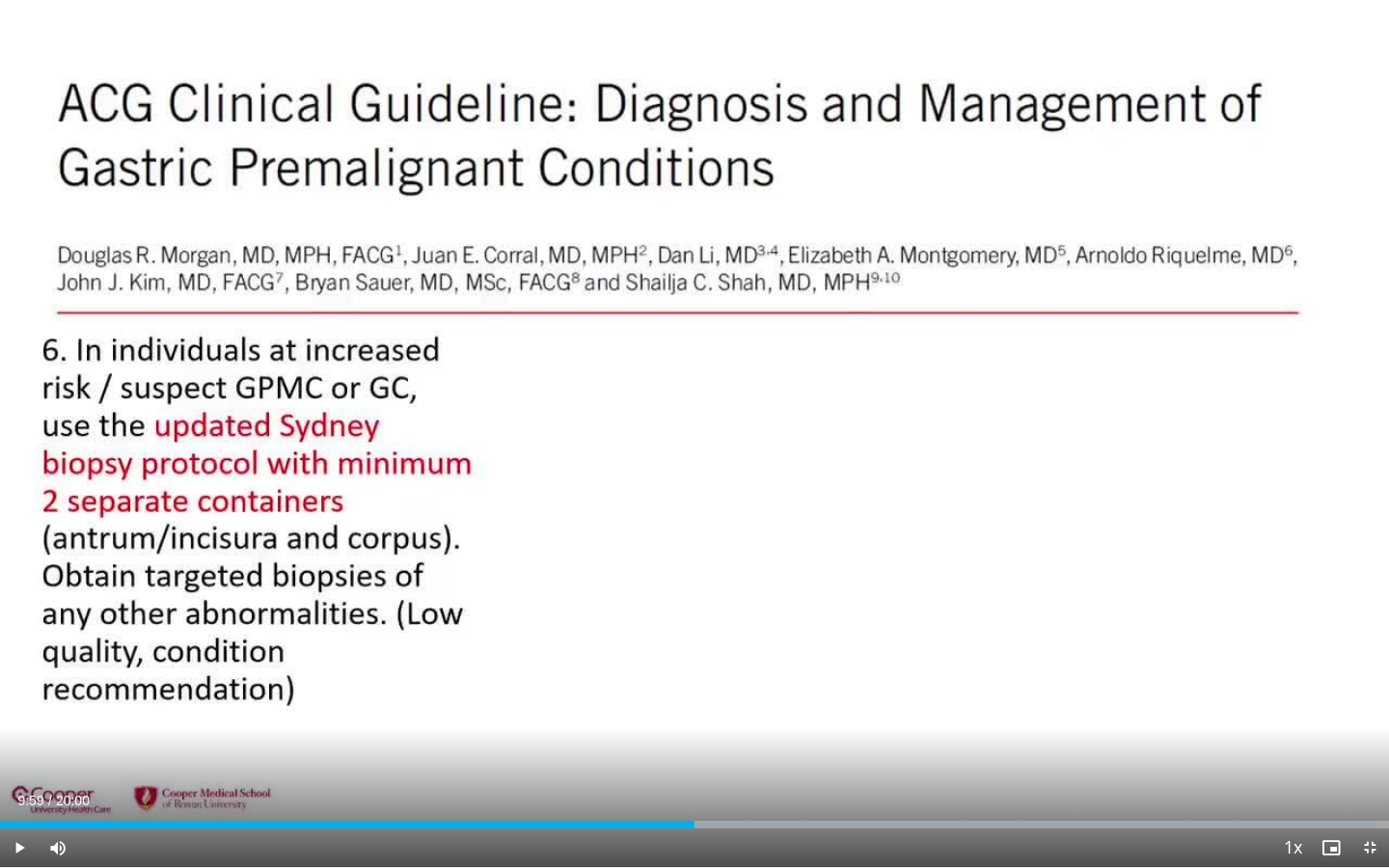 click at bounding box center (19, 848) 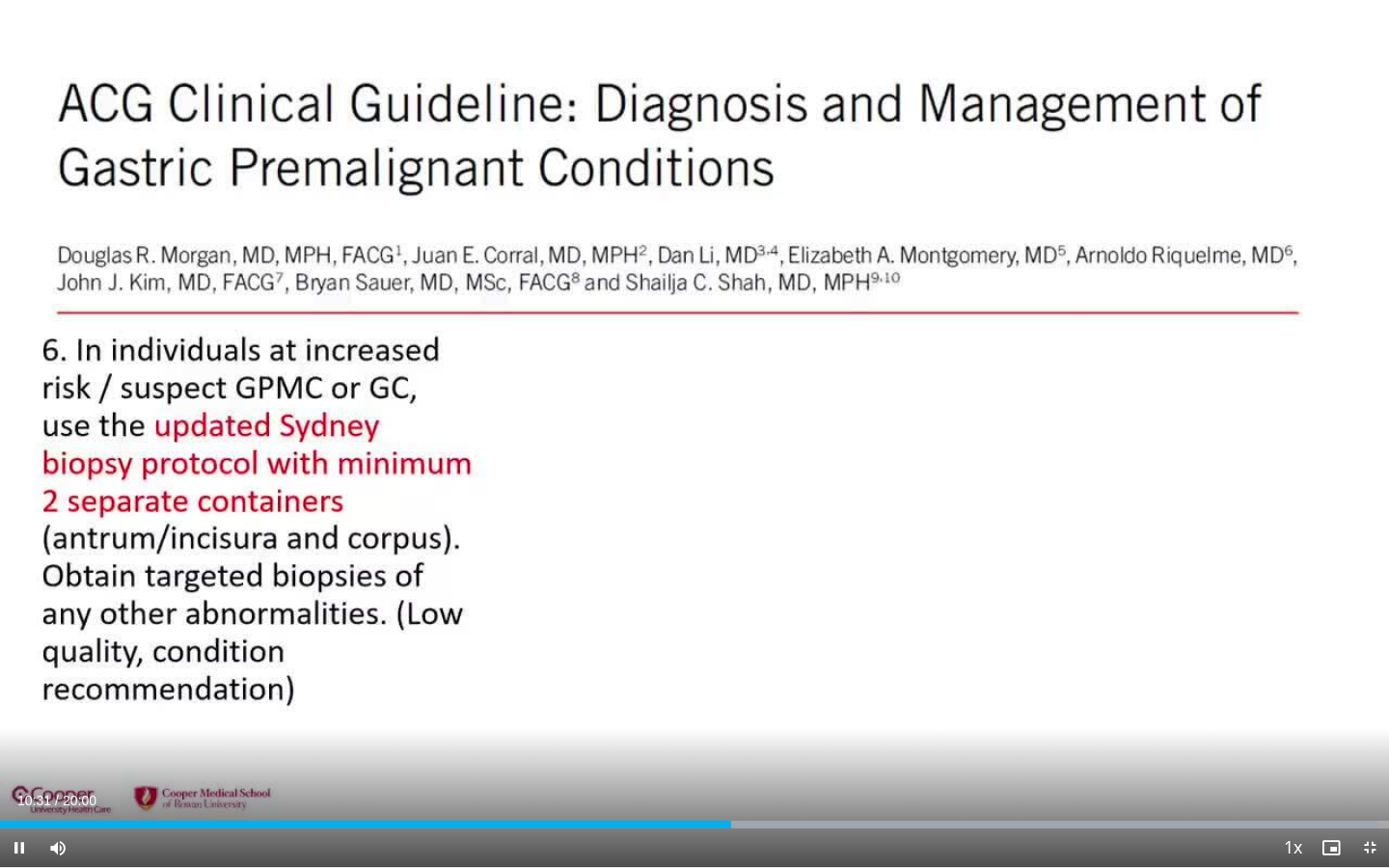 click at bounding box center [19, 848] 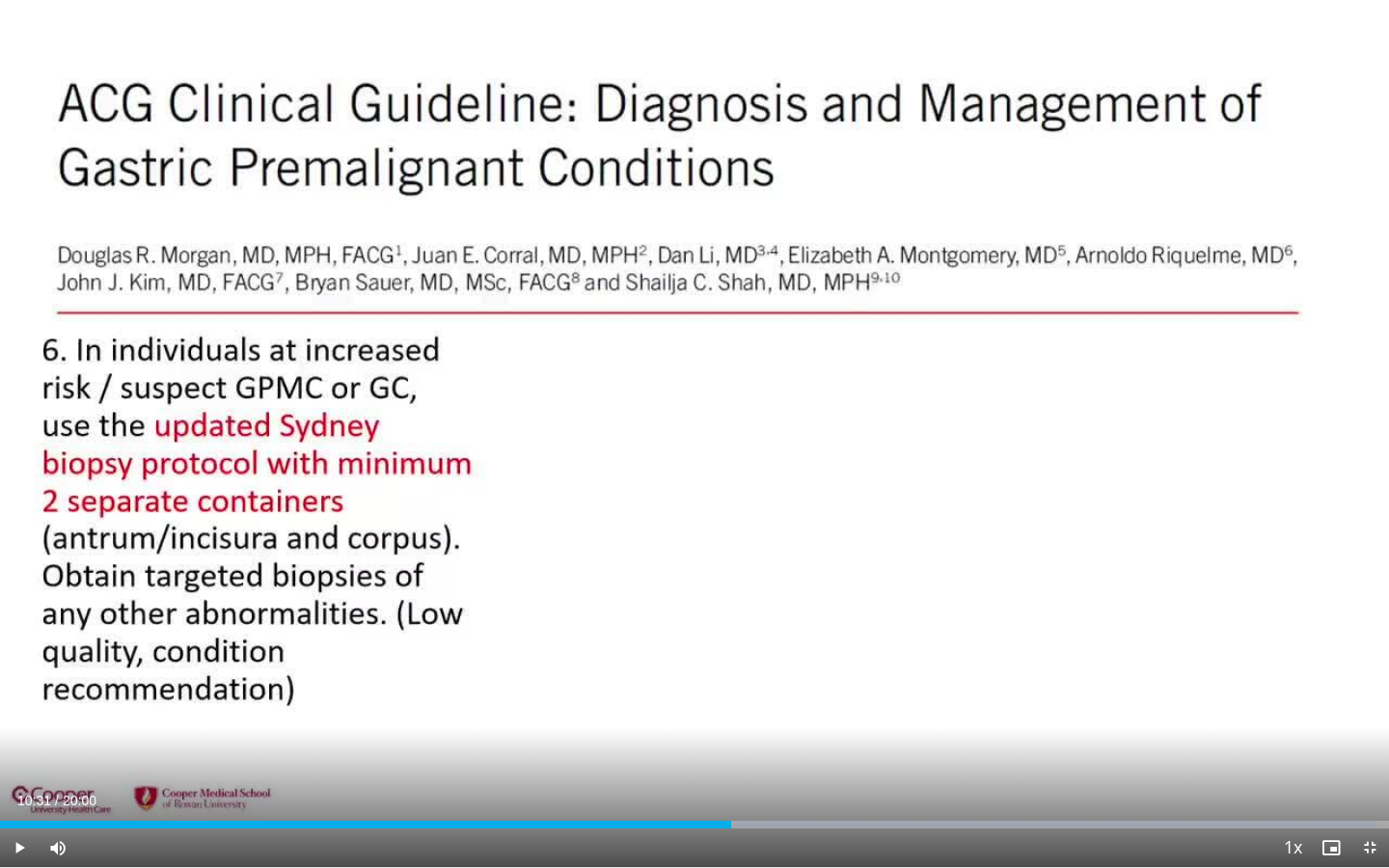 click at bounding box center (19, 848) 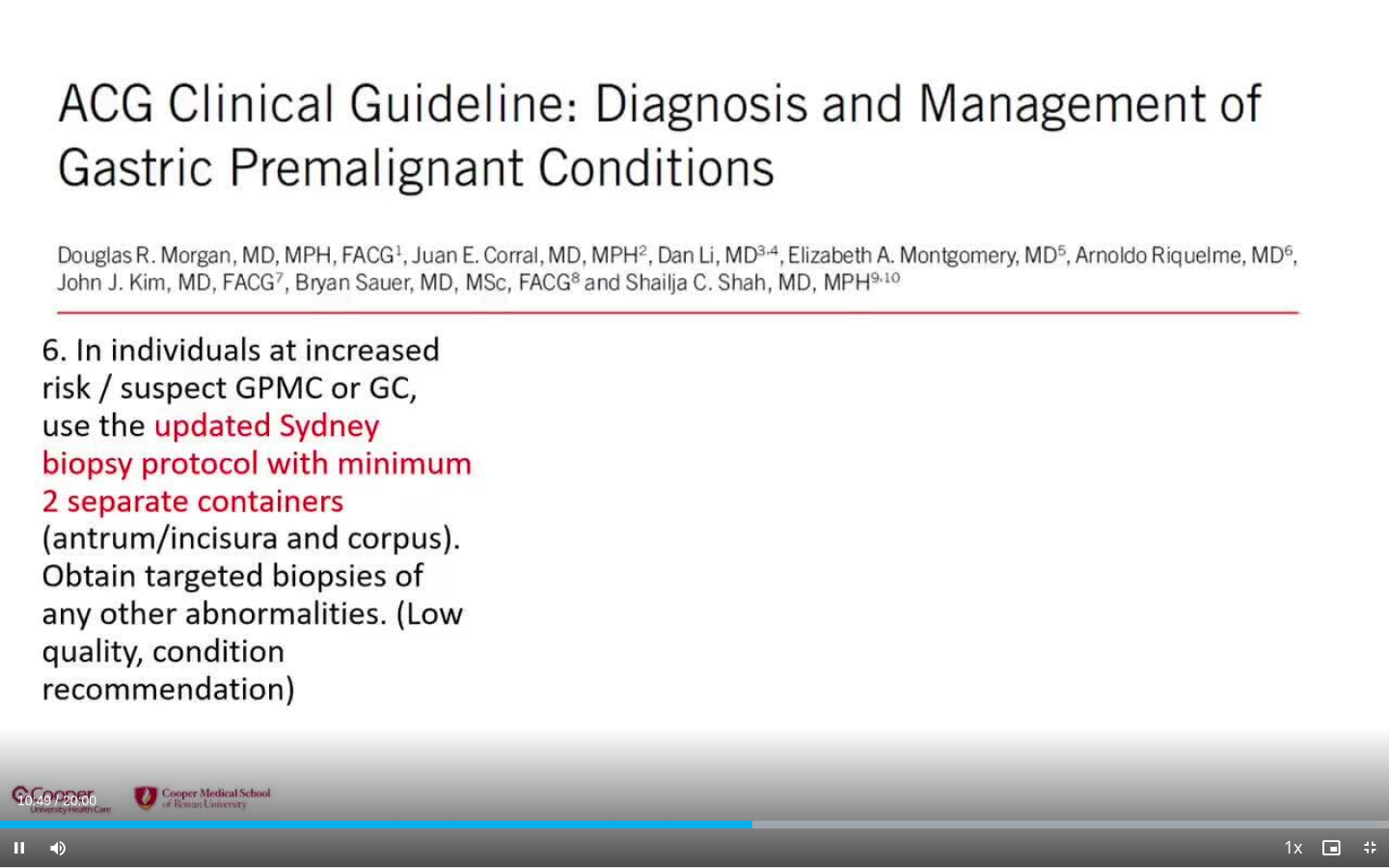click on "Current Time  10:49 / Duration  20:00 Pause Skip Backward Skip Forward Mute 100% Loaded :  99.19% 10:49 01:19 Stream Type  LIVE Seek to live, currently behind live LIVE   1x Playback Rate 0.5x 0.75x 1x , selected 1.25x 1.5x 1.75x 2x Chapters Chapters Descriptions descriptions off , selected Captions captions off , selected Audio Track en (Main) , selected Exit Fullscreen Enable picture-in-picture mode" at bounding box center [694, 848] 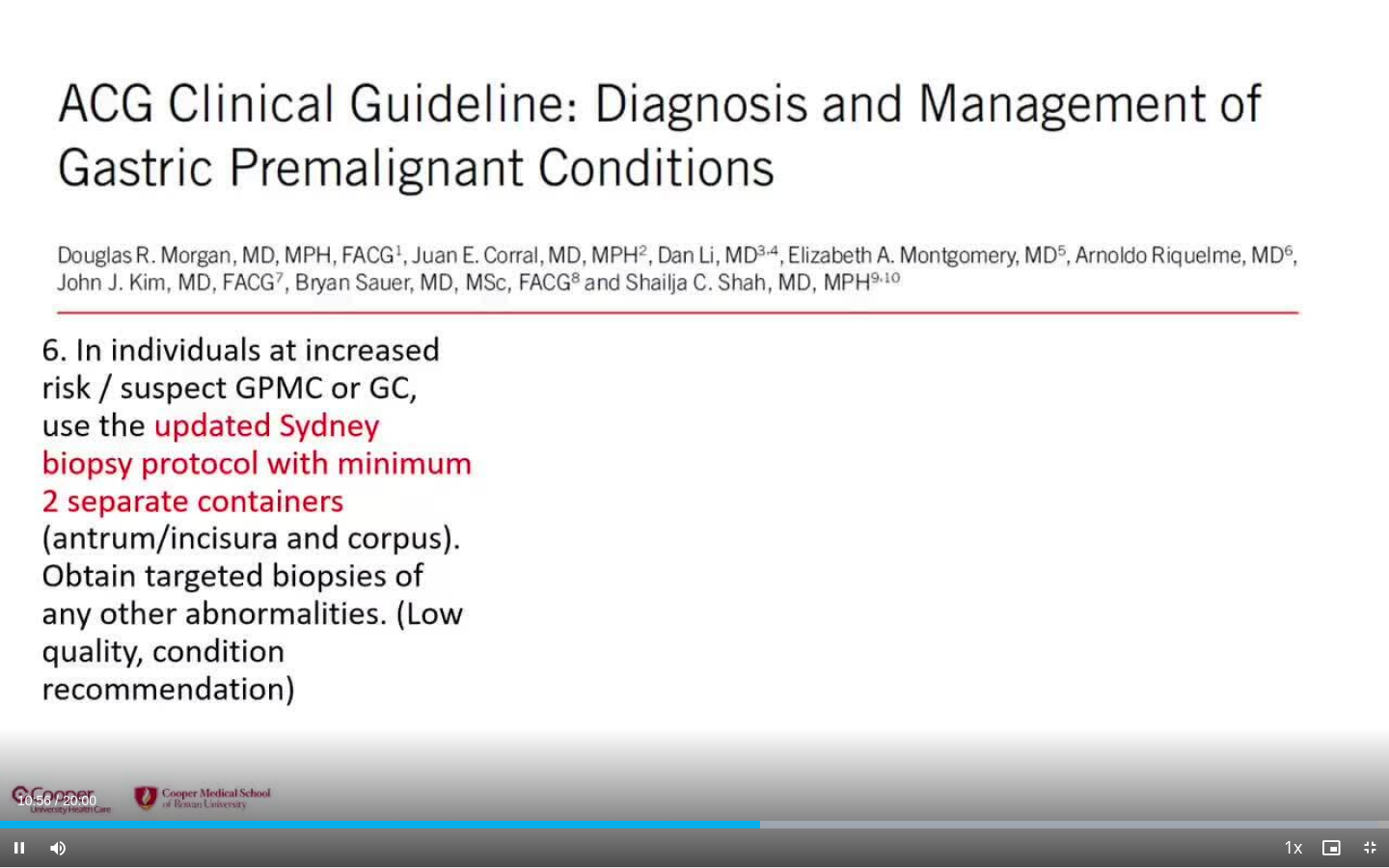 click at bounding box center [19, 848] 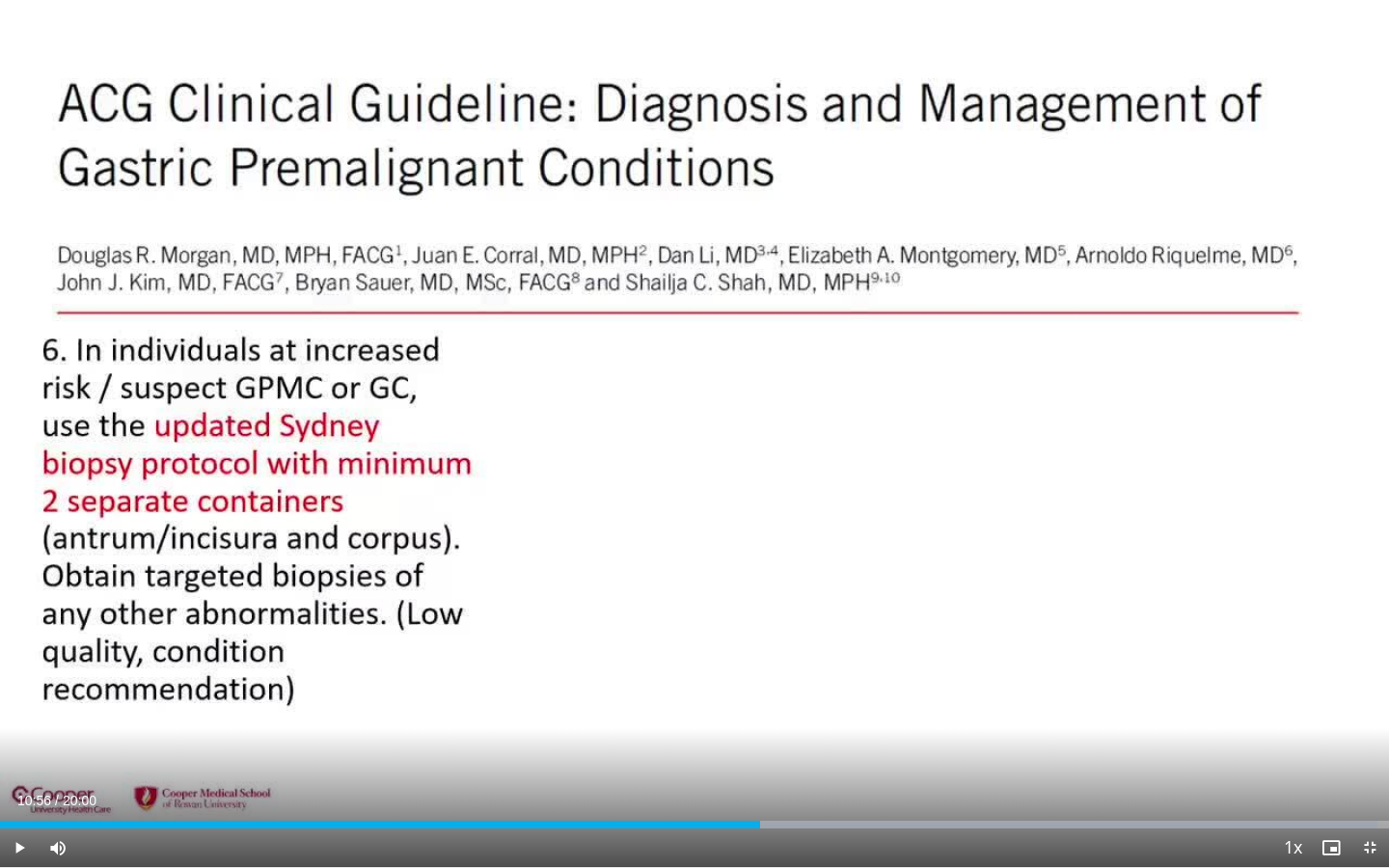 click at bounding box center (19, 848) 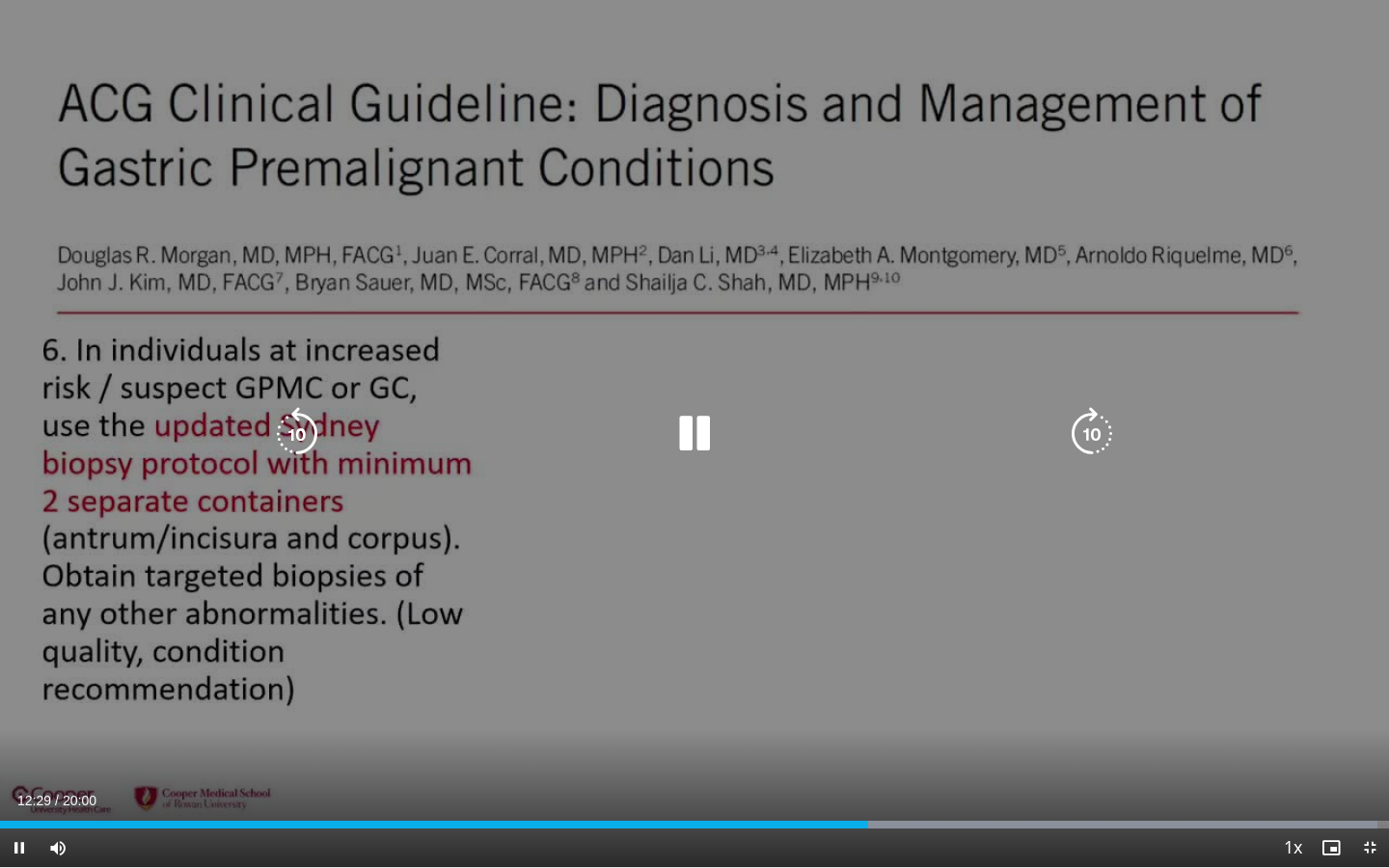 click at bounding box center (297, 434) 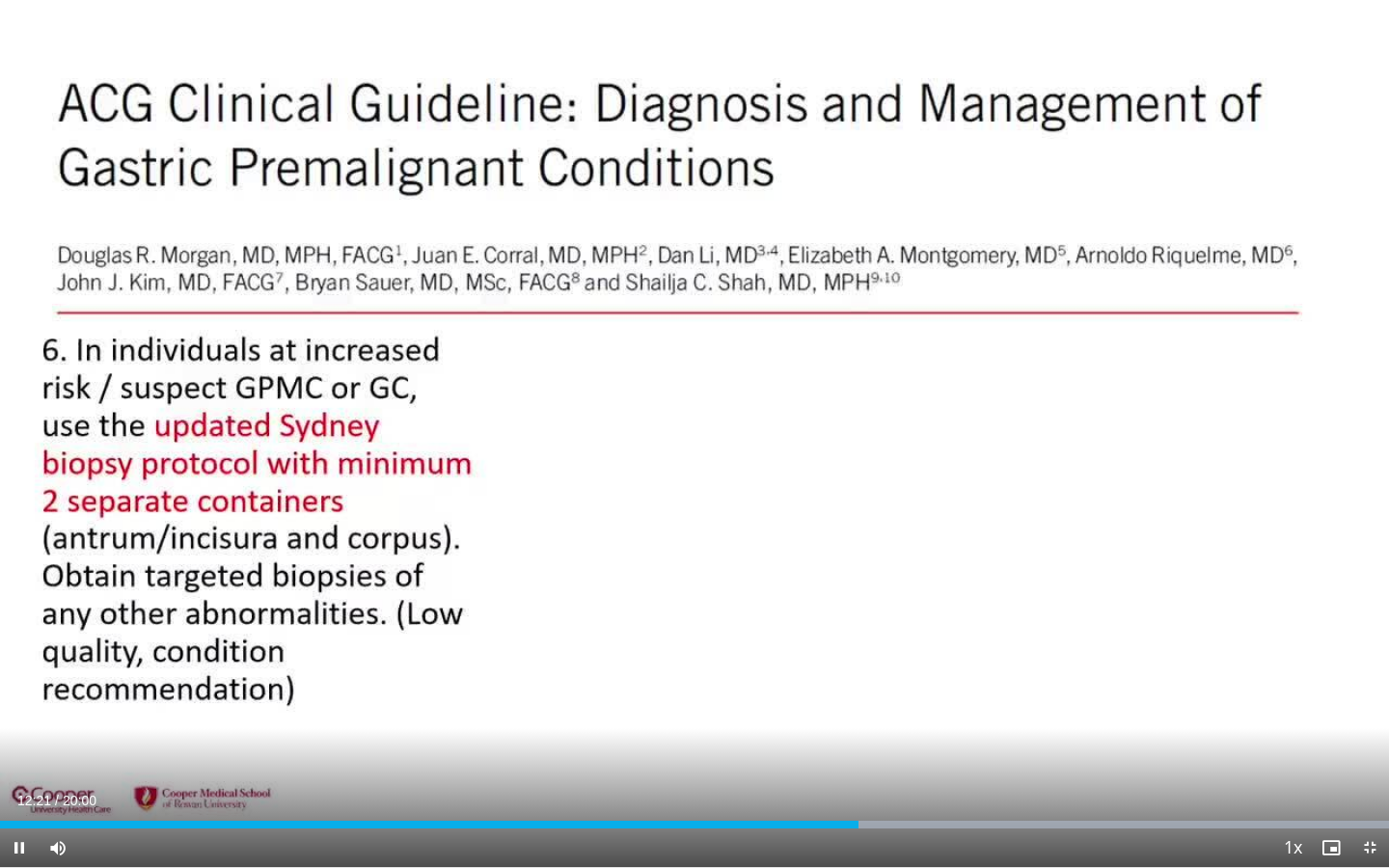 click at bounding box center [19, 848] 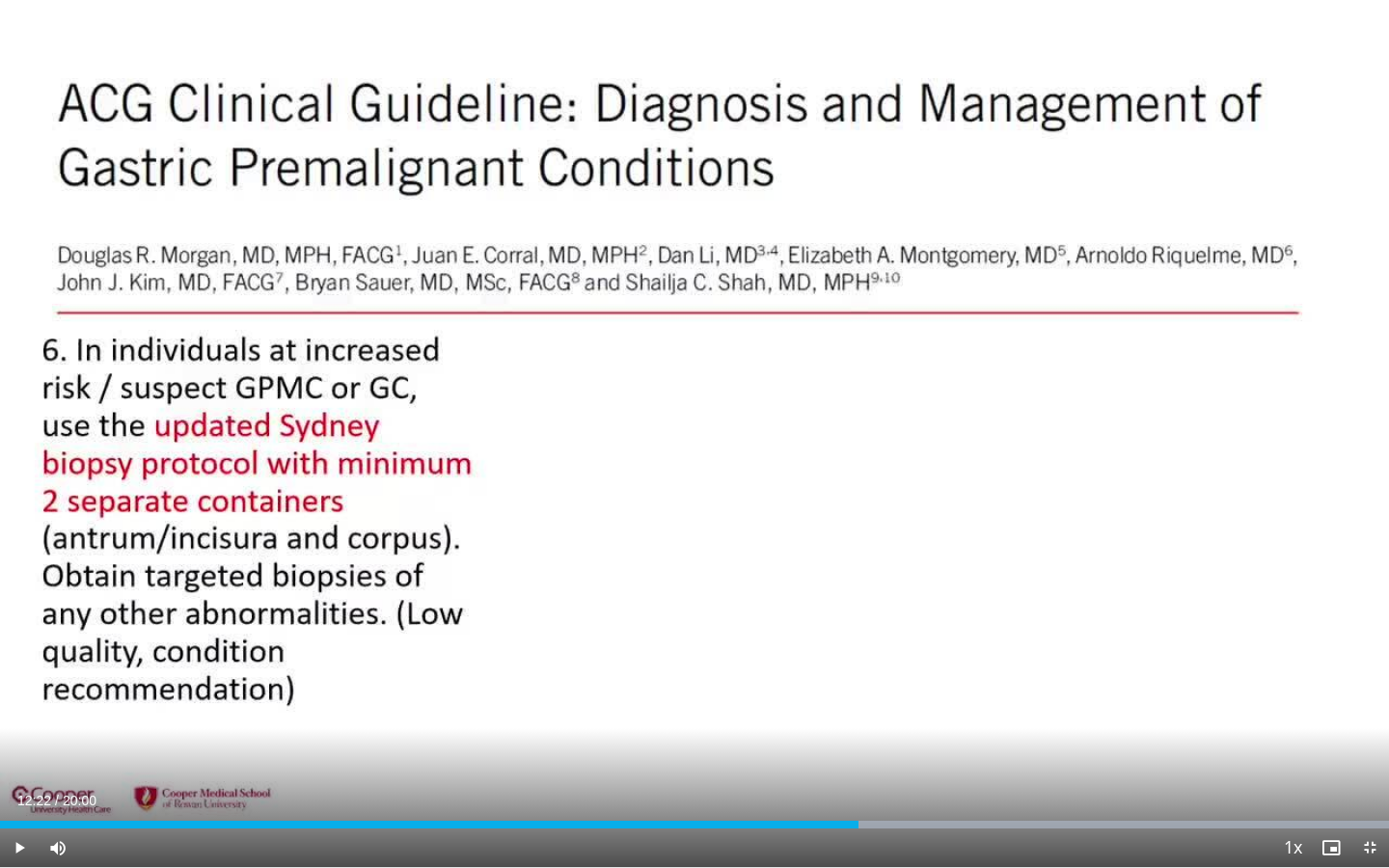 click at bounding box center [19, 848] 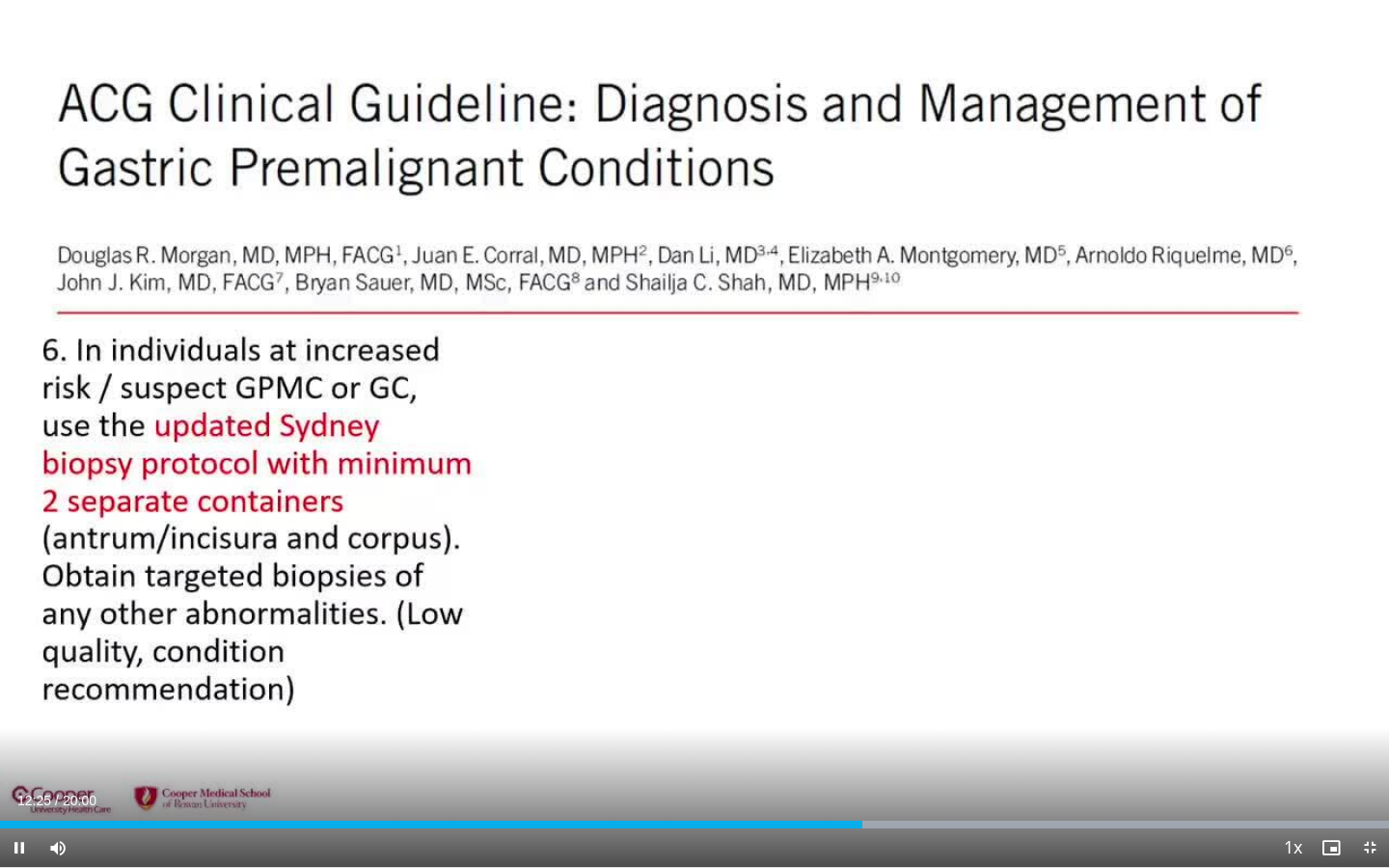 click on "Current Time  12:25 / Duration  20:00 Pause Skip Backward Skip Forward Mute 54% Loaded :  99.97% 12:25 00:23 Stream Type  LIVE Seek to live, currently behind live LIVE   1x Playback Rate 0.5x 0.75x 1x , selected 1.25x 1.5x 1.75x 2x Chapters Chapters Descriptions descriptions off , selected Captions captions off , selected Audio Track en (Main) , selected Exit Fullscreen Enable picture-in-picture mode" at bounding box center (694, 848) 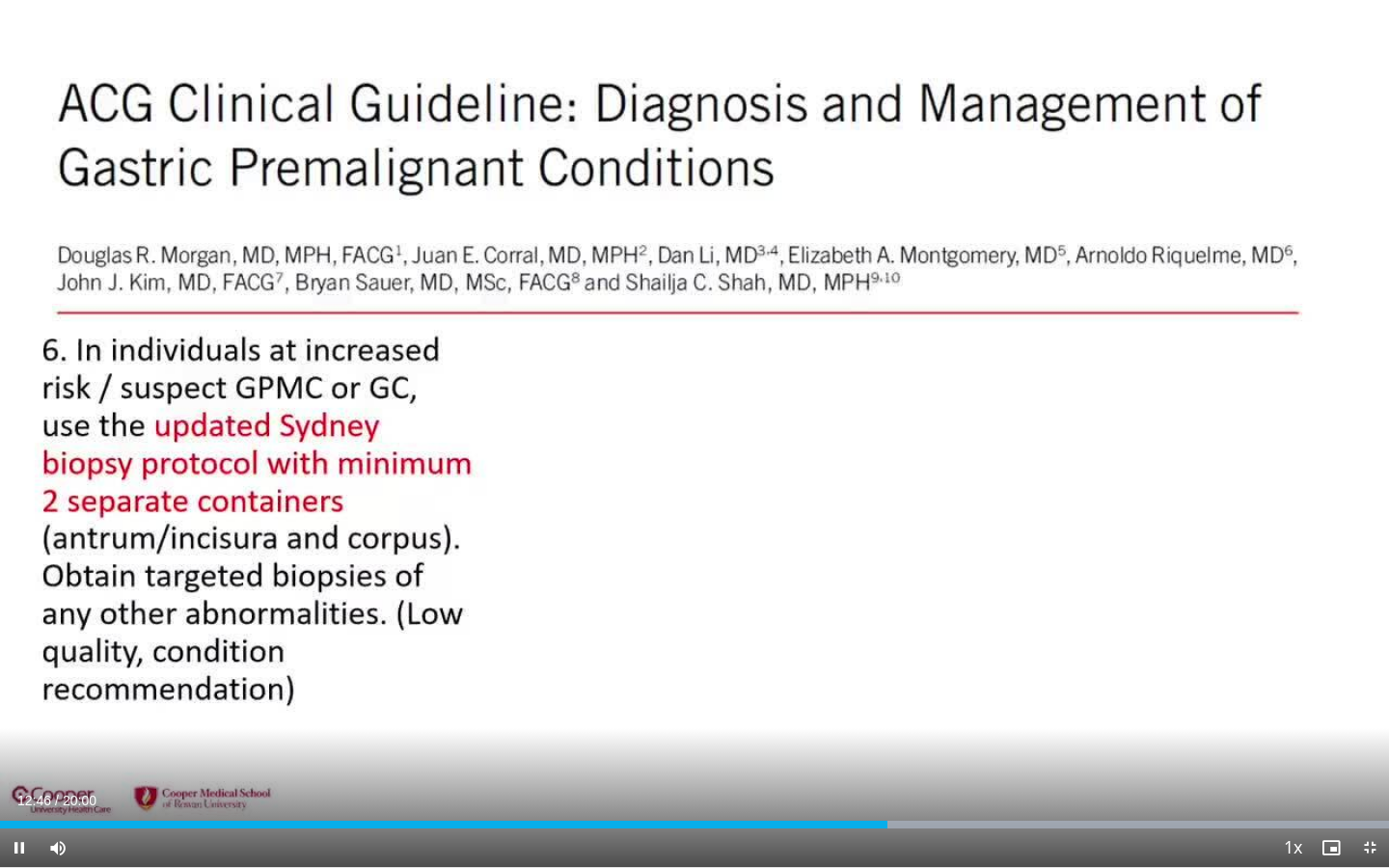 click on "Current Time  12:46 / Duration  20:00 Pause Skip Backward Skip Forward Mute 54% Loaded :  99.97% 12:46 02:16 Stream Type  LIVE Seek to live, currently behind live LIVE   1x Playback Rate 0.5x 0.75x 1x , selected 1.25x 1.5x 1.75x 2x Chapters Chapters Descriptions descriptions off , selected Captions captions off , selected Audio Track en (Main) , selected Exit Fullscreen Enable picture-in-picture mode" at bounding box center (694, 848) 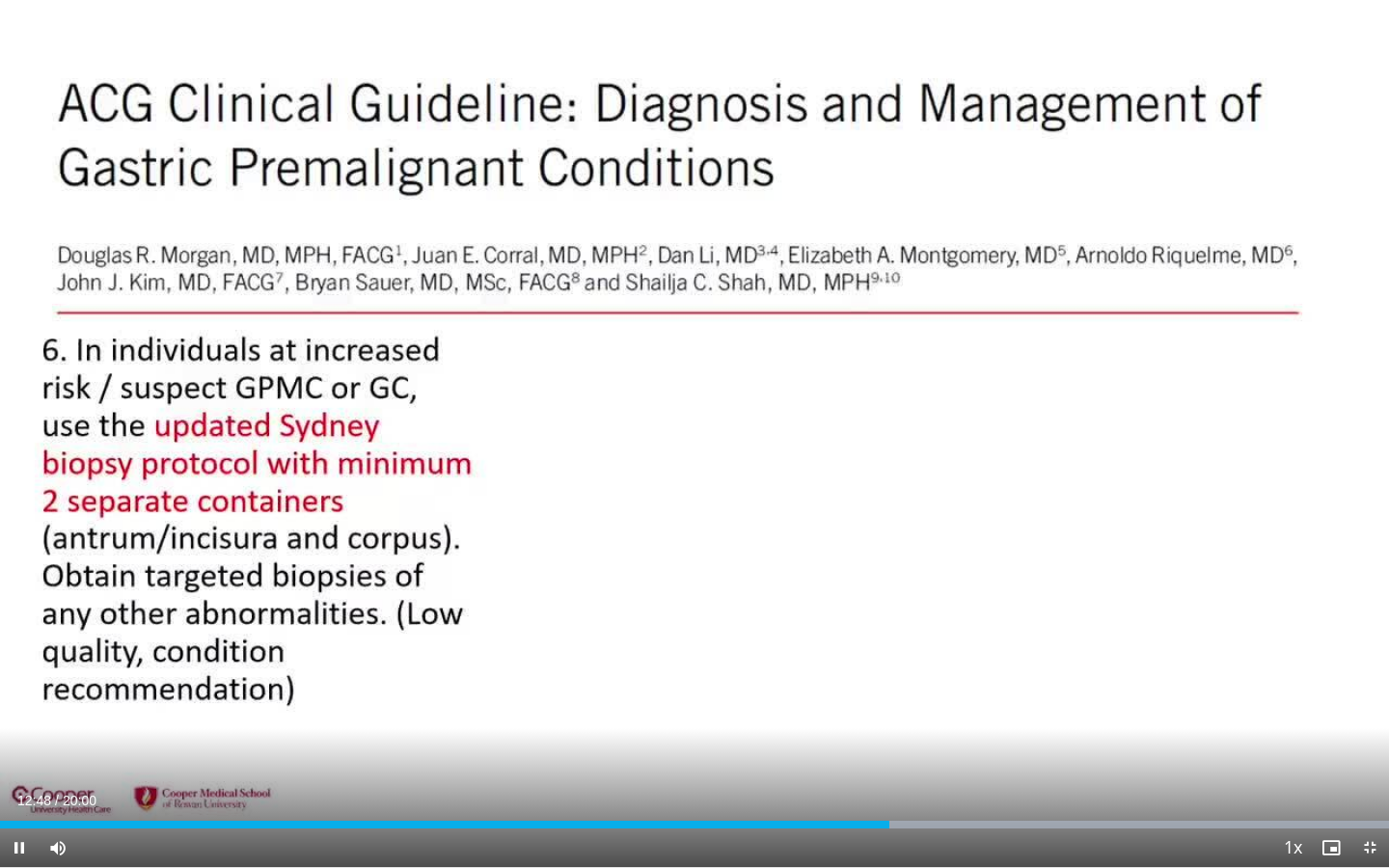 click at bounding box center (19, 848) 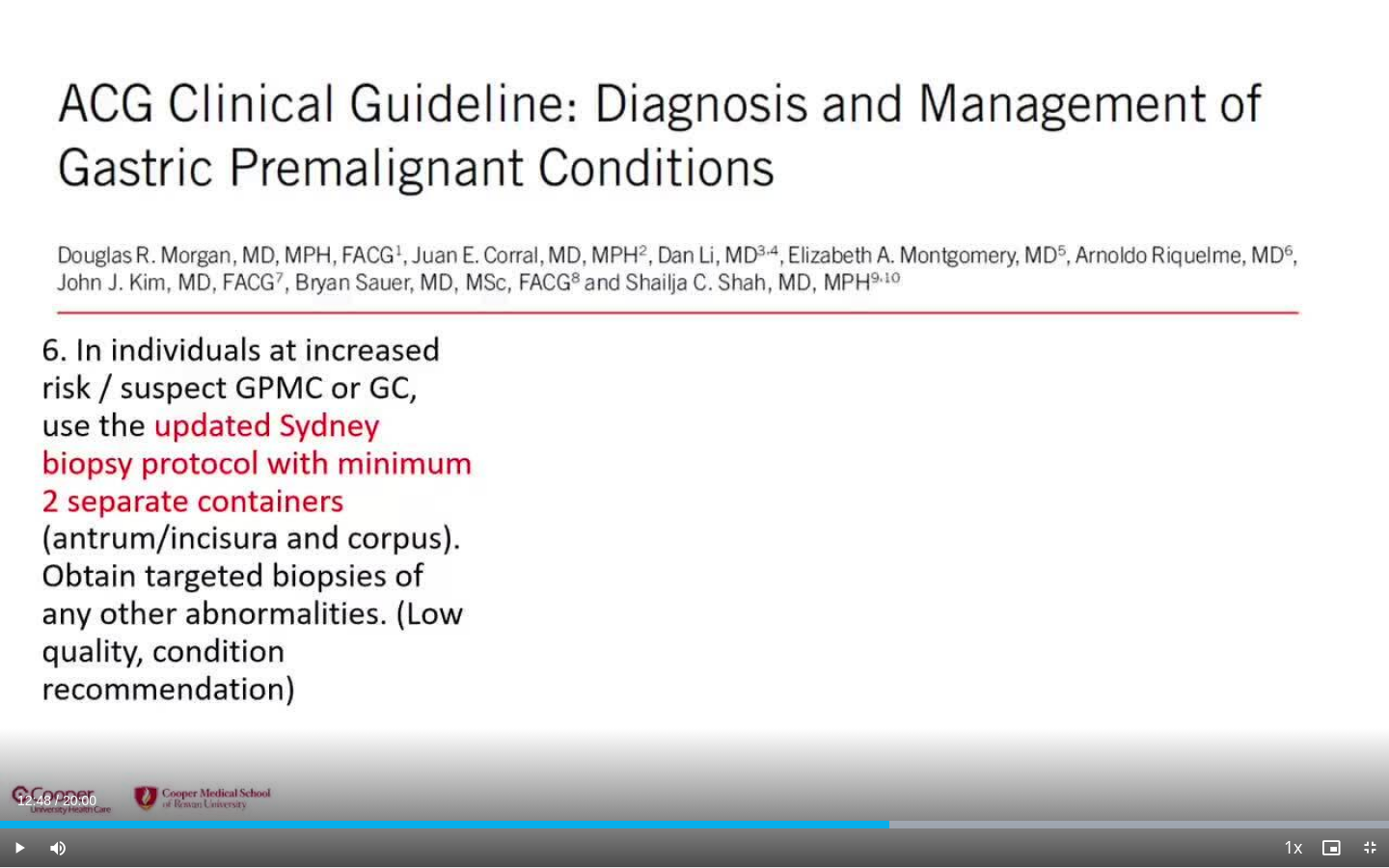 click at bounding box center [19, 848] 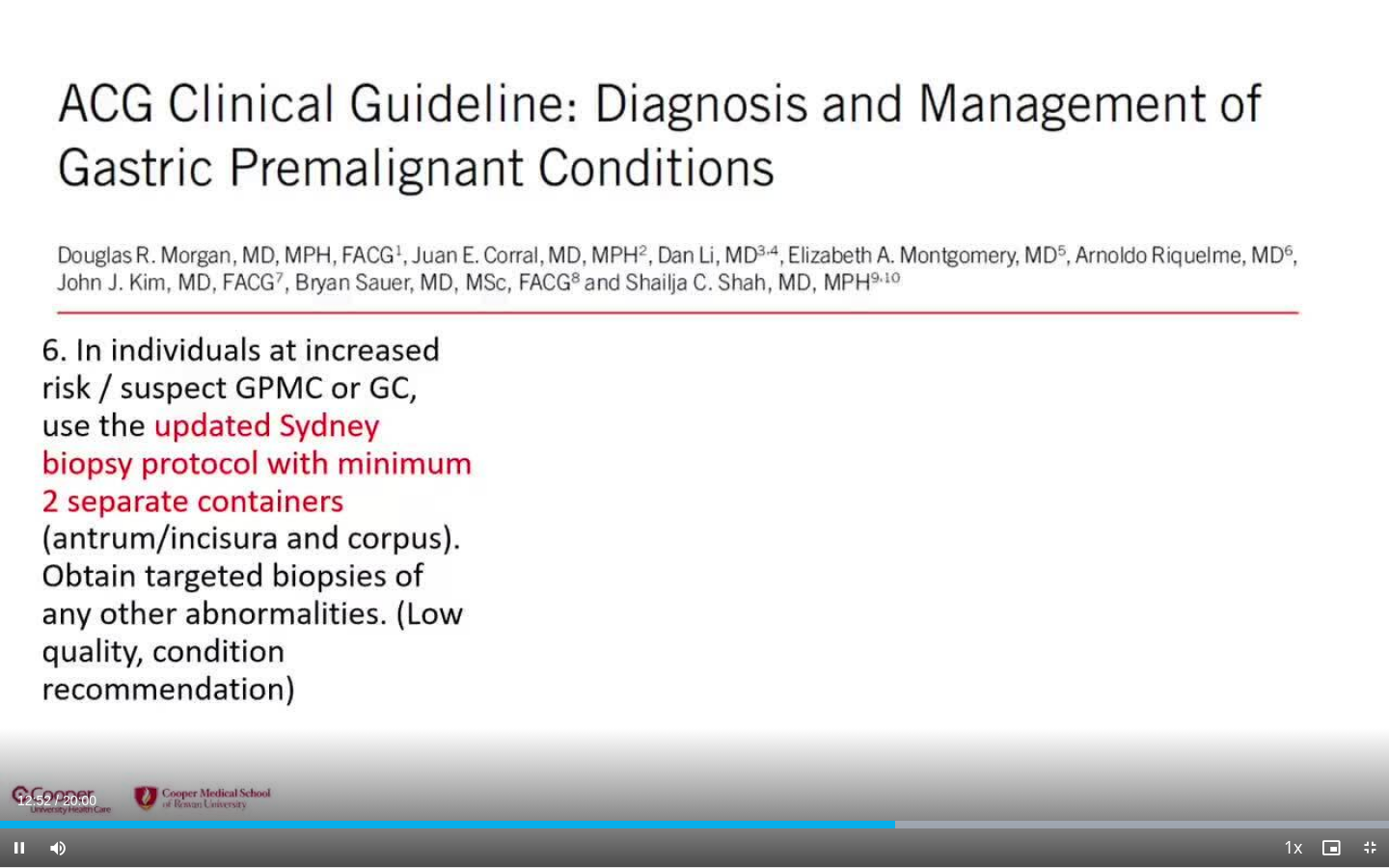 click at bounding box center [19, 848] 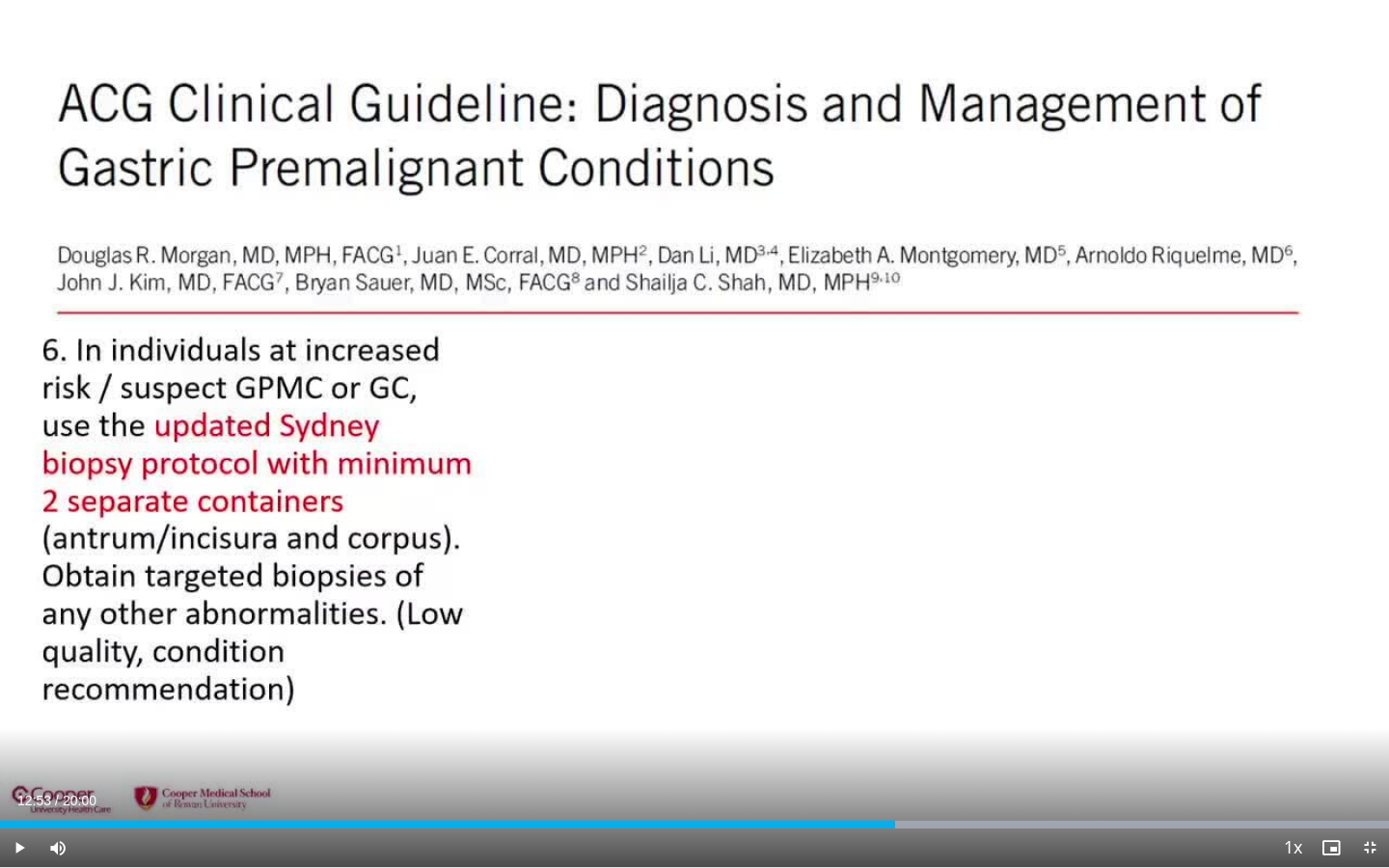 click at bounding box center [19, 848] 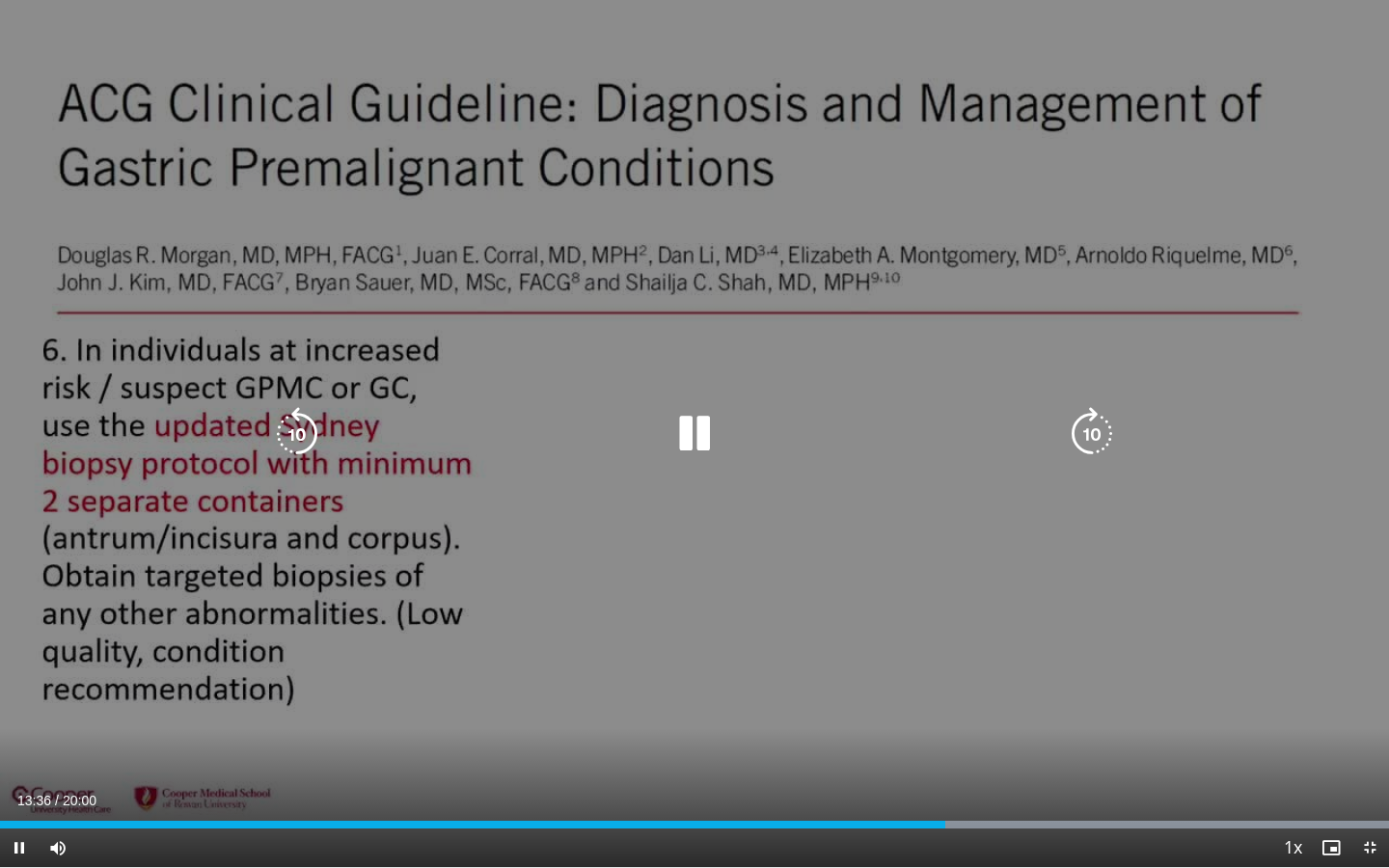 click at bounding box center (297, 434) 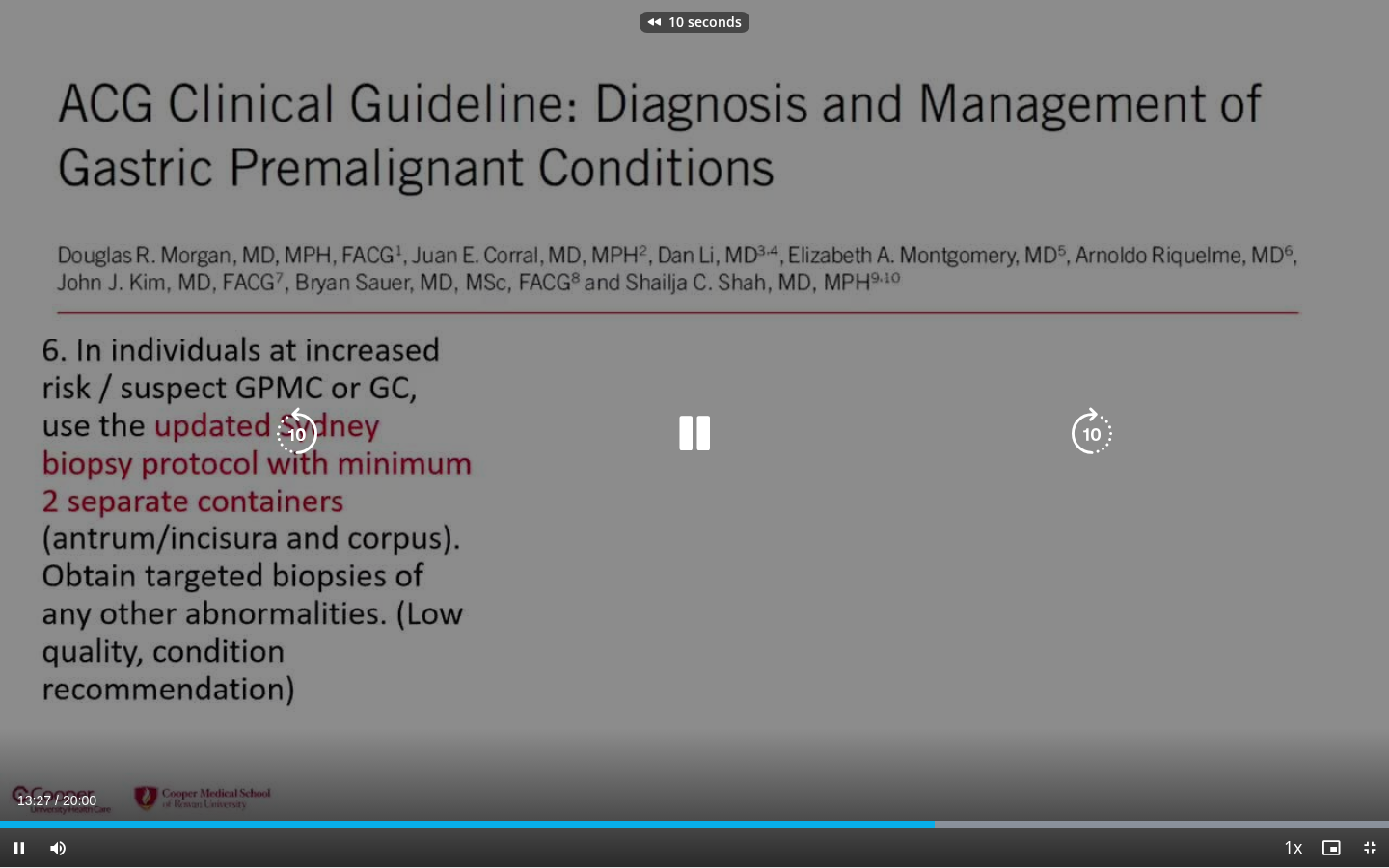 click at bounding box center (297, 434) 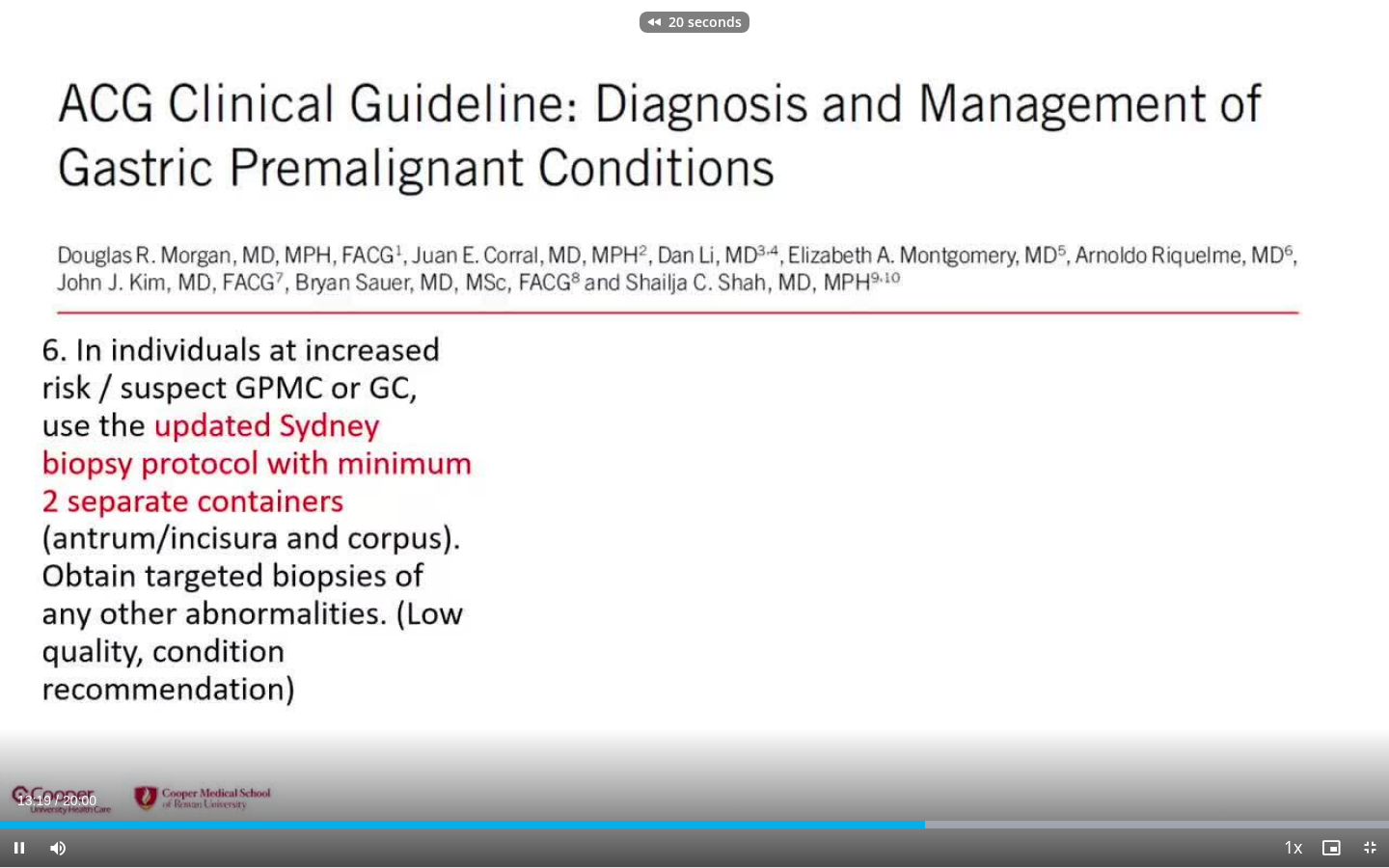 click on "Current Time  13:19 / Duration  20:00 Pause Skip Backward Skip Forward Mute 51% Loaded :  99.97% 13:19 02:17 Stream Type  LIVE Seek to live, currently behind live LIVE   1x Playback Rate 0.5x 0.75x 1x , selected 1.25x 1.5x 1.75x 2x Chapters Chapters Descriptions descriptions off , selected Captions captions off , selected Audio Track en (Main) , selected Exit Fullscreen Enable picture-in-picture mode" at bounding box center (694, 848) 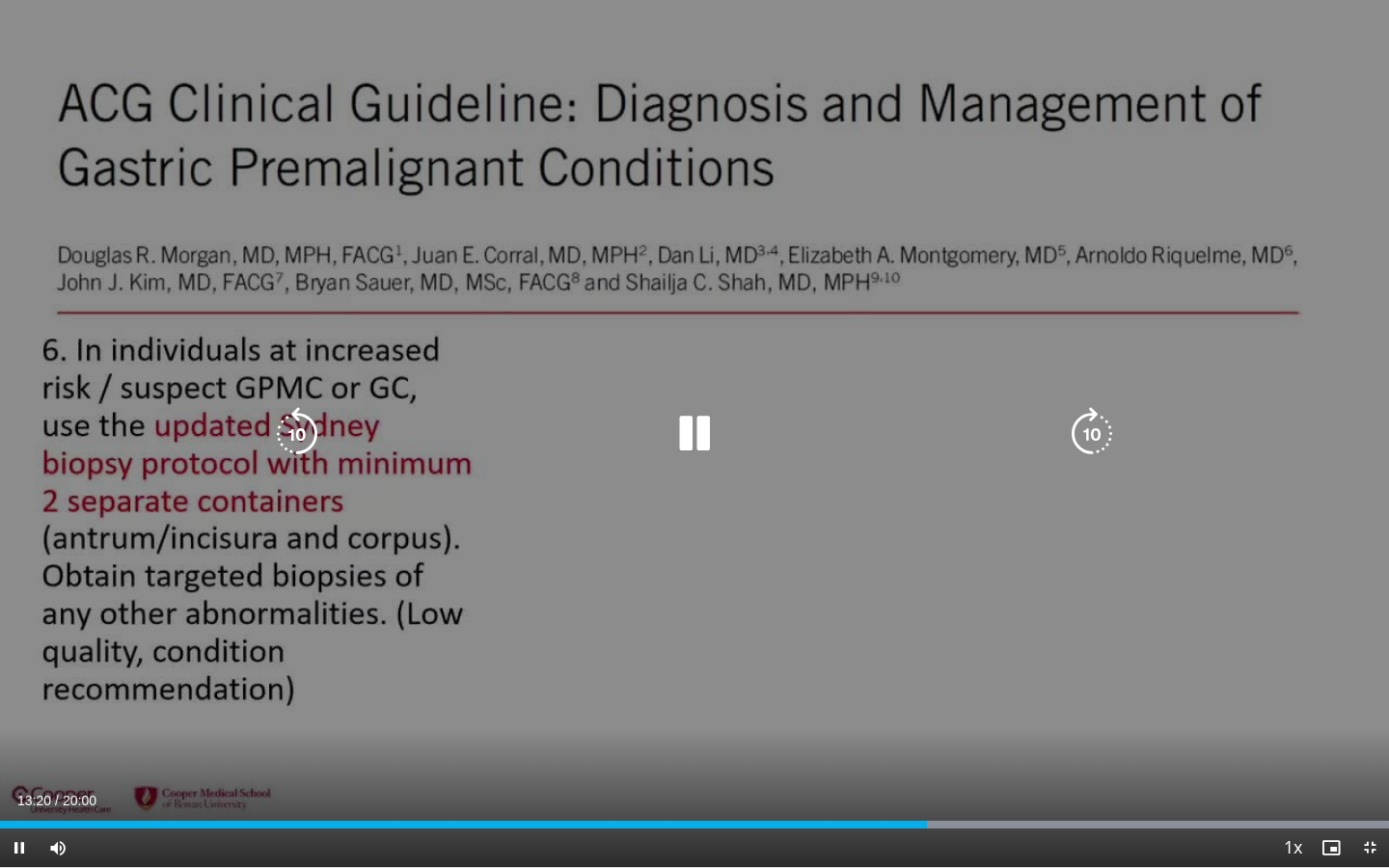 click on "Current Time  13:20 / Duration  20:00 Pause Skip Backward Skip Forward Mute 51% Loaded :  99.97% 13:20 02:17 Stream Type  LIVE Seek to live, currently behind live LIVE   1x Playback Rate 0.5x 0.75x 1x , selected 1.25x 1.5x 1.75x 2x Chapters Chapters Descriptions descriptions off , selected Captions captions off , selected Audio Track en (Main) , selected Exit Fullscreen Enable picture-in-picture mode" at bounding box center (694, 848) 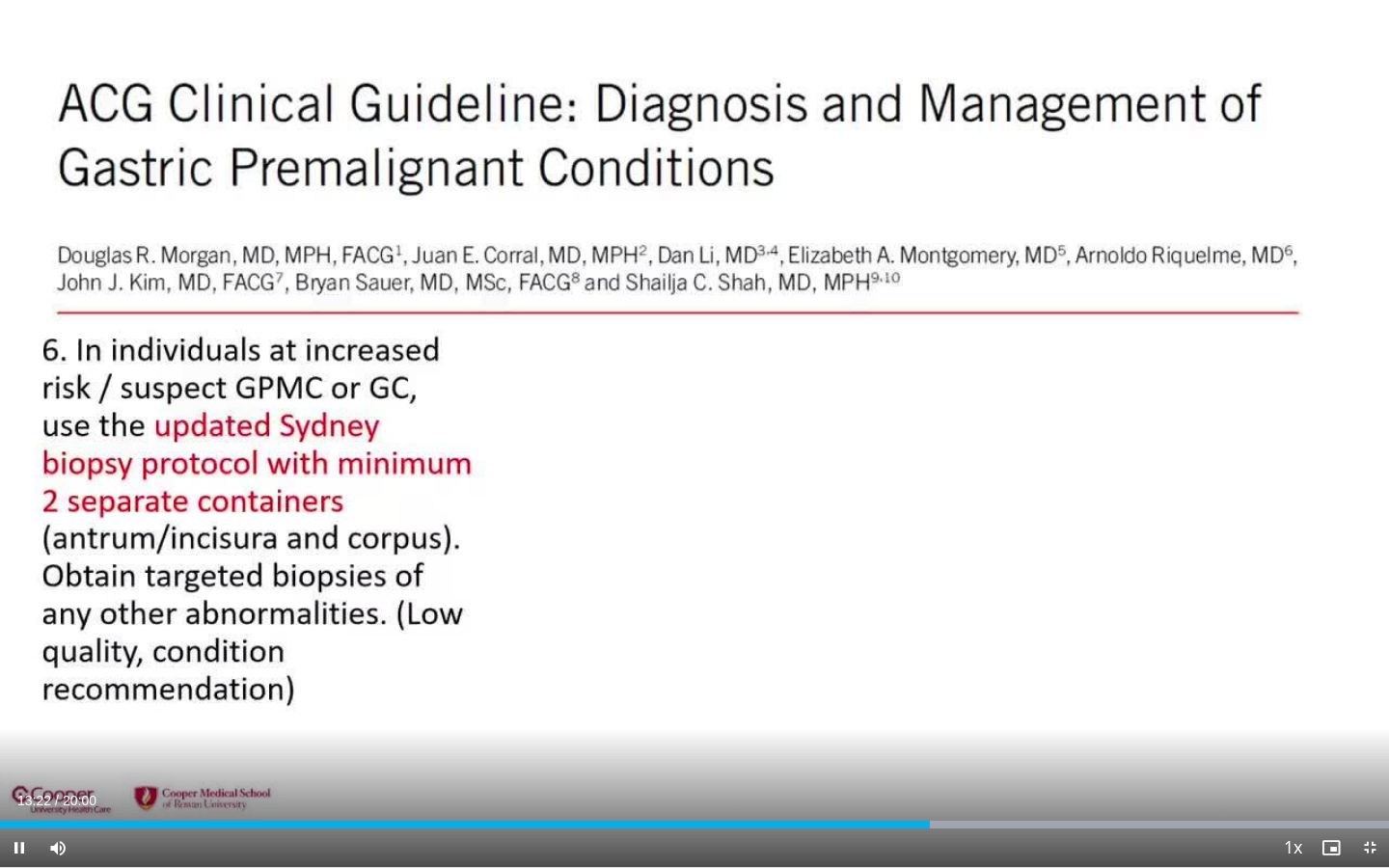 click at bounding box center [19, 848] 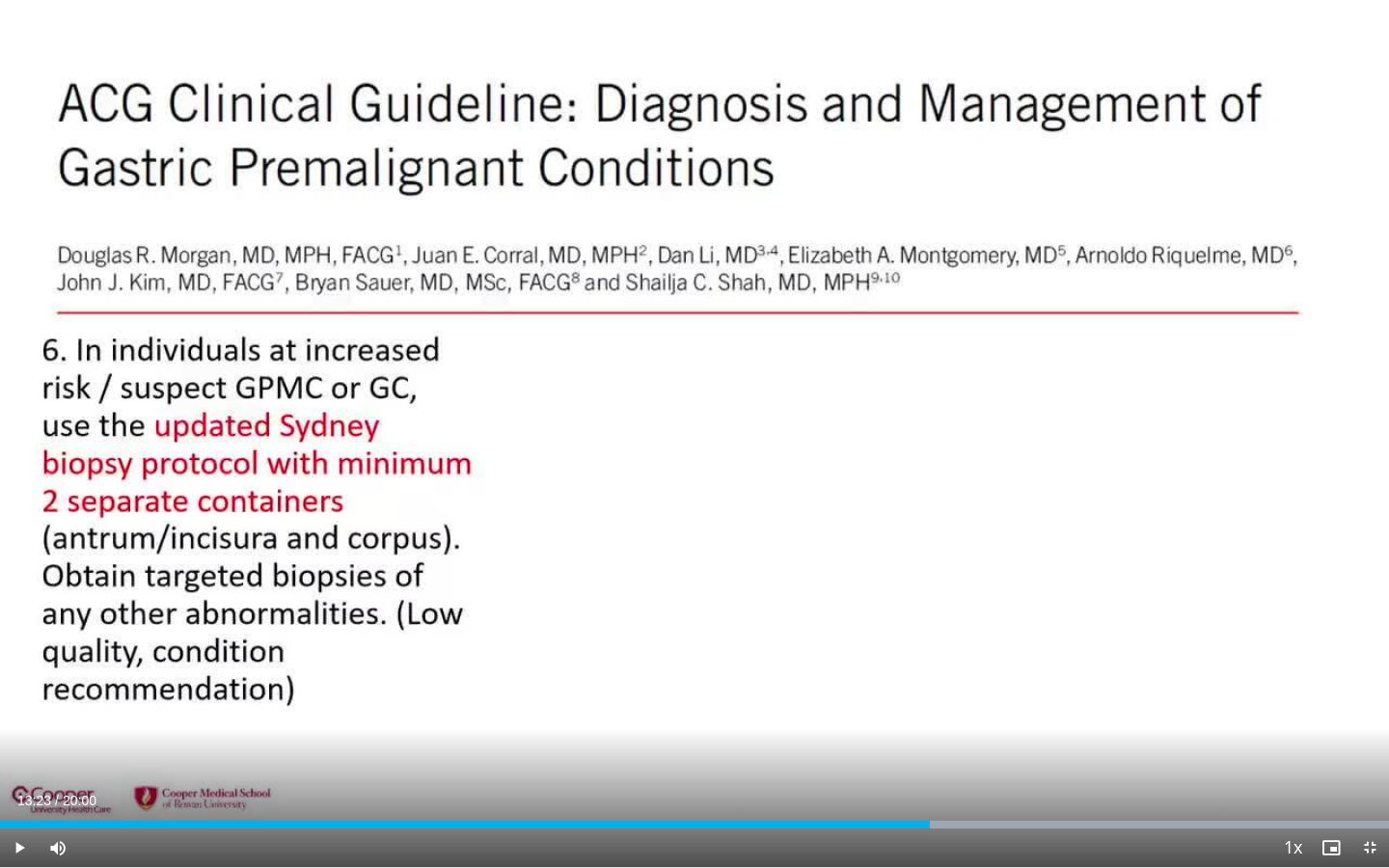 click at bounding box center (19, 848) 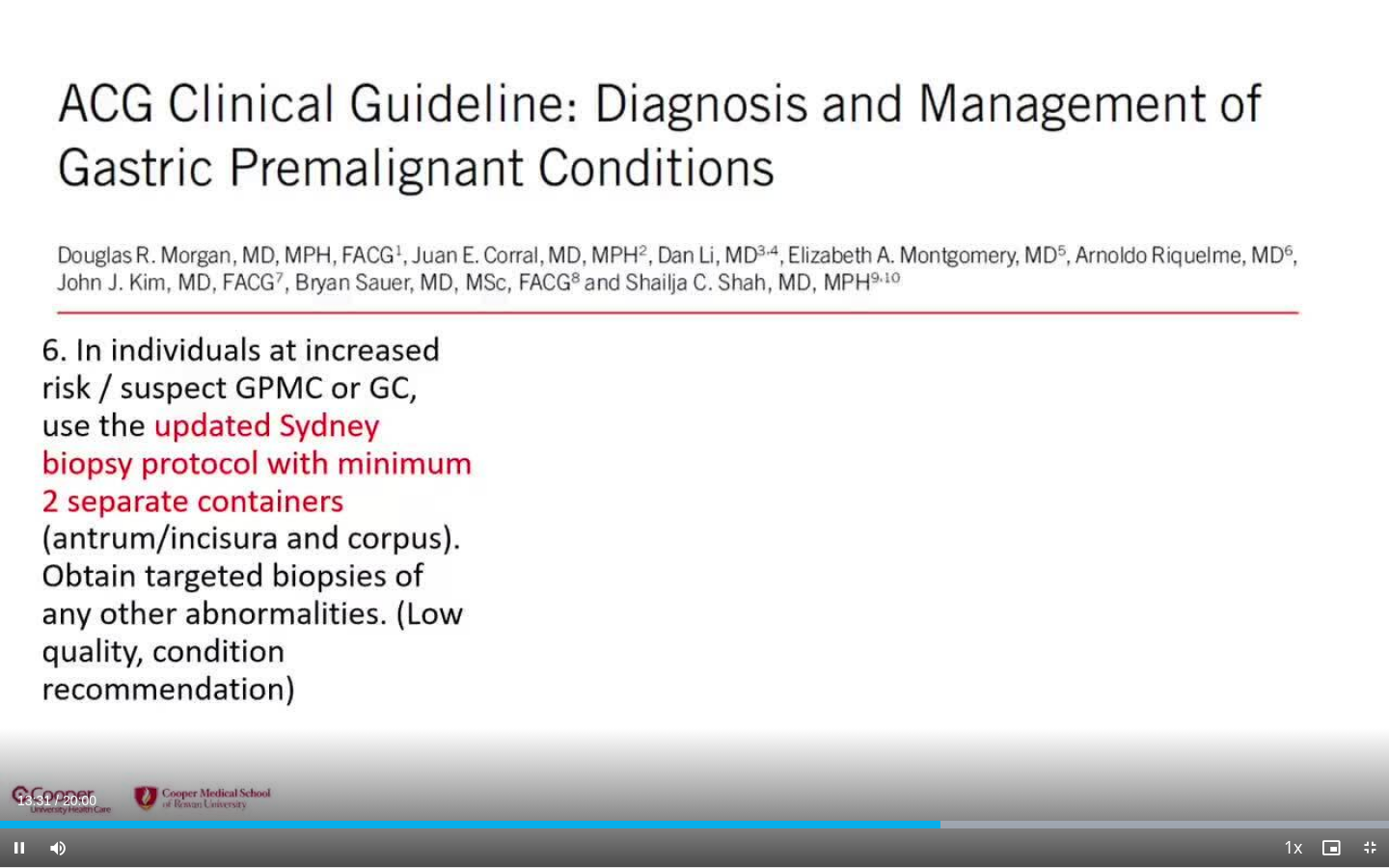 click on "Current Time  13:31 / Duration  20:00 Pause Skip Backward Skip Forward Mute 51% Loaded :  99.97% 13:32 02:09 Stream Type  LIVE Seek to live, currently behind live LIVE   1x Playback Rate 0.5x 0.75x 1x , selected 1.25x 1.5x 1.75x 2x Chapters Chapters Descriptions descriptions off , selected Captions captions off , selected Audio Track en (Main) , selected Exit Fullscreen Enable picture-in-picture mode" at bounding box center (694, 848) 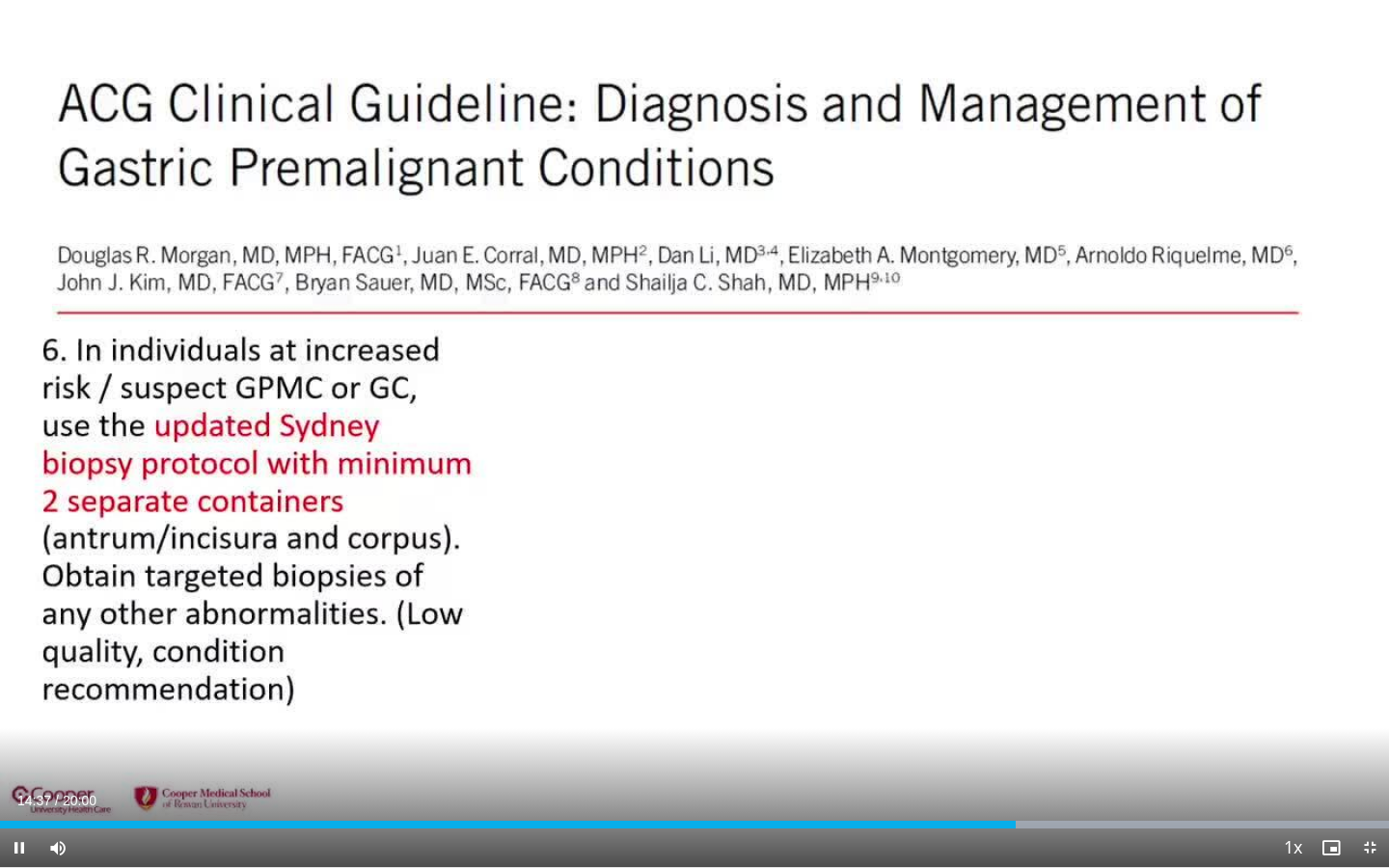 click on "Current Time  14:37 / Duration  20:00 Pause Skip Backward Skip Forward Mute 51% Loaded :  99.97% 14:37 02:23 Stream Type  LIVE Seek to live, currently behind live LIVE   1x Playback Rate 0.5x 0.75x 1x , selected 1.25x 1.5x 1.75x 2x Chapters Chapters Descriptions descriptions off , selected Captions captions off , selected Audio Track en (Main) , selected Exit Fullscreen Enable picture-in-picture mode" at bounding box center [694, 848] 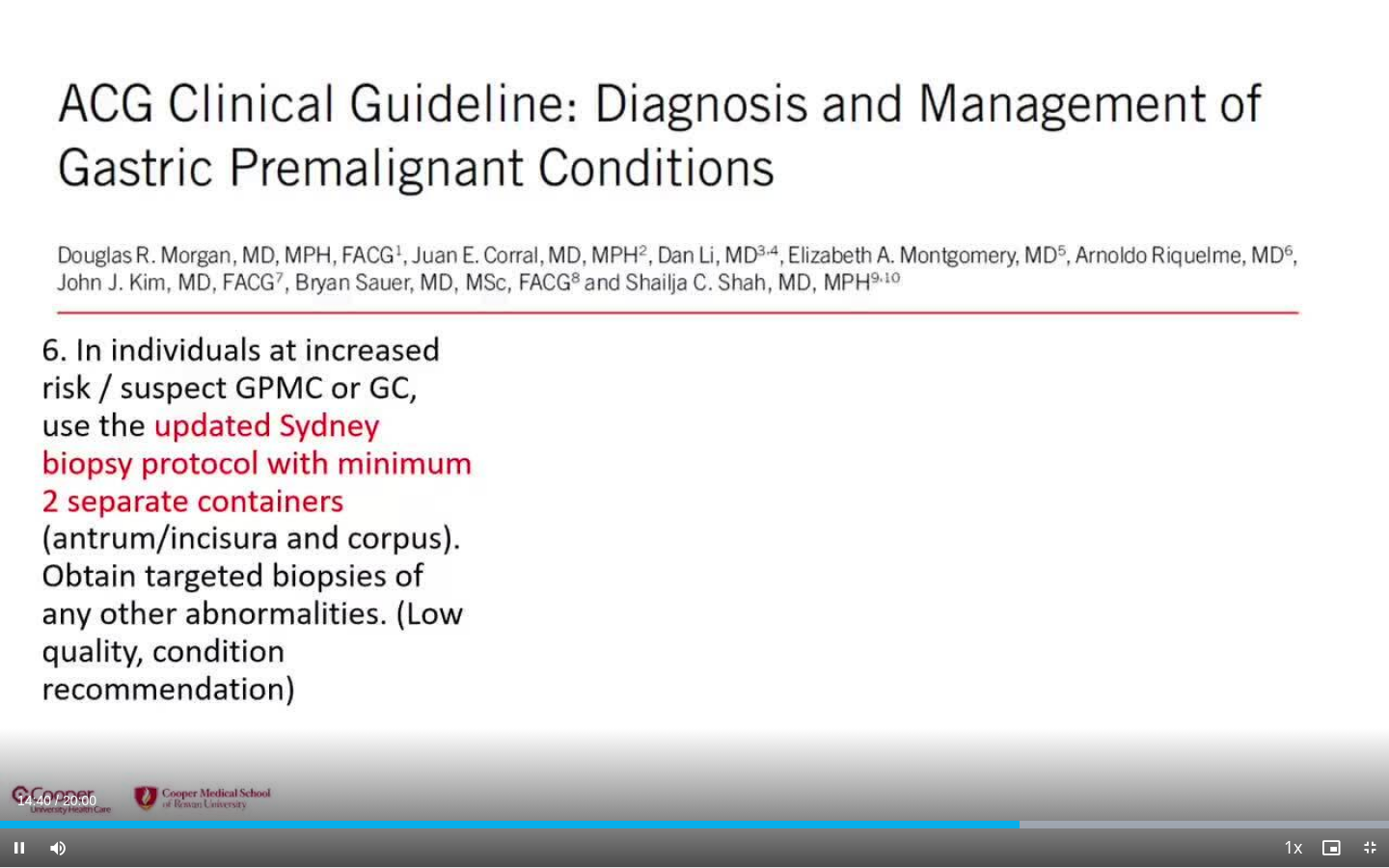 click at bounding box center (19, 848) 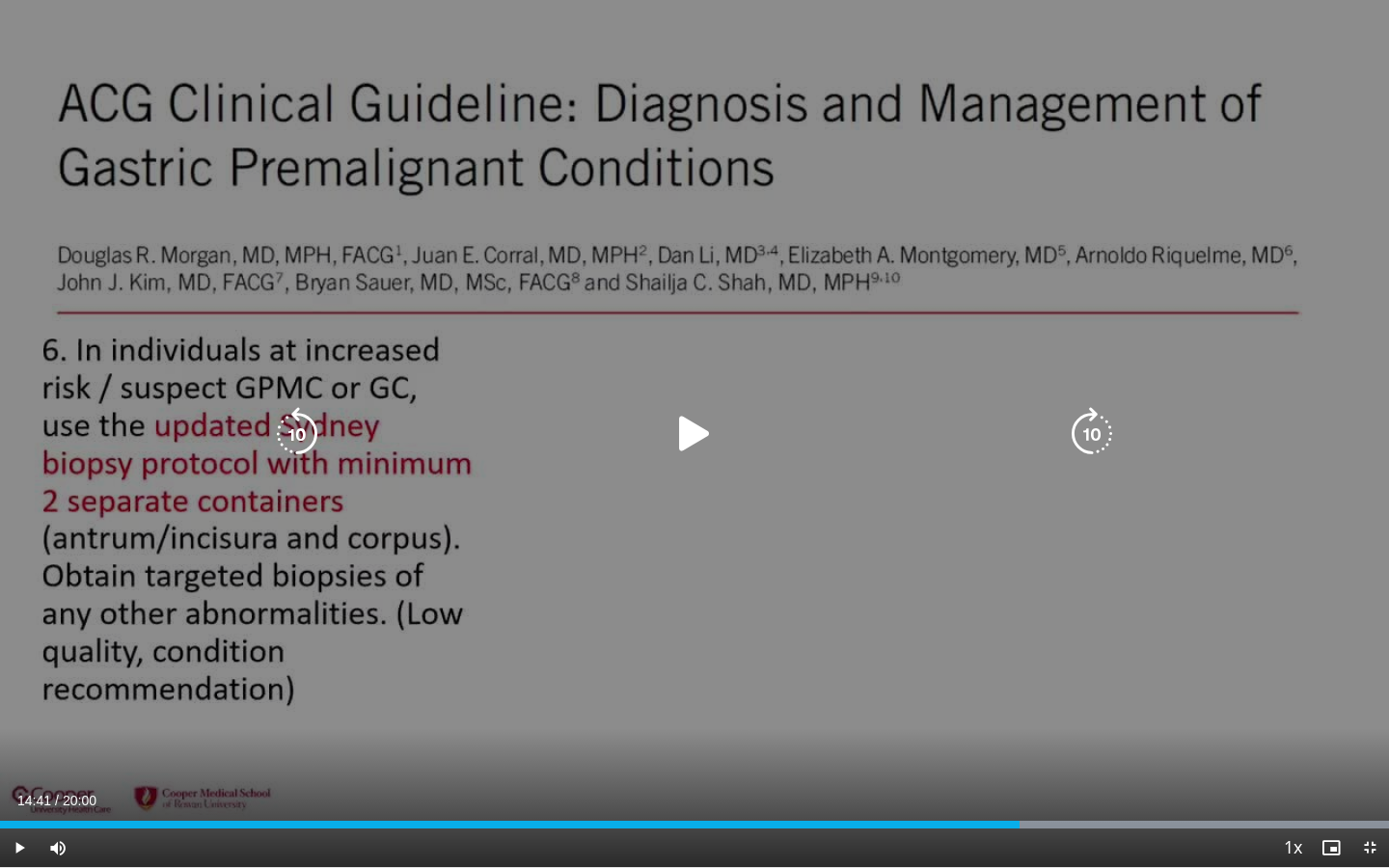 click at bounding box center (297, 434) 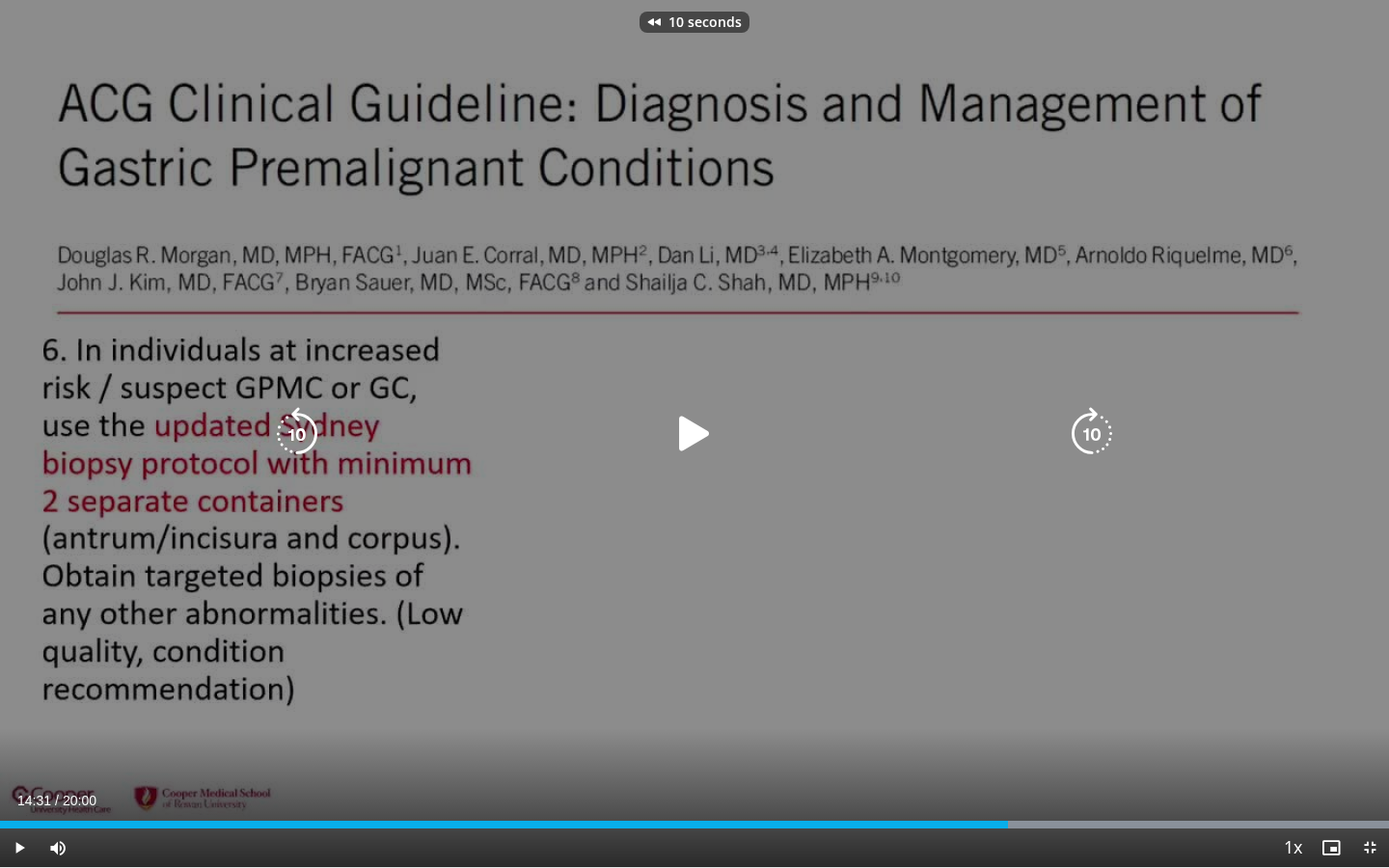 click at bounding box center [297, 434] 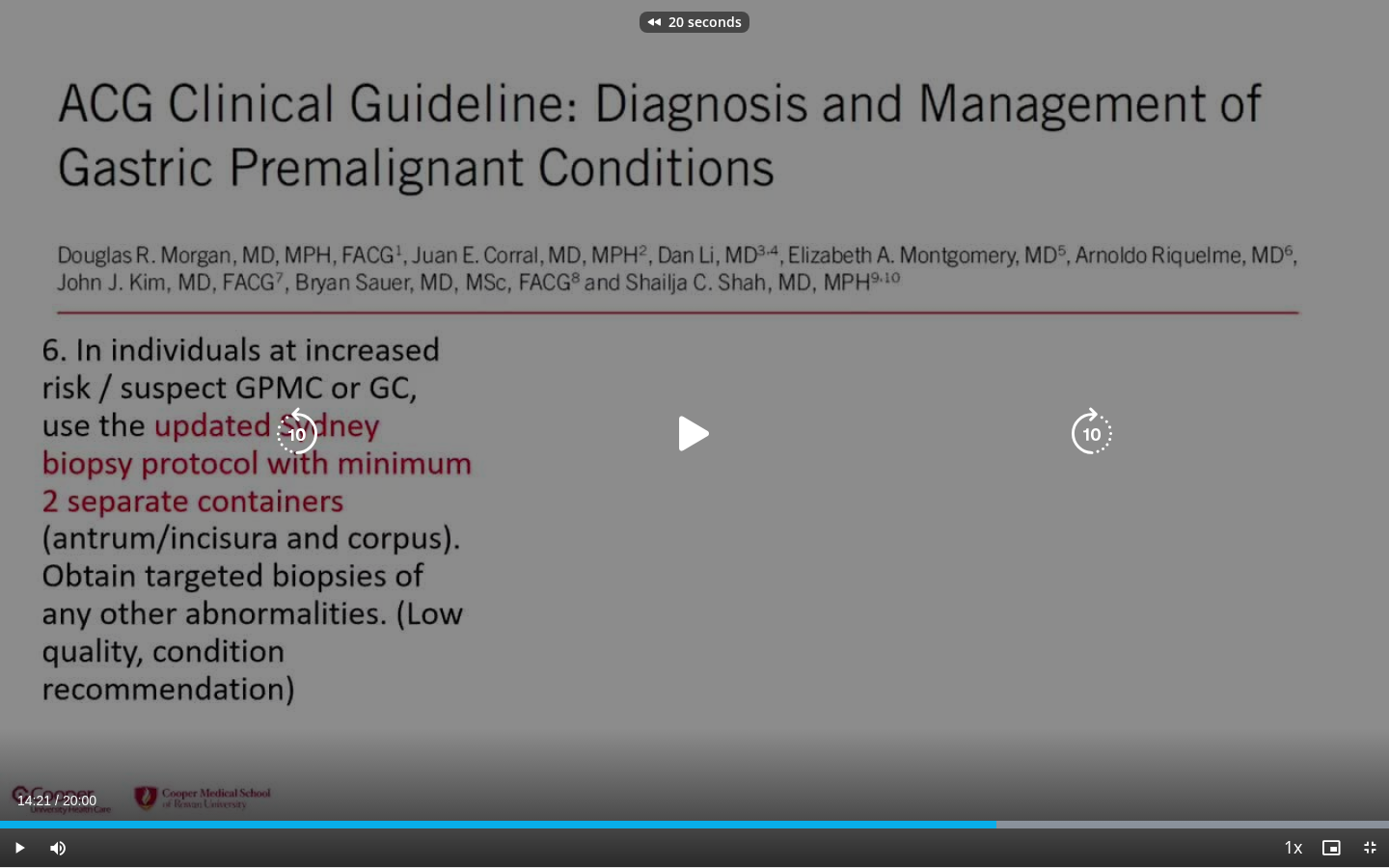 click at bounding box center [297, 434] 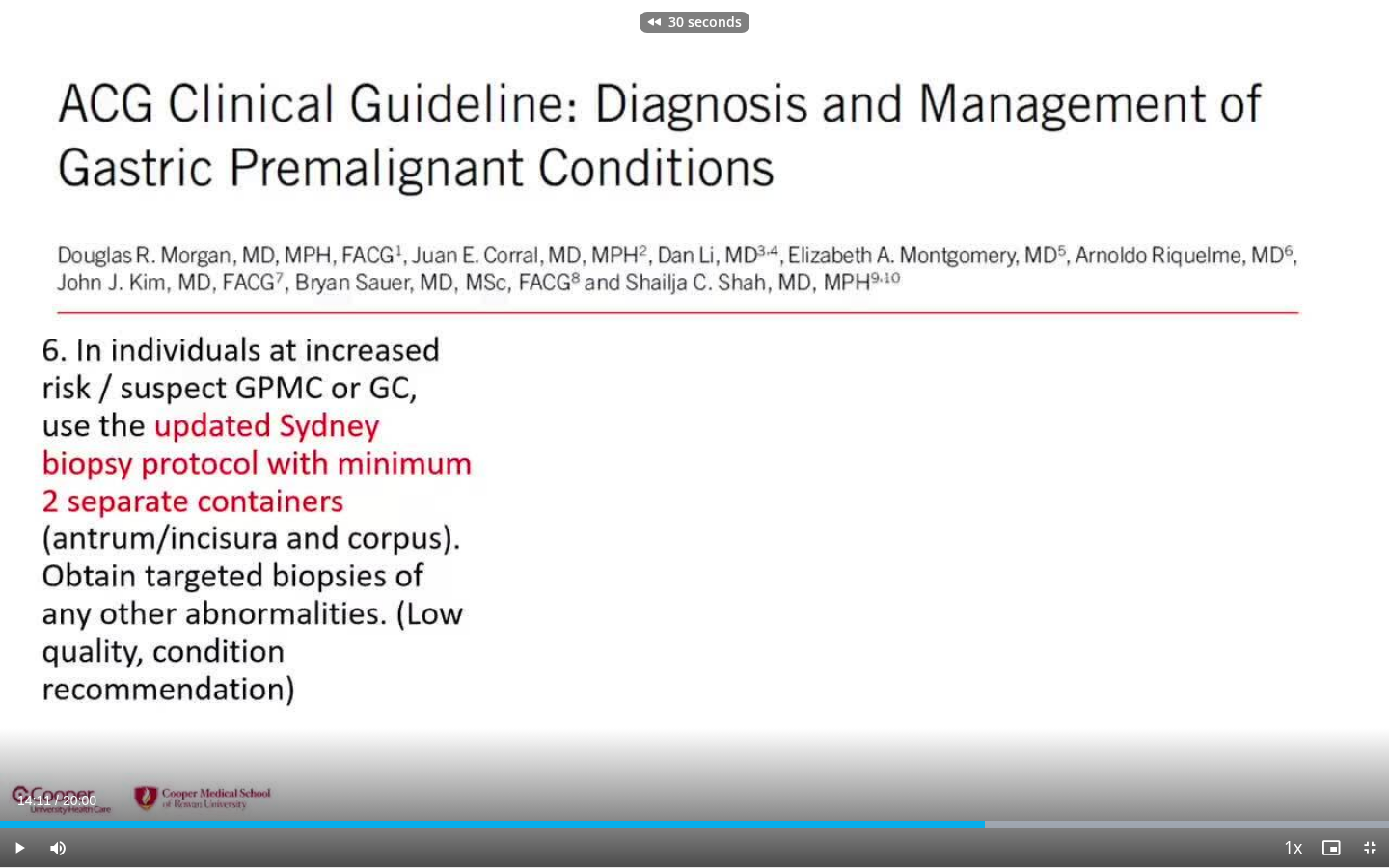 click at bounding box center [19, 848] 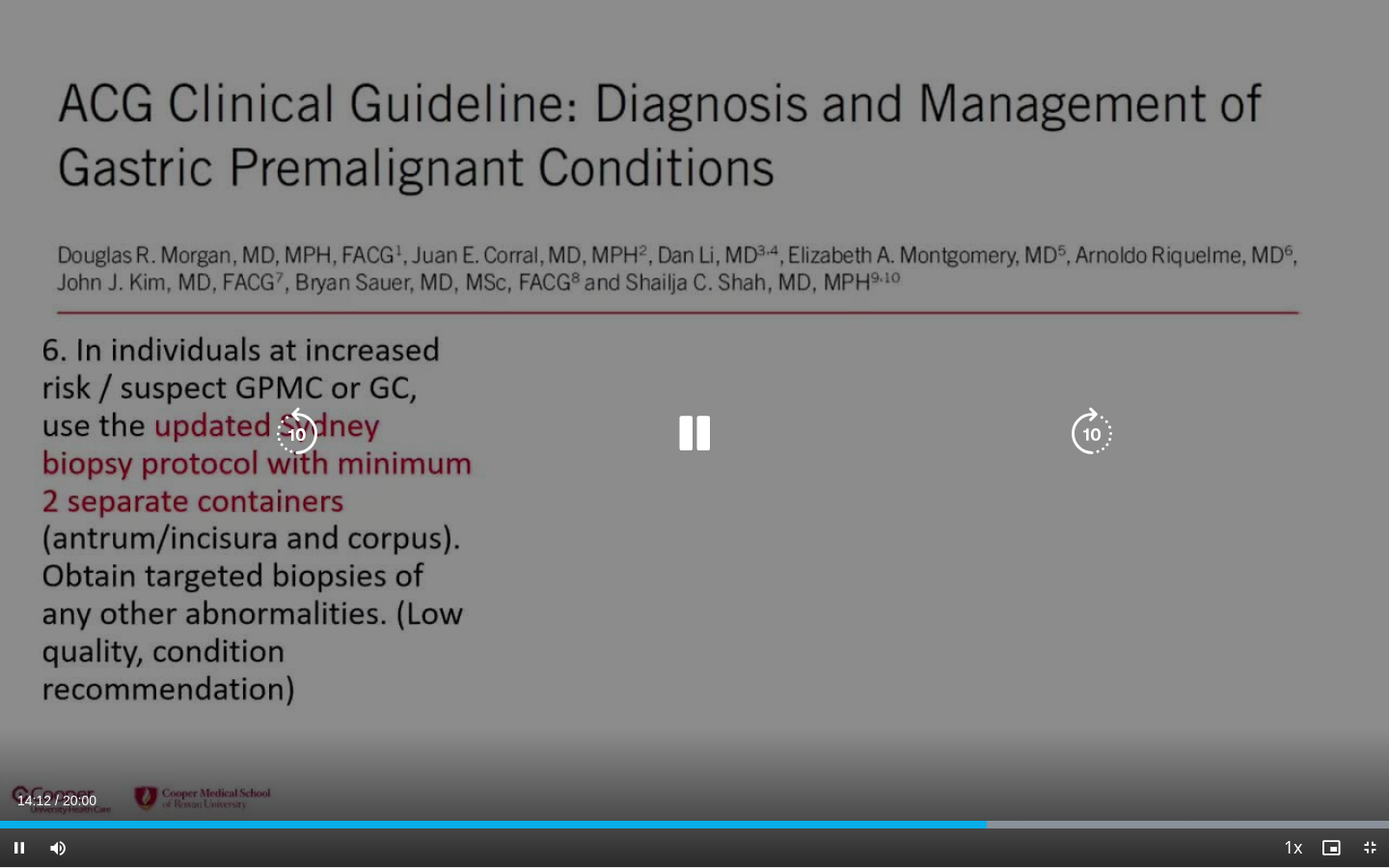 click at bounding box center (297, 434) 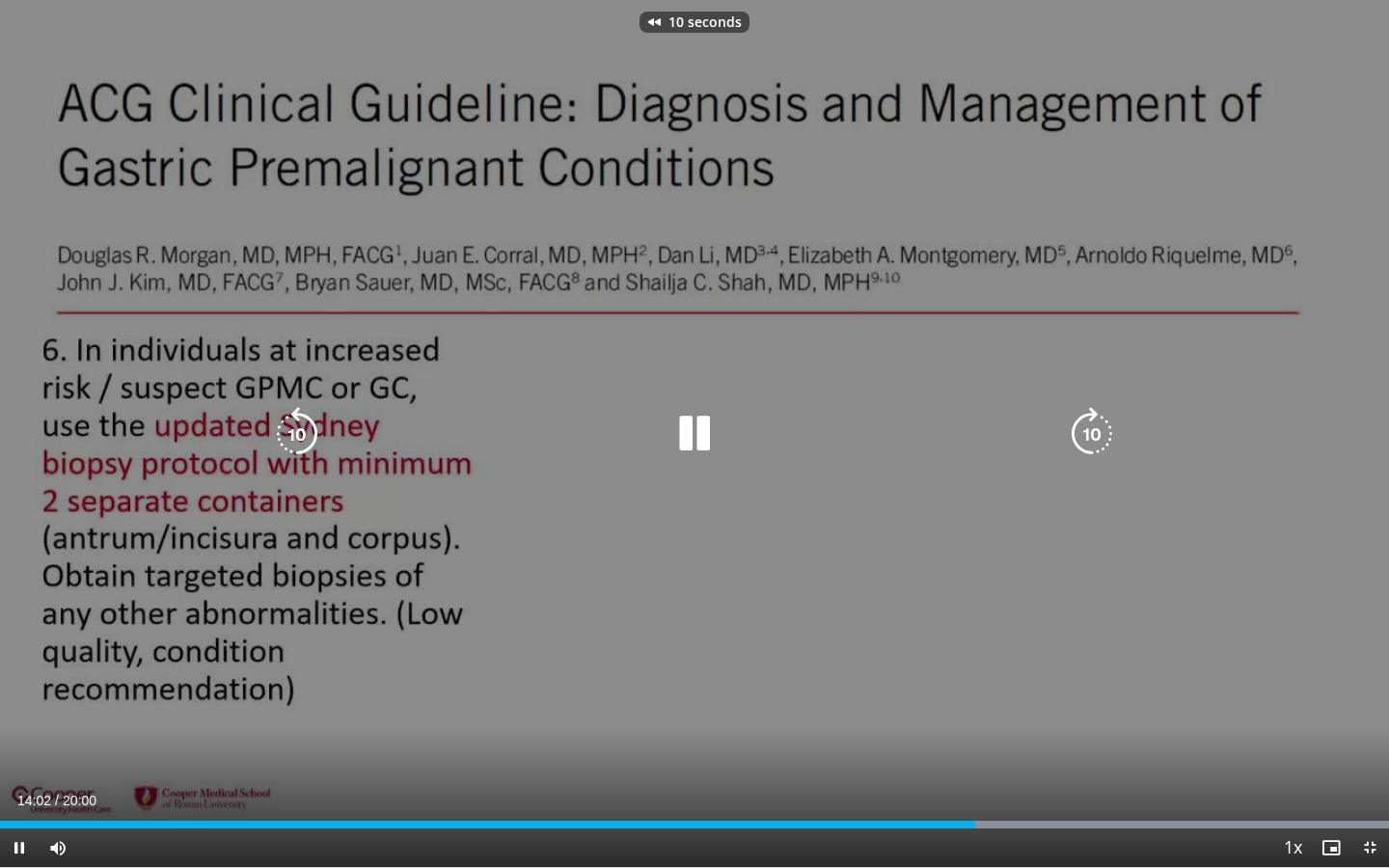 click at bounding box center (297, 434) 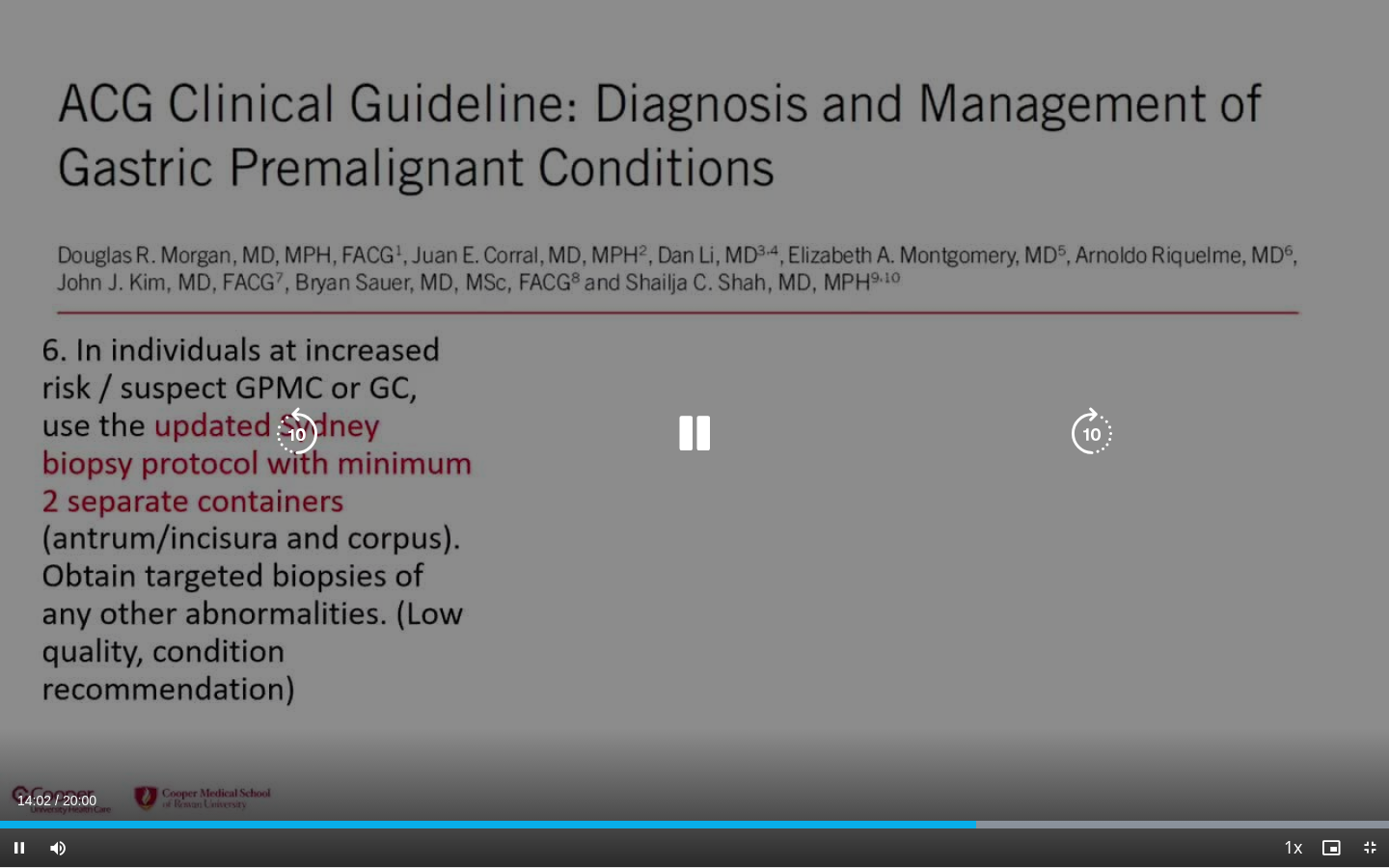 click at bounding box center [297, 434] 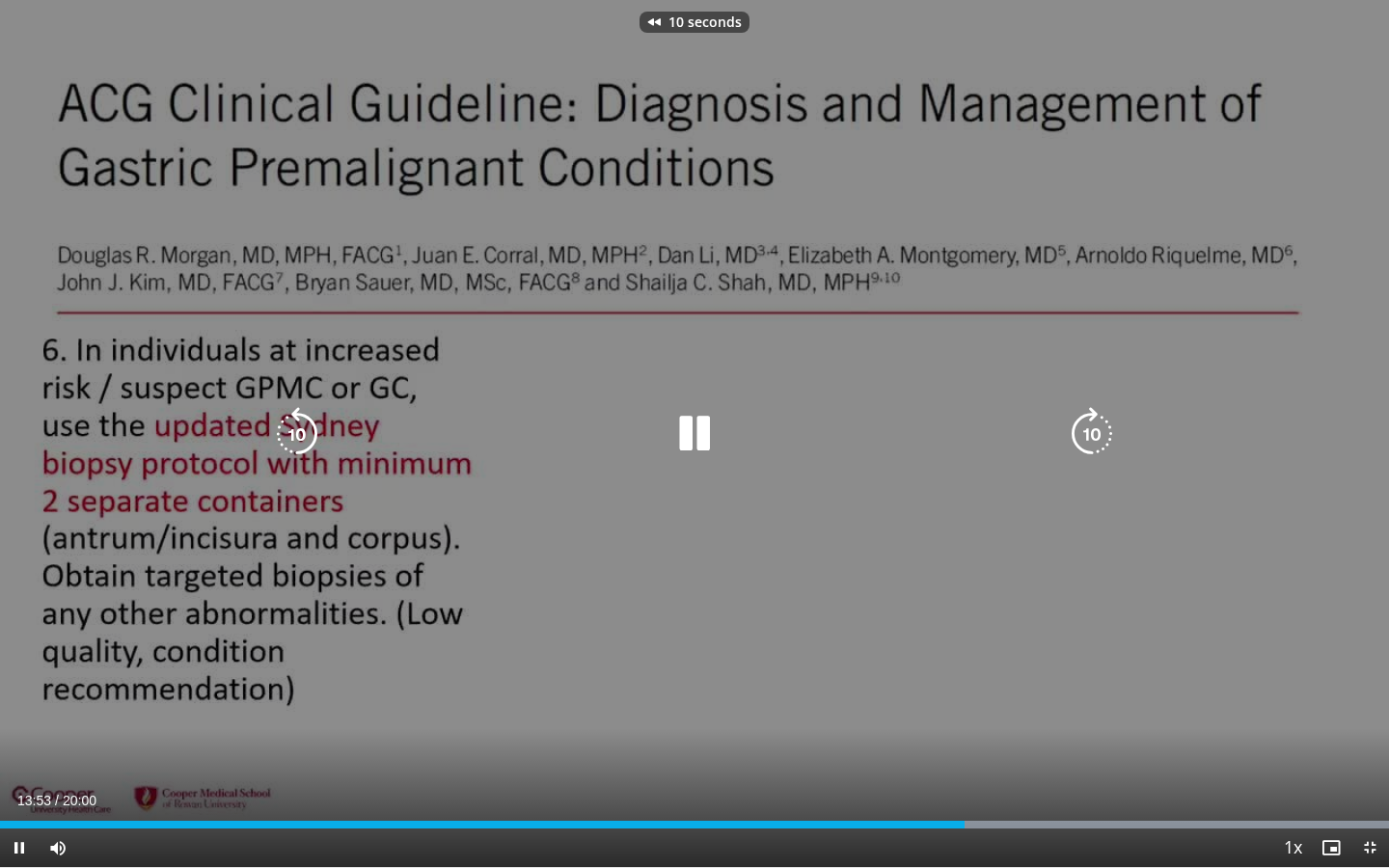 click at bounding box center [297, 434] 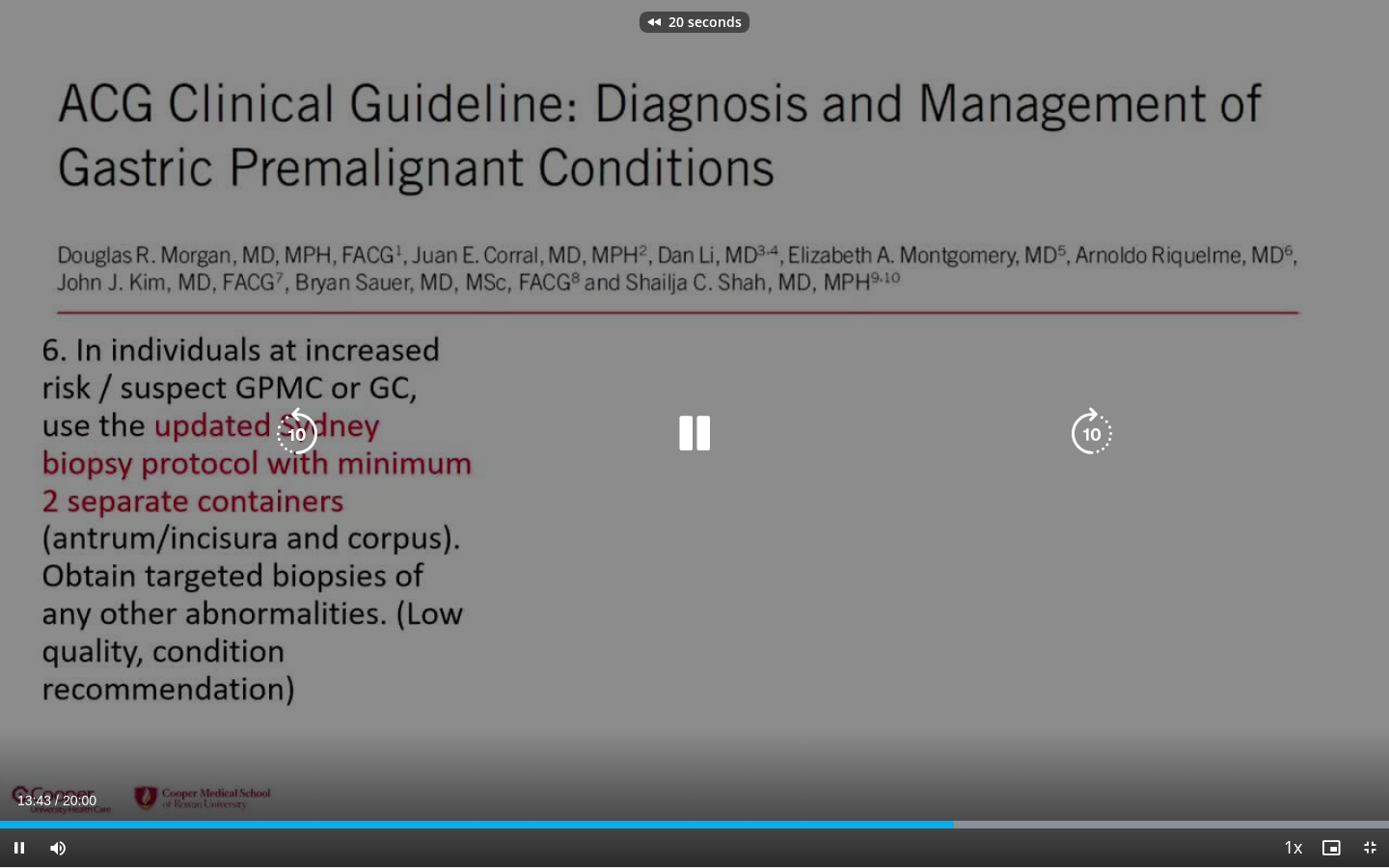 click at bounding box center [297, 434] 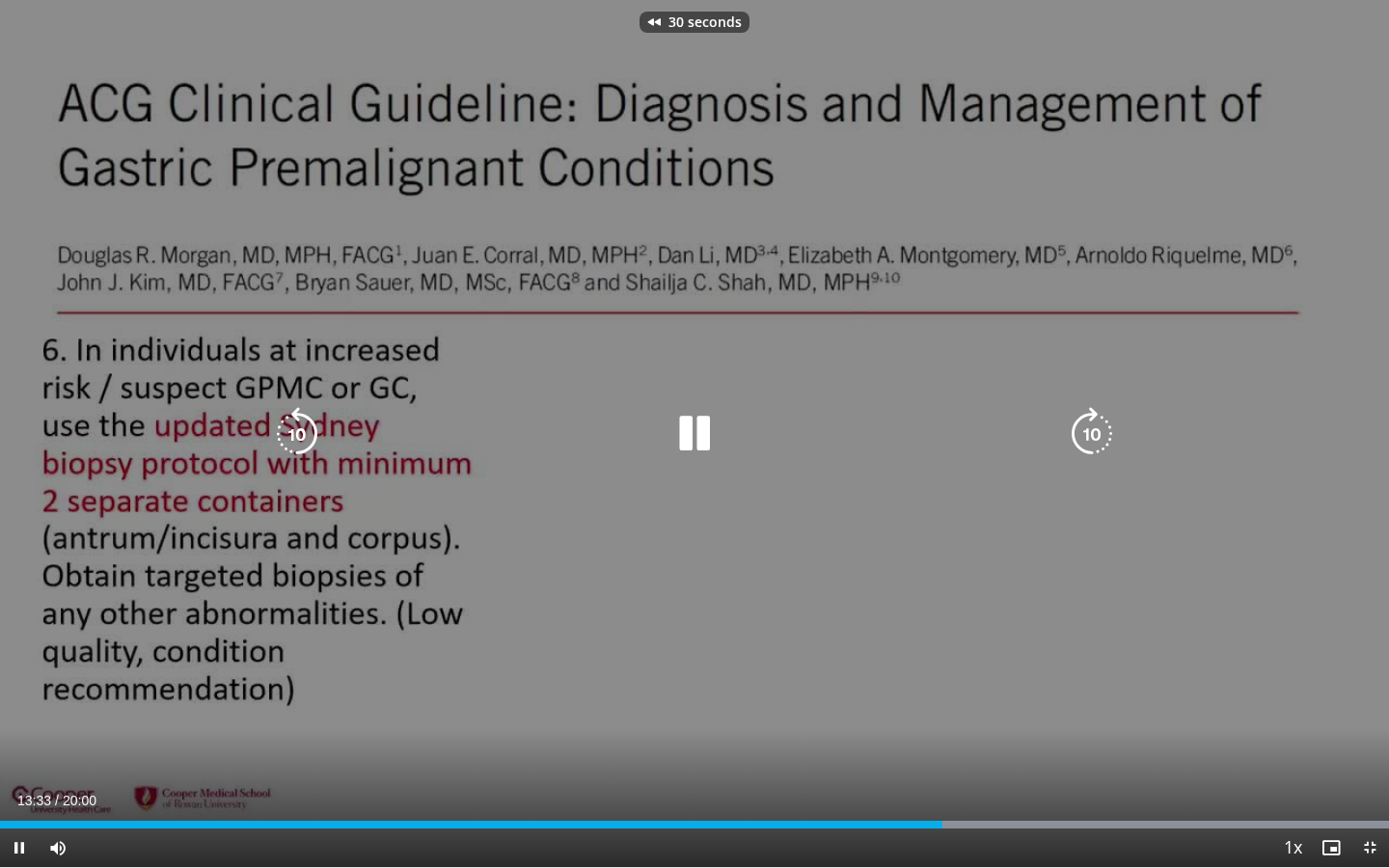 click at bounding box center (297, 434) 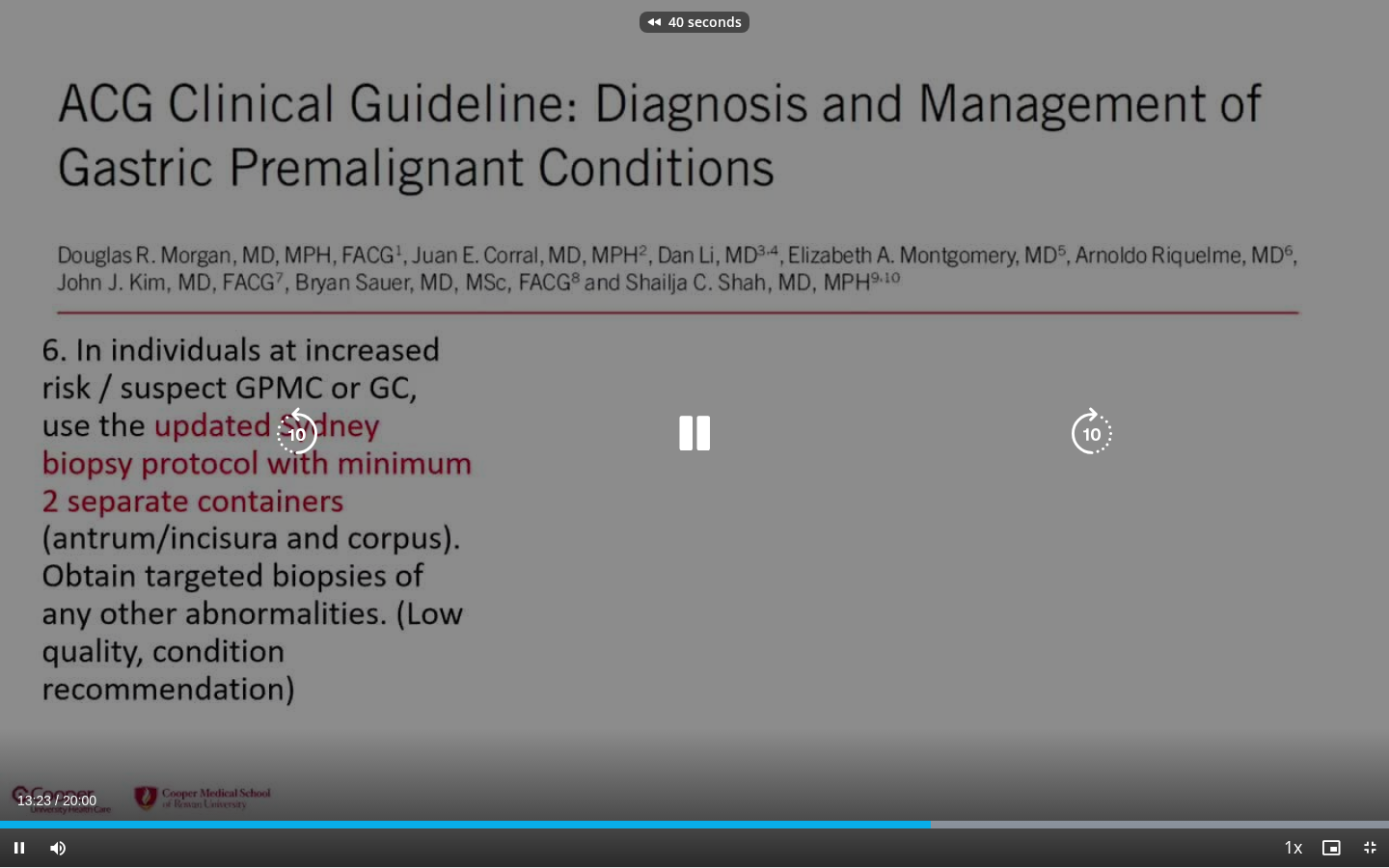 click at bounding box center [297, 434] 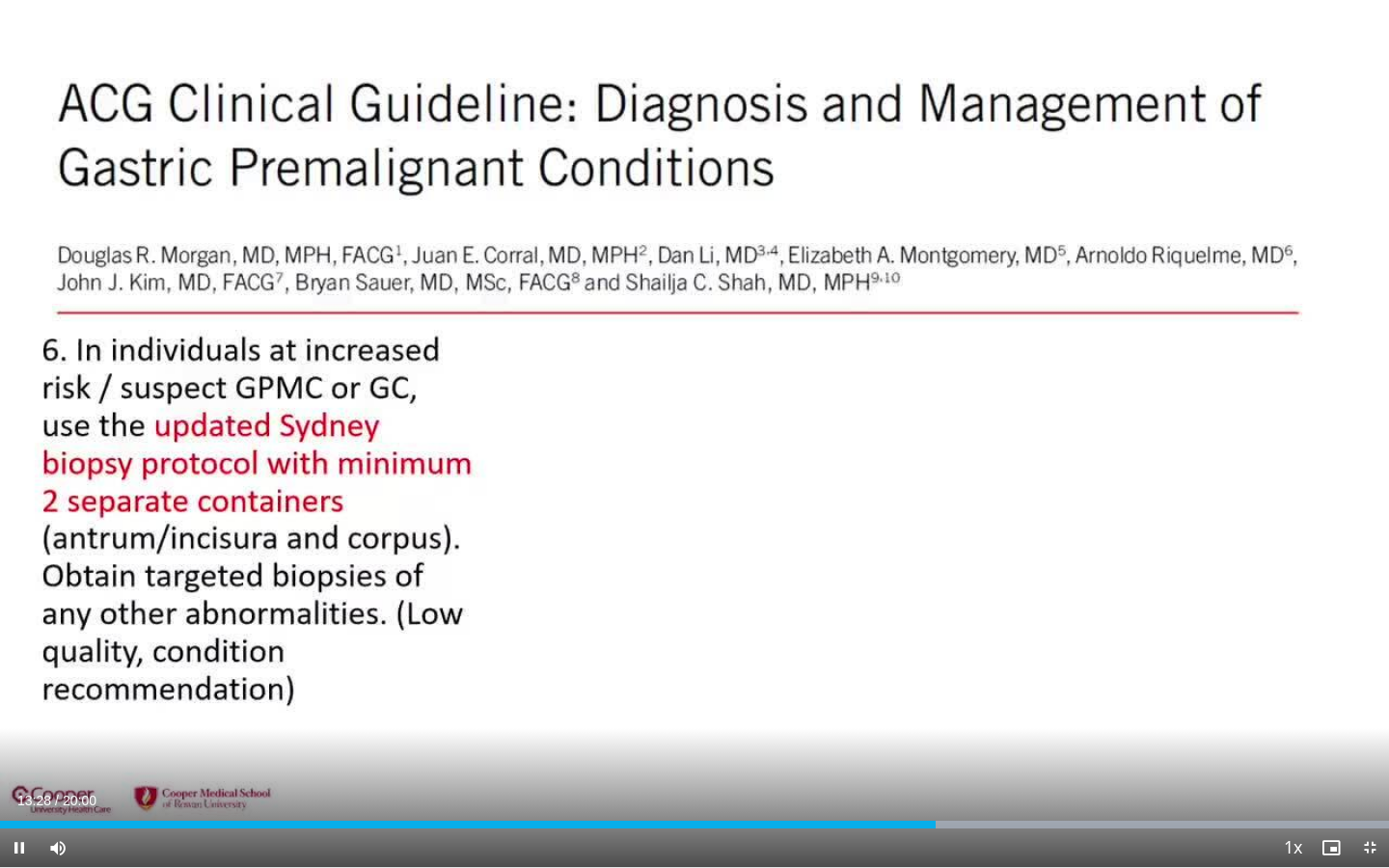 click at bounding box center (19, 848) 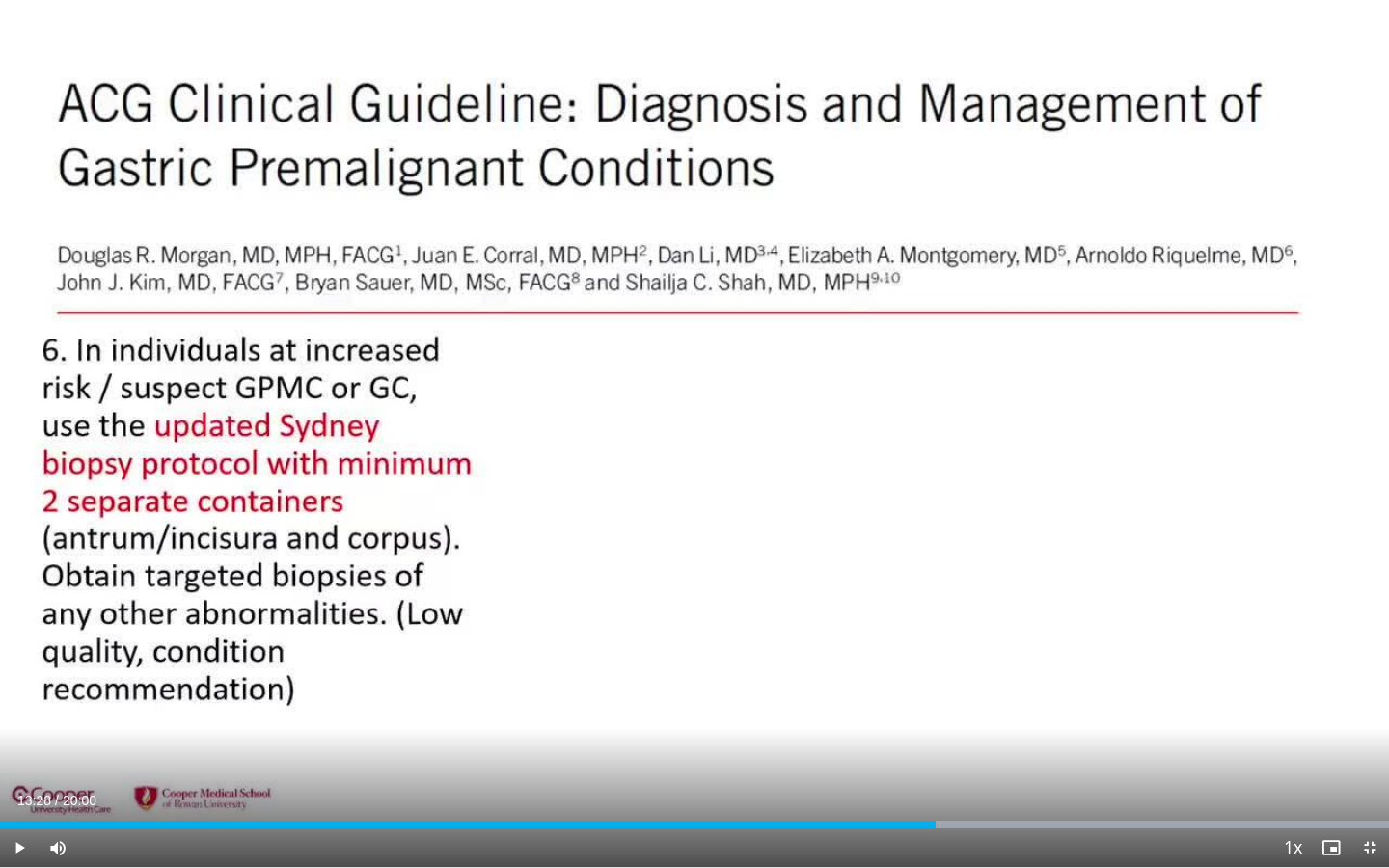 click at bounding box center (19, 848) 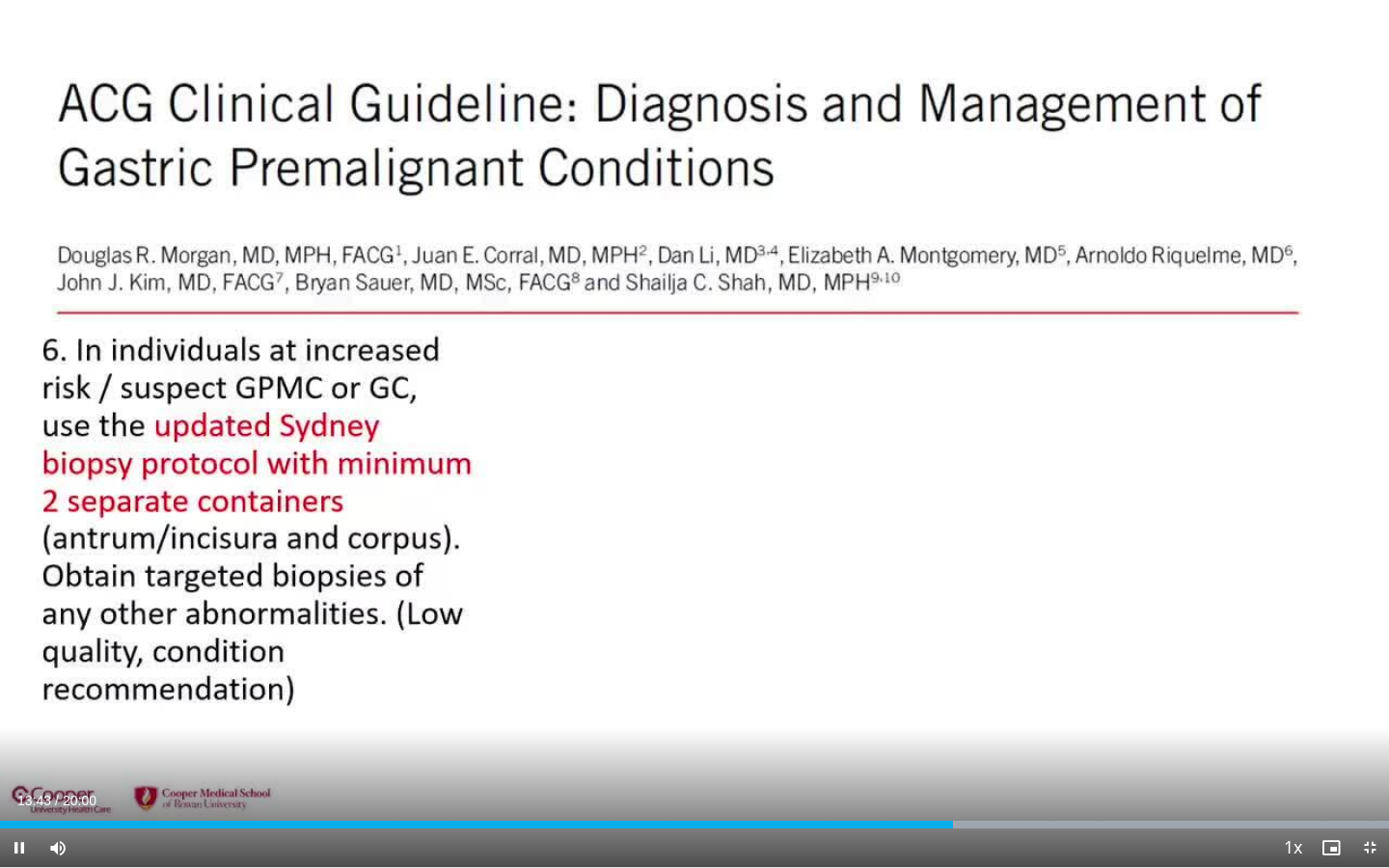 click on "Current Time  13:43 / Duration  20:00 Pause Skip Backward Skip Forward Mute 0% Loaded :  99.97% 13:43 01:58 Stream Type  LIVE Seek to live, currently behind live LIVE   1x Playback Rate 0.5x 0.75x 1x , selected 1.25x 1.5x 1.75x 2x Chapters Chapters Descriptions descriptions off , selected Captions captions off , selected Audio Track en (Main) , selected Exit Fullscreen Enable picture-in-picture mode" at bounding box center (694, 848) 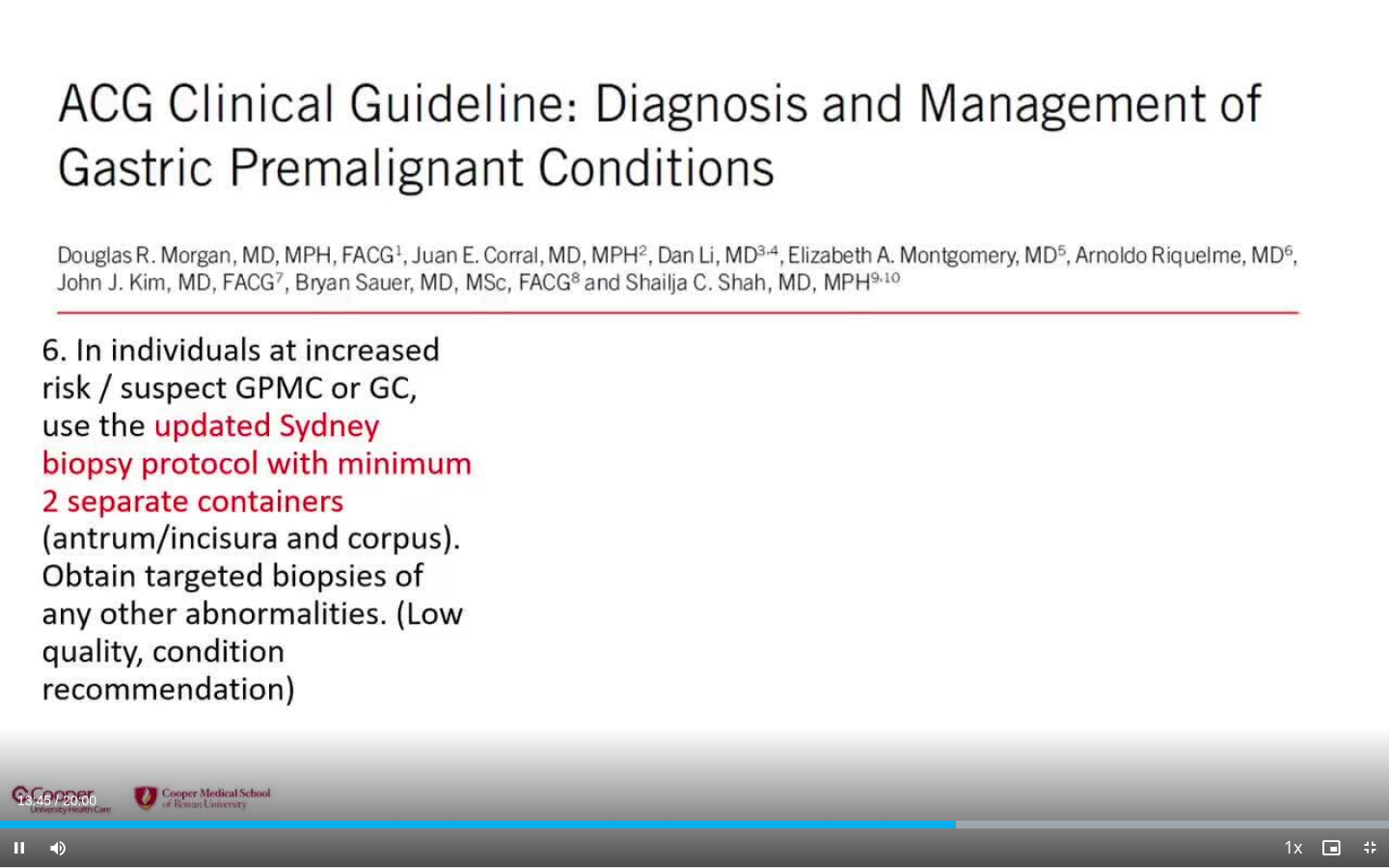 click at bounding box center (19, 848) 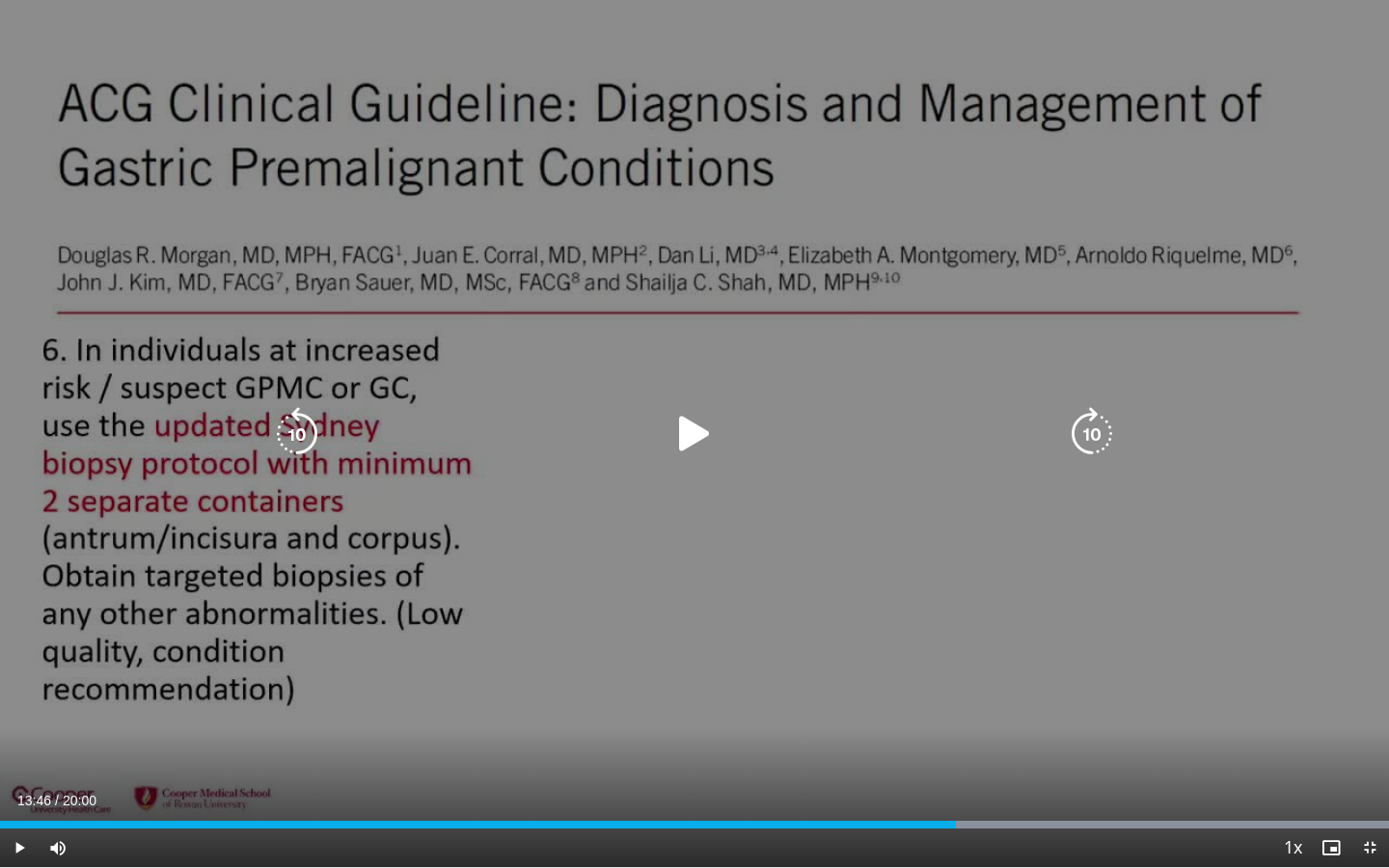 click at bounding box center [297, 434] 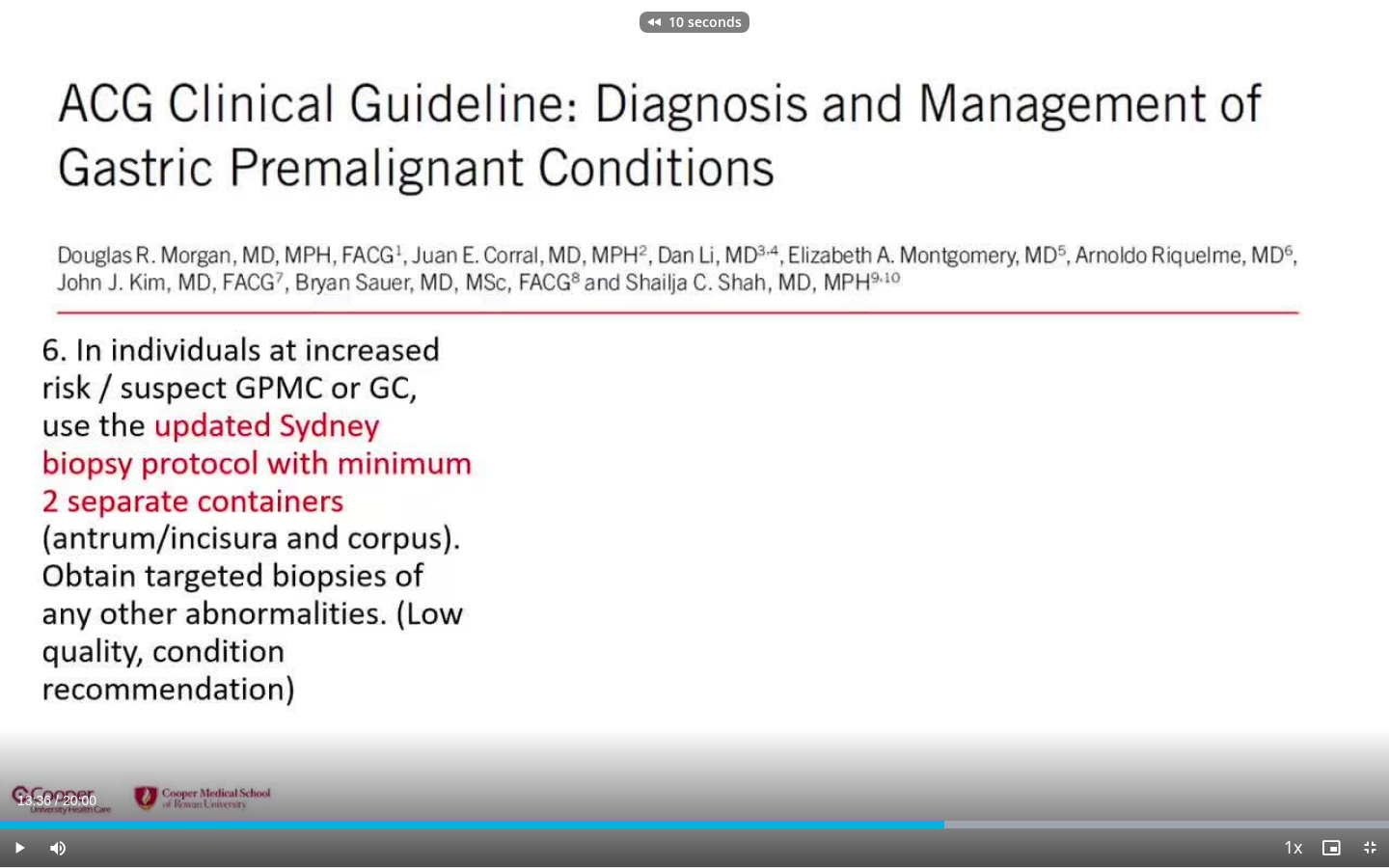 click at bounding box center (19, 848) 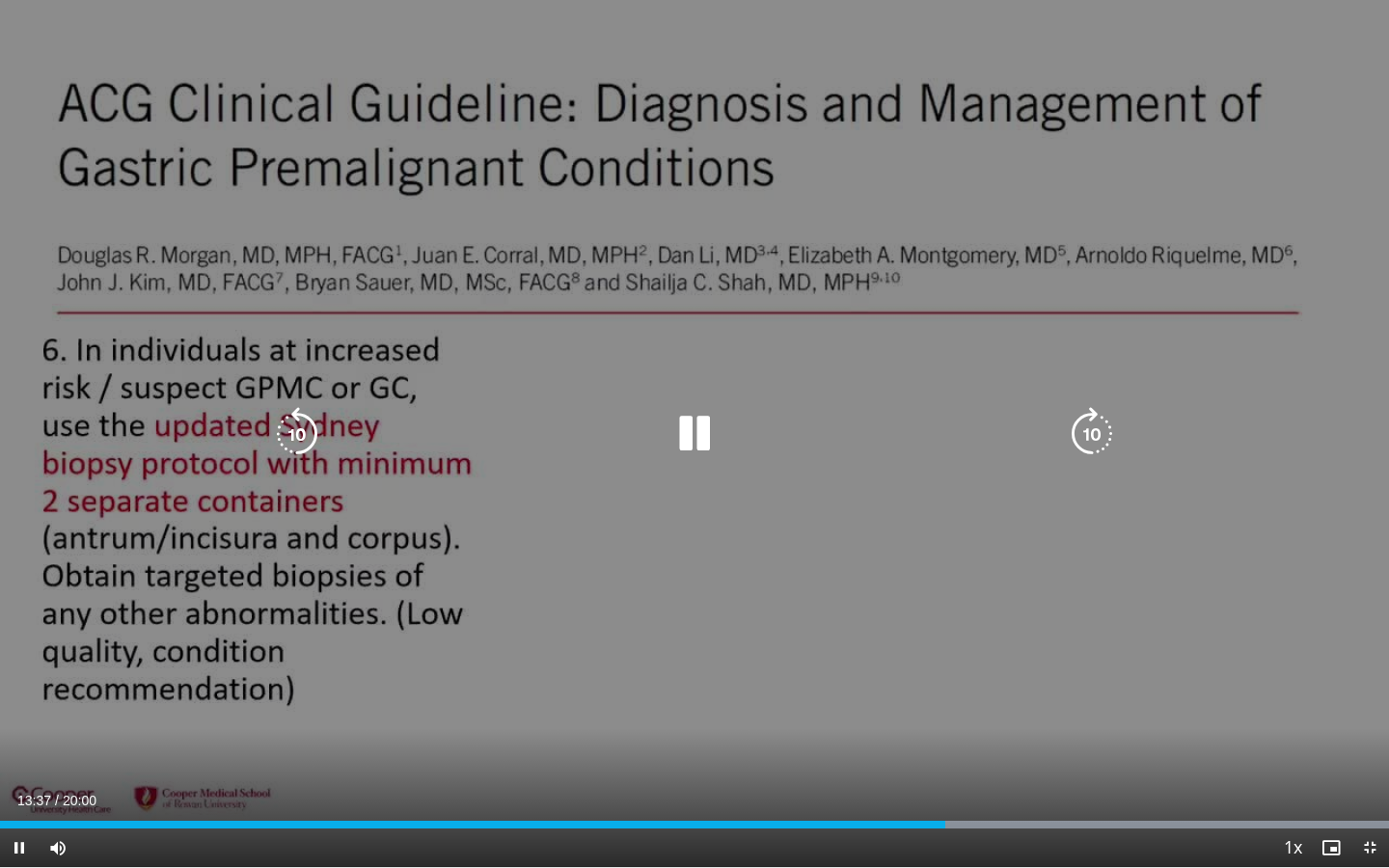 click at bounding box center (297, 434) 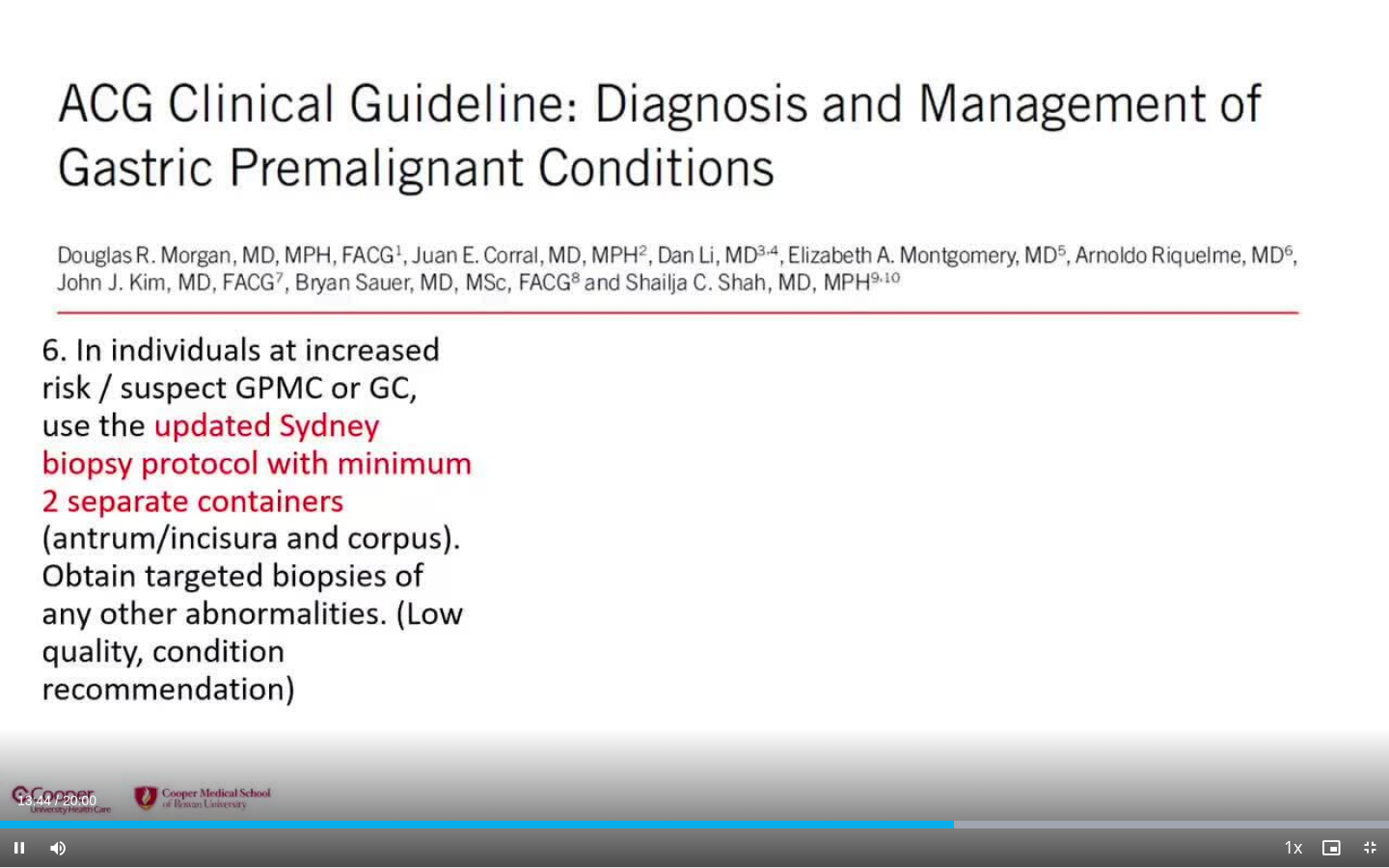 click at bounding box center (19, 848) 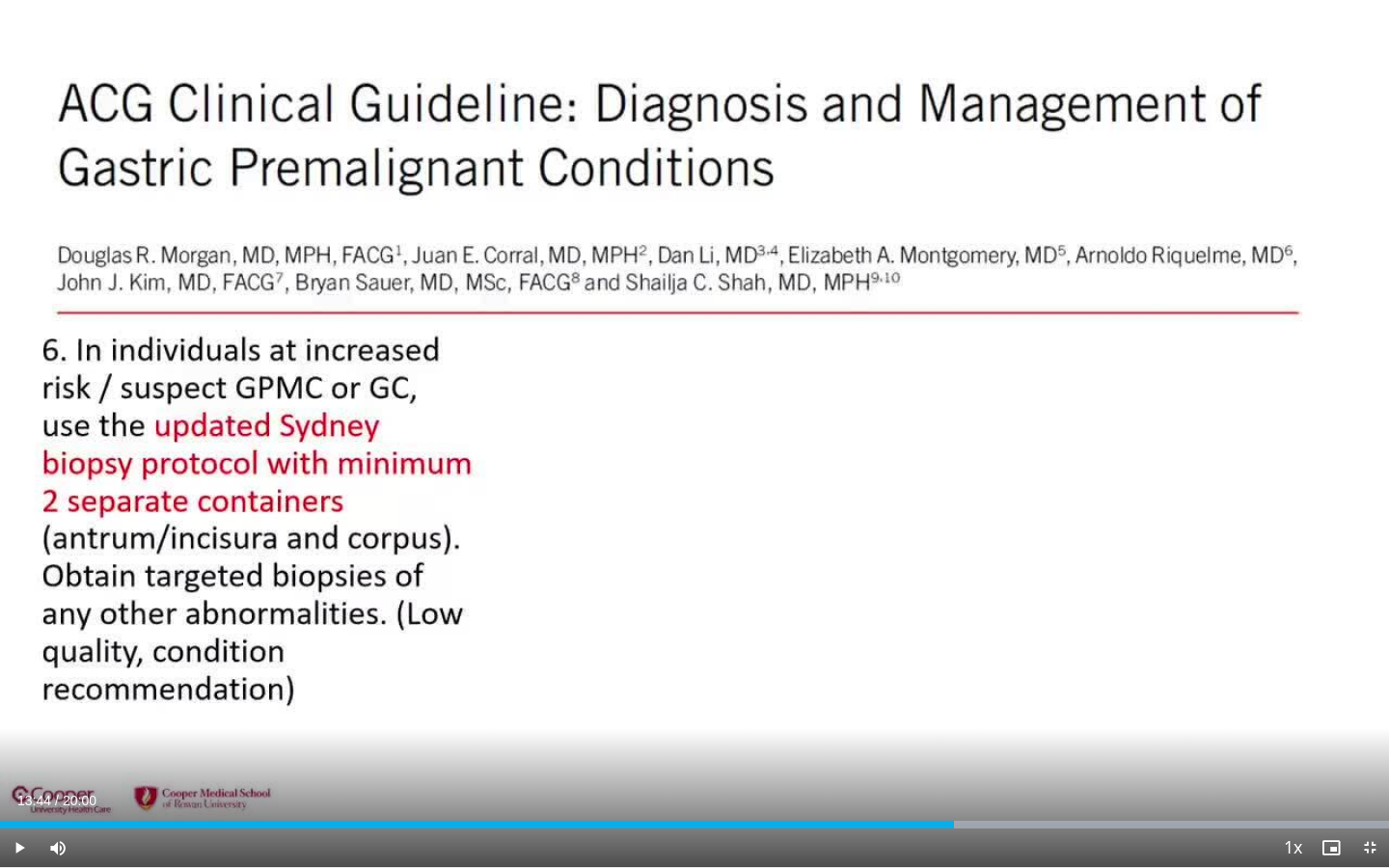 click at bounding box center [19, 848] 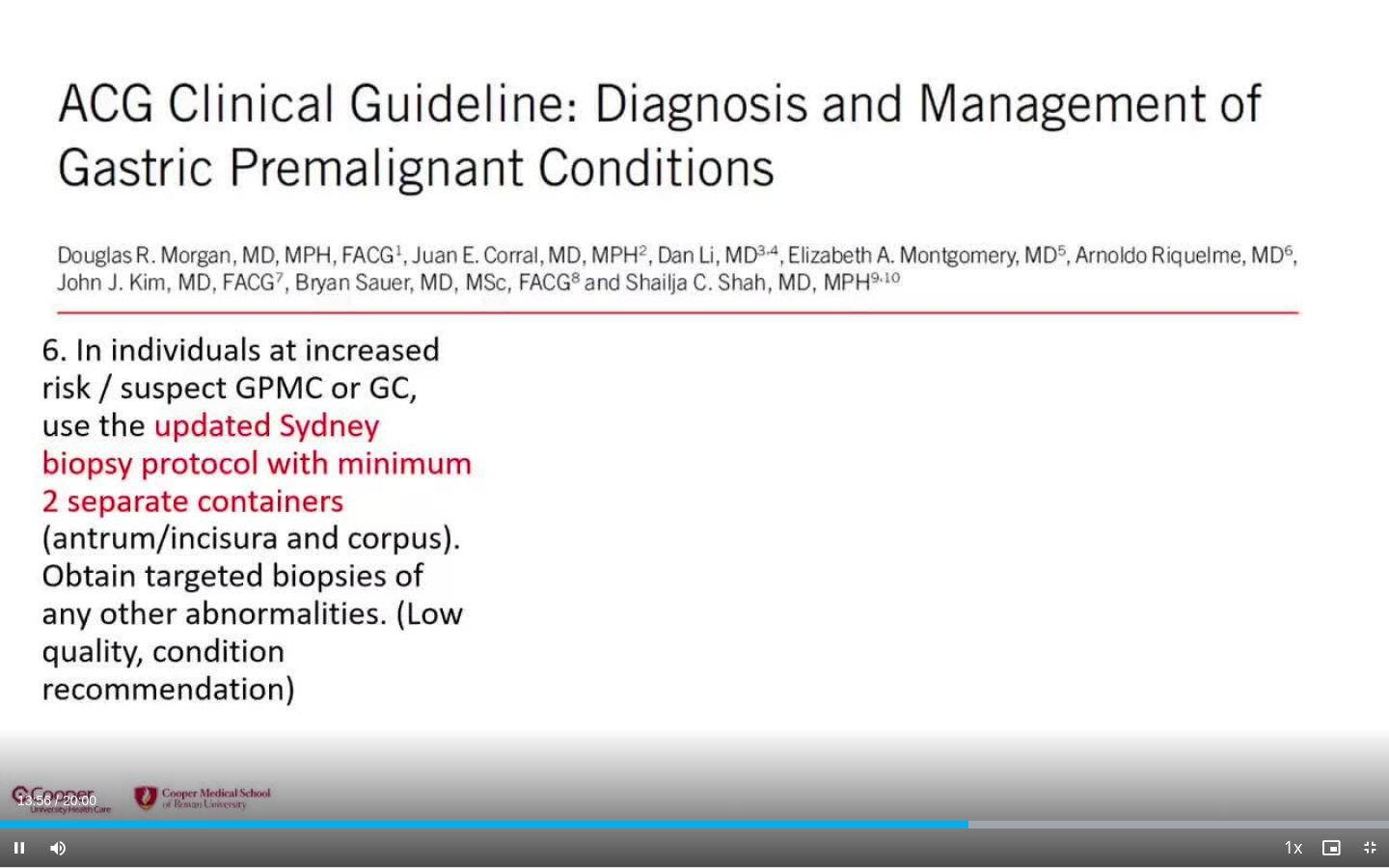click at bounding box center (19, 848) 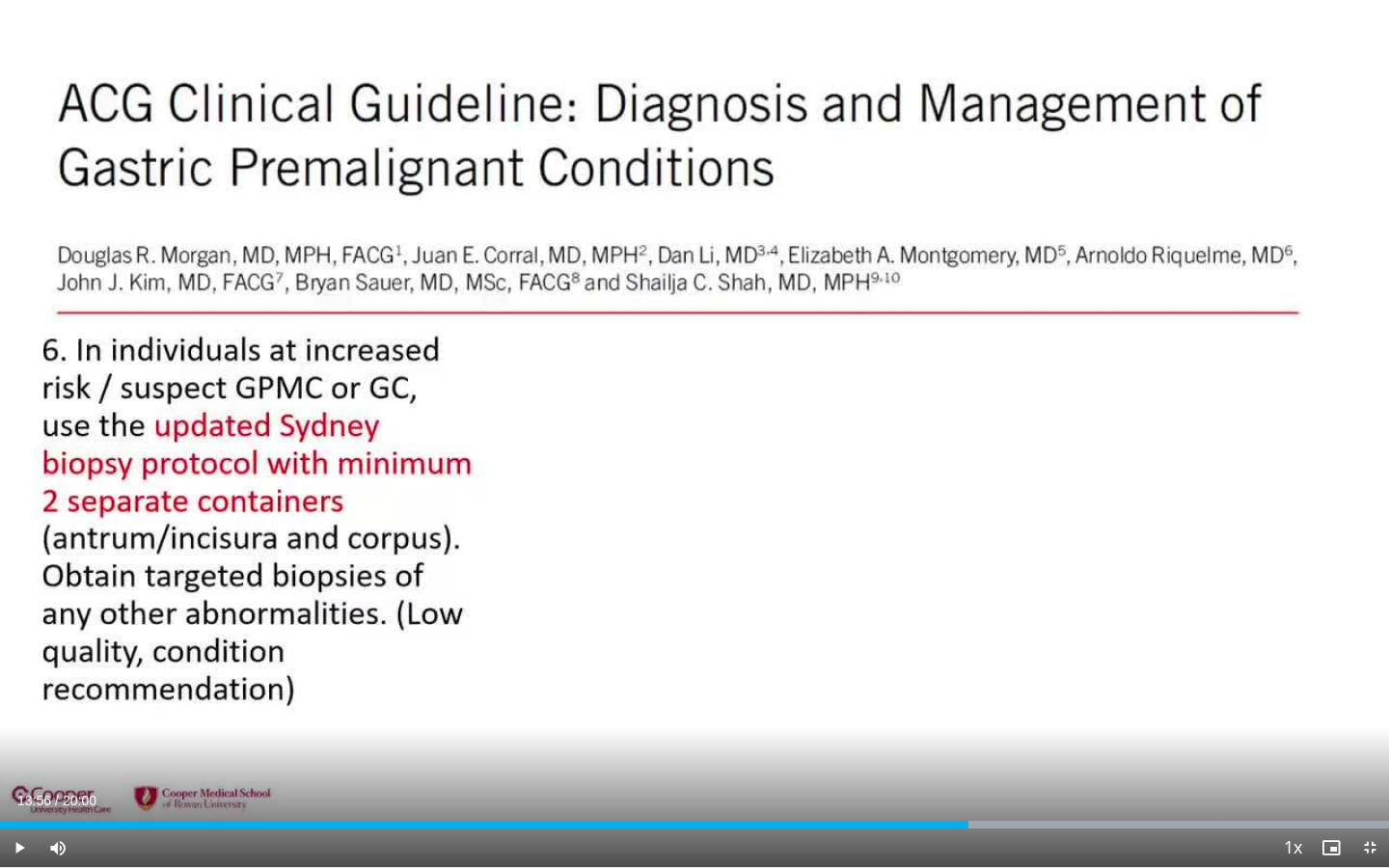 click at bounding box center (19, 848) 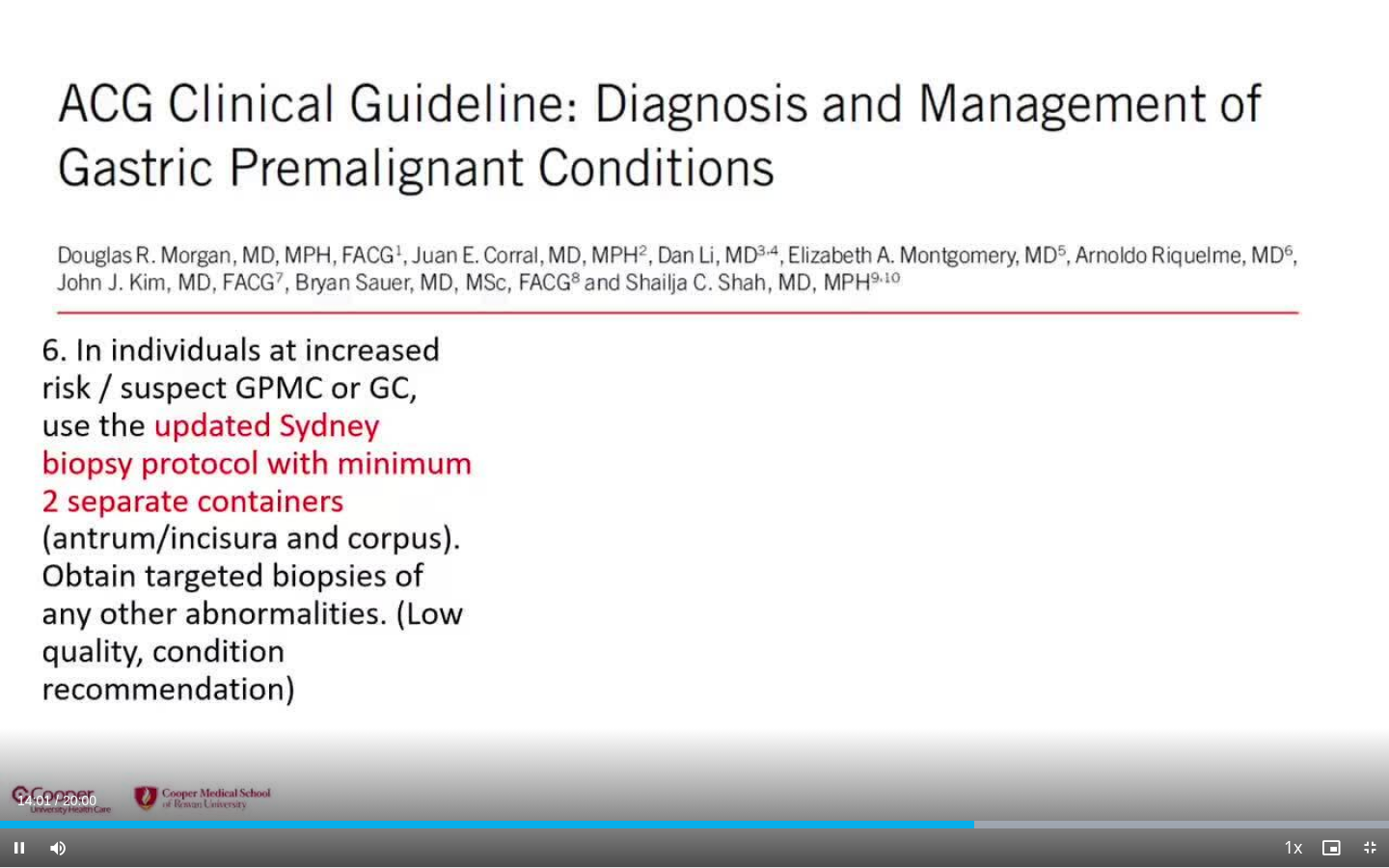click at bounding box center (19, 848) 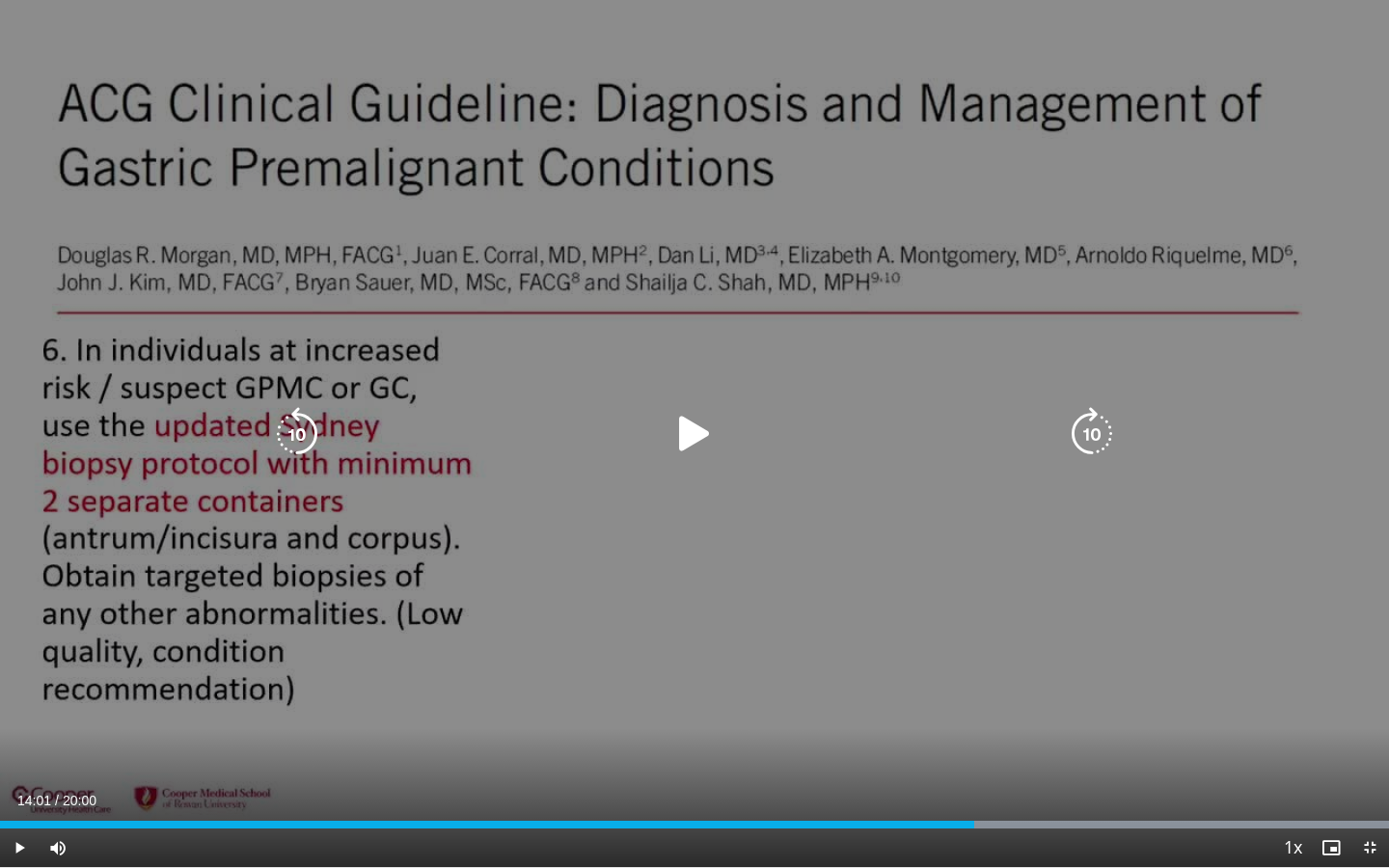 click at bounding box center (19, 848) 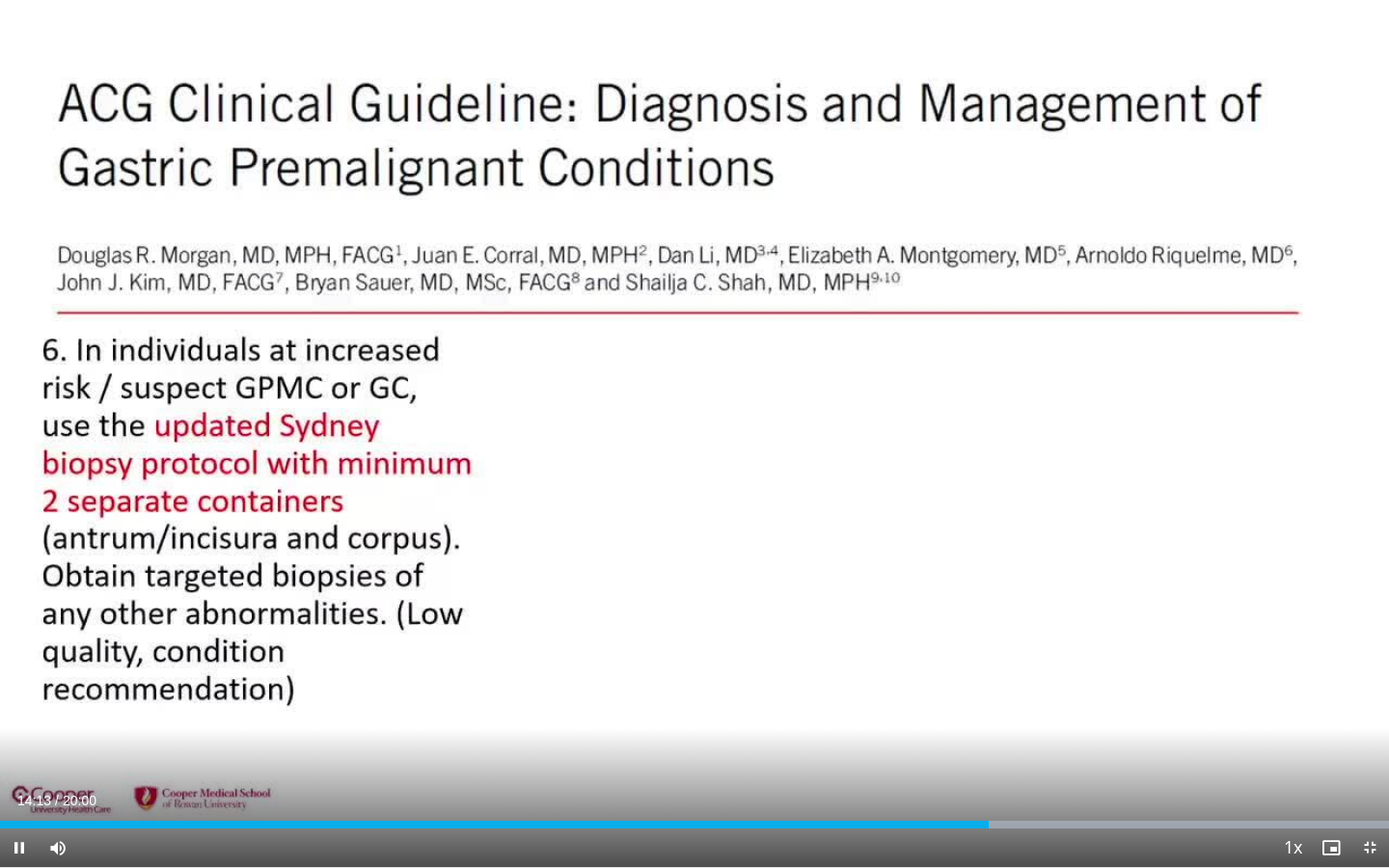 click at bounding box center (19, 848) 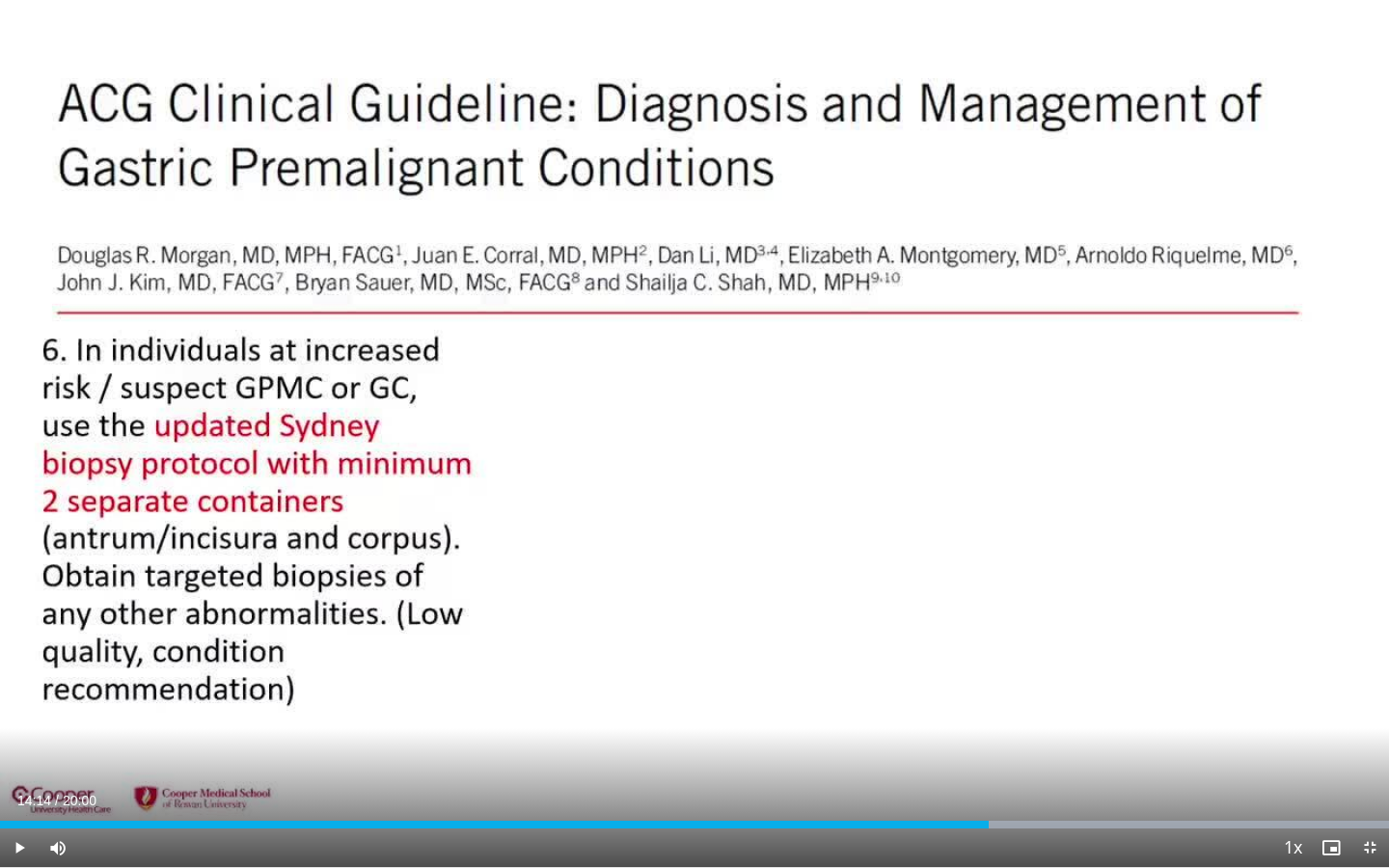click at bounding box center (19, 848) 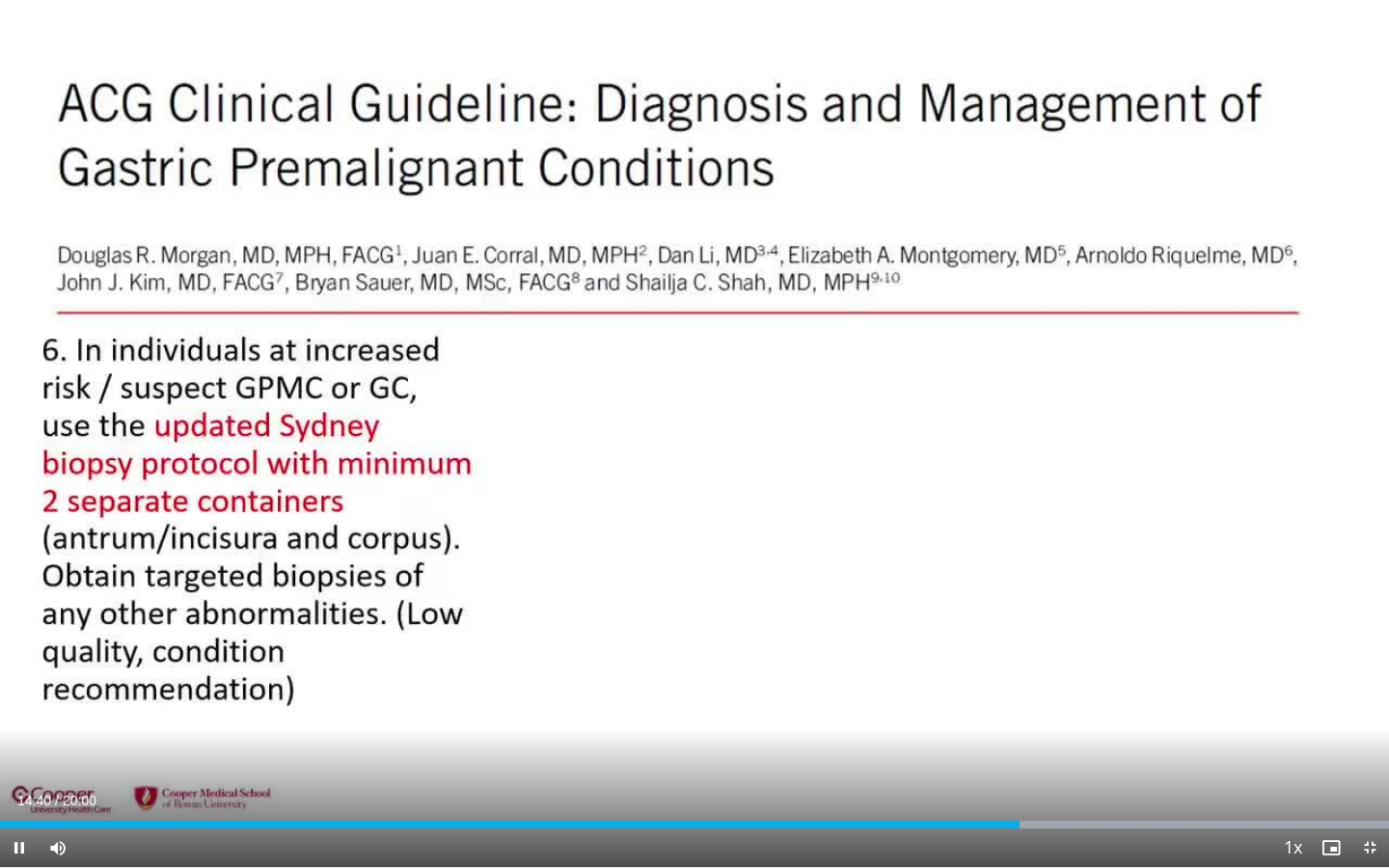 click at bounding box center [19, 848] 